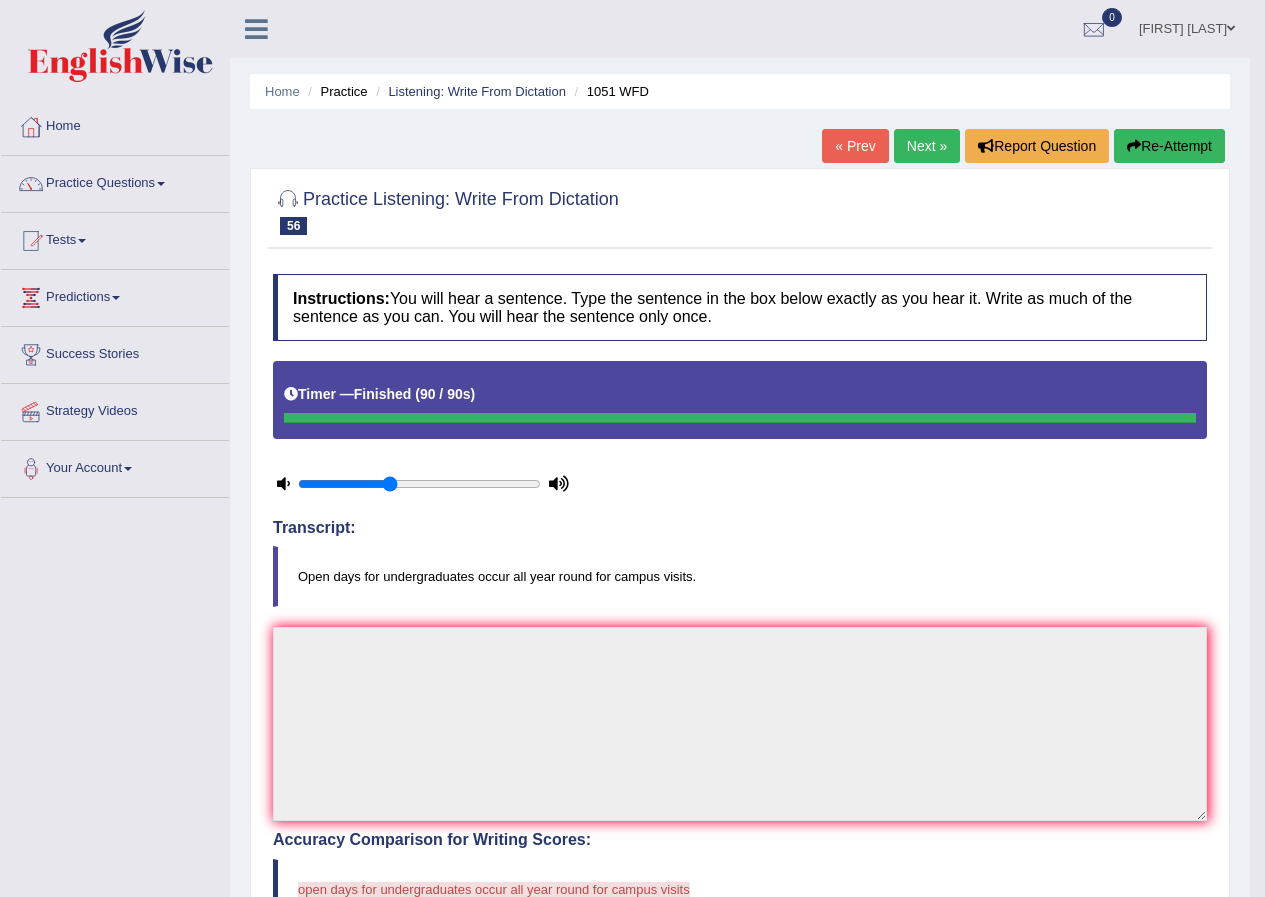scroll, scrollTop: 0, scrollLeft: 0, axis: both 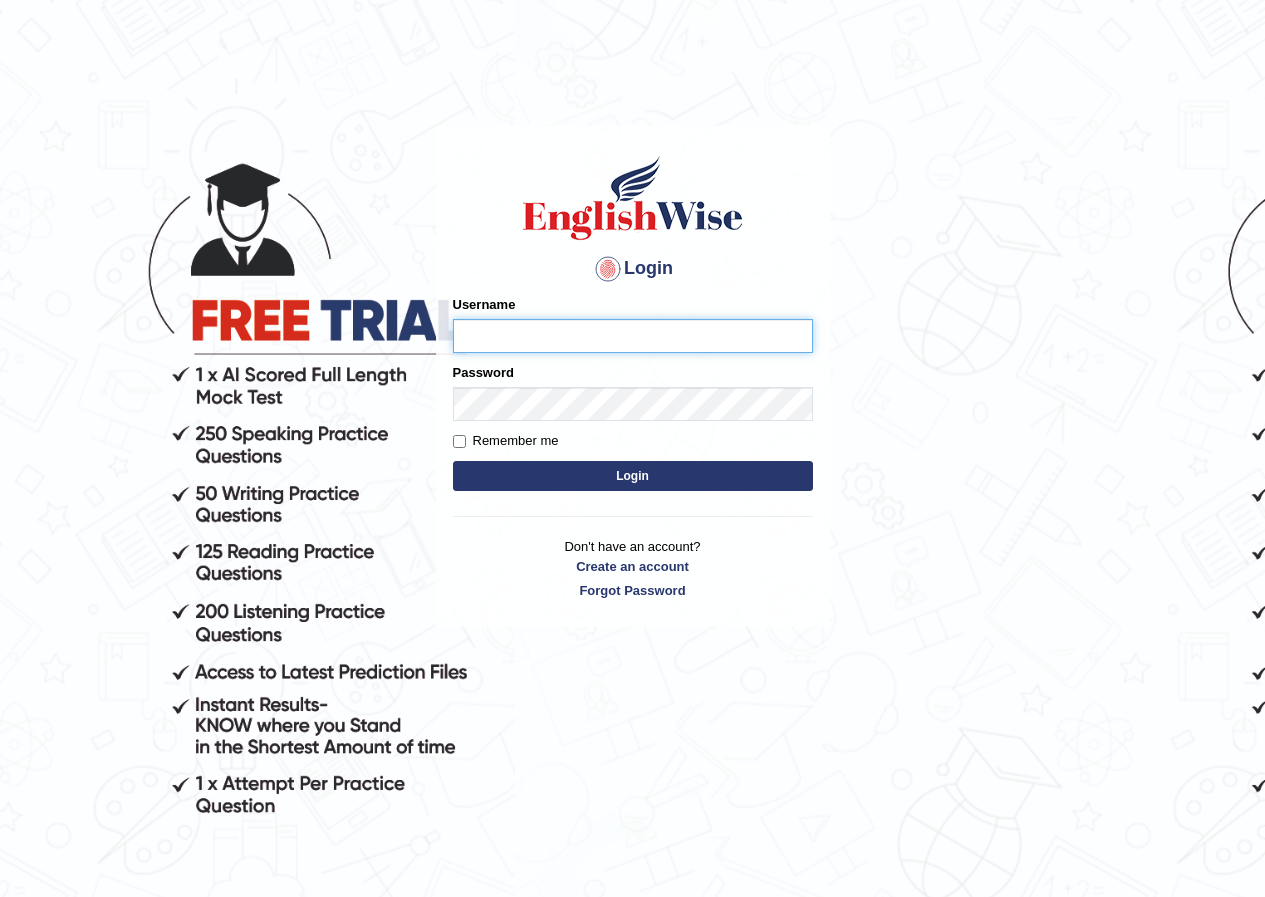 click on "Username" at bounding box center (633, 336) 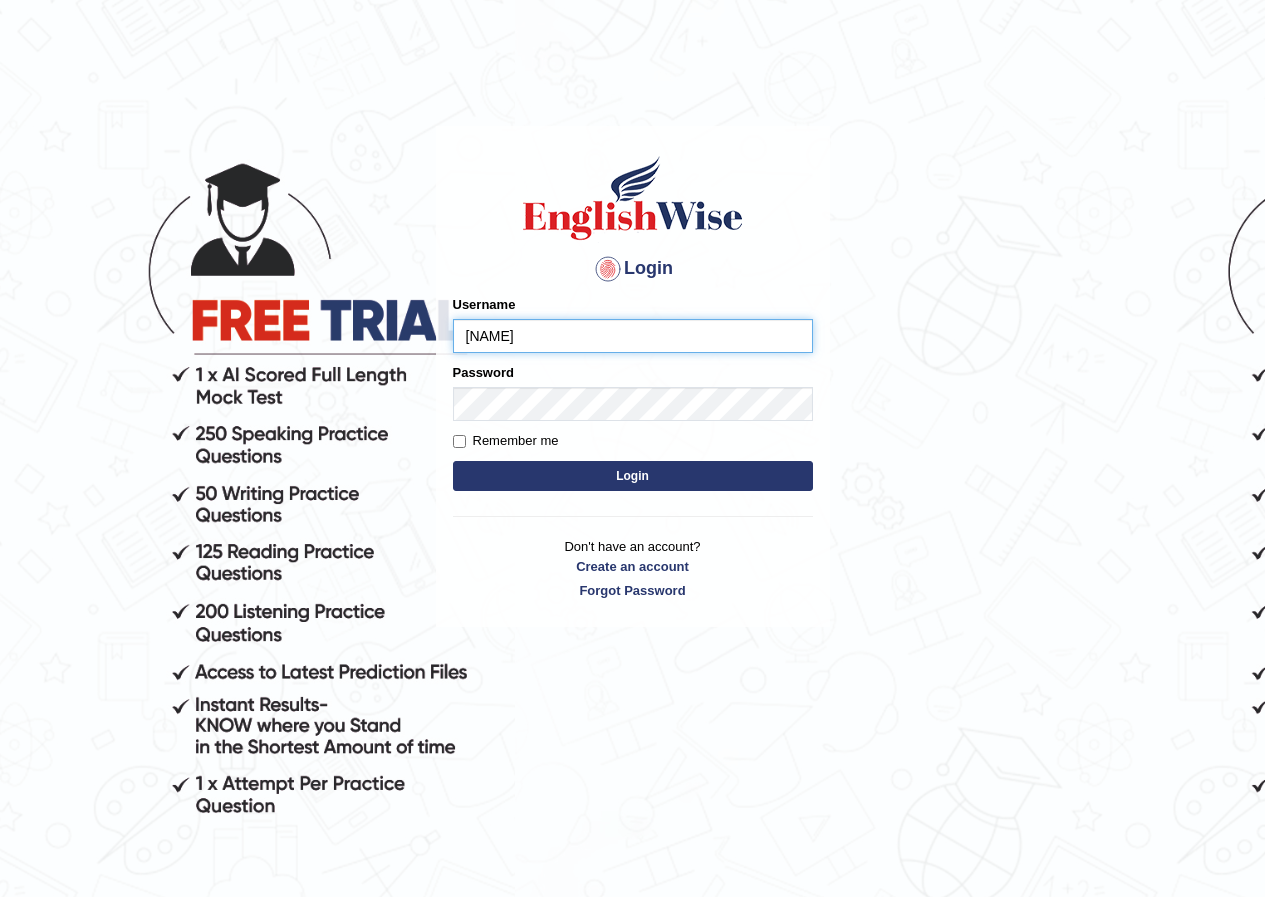 type on "[USERNAME]" 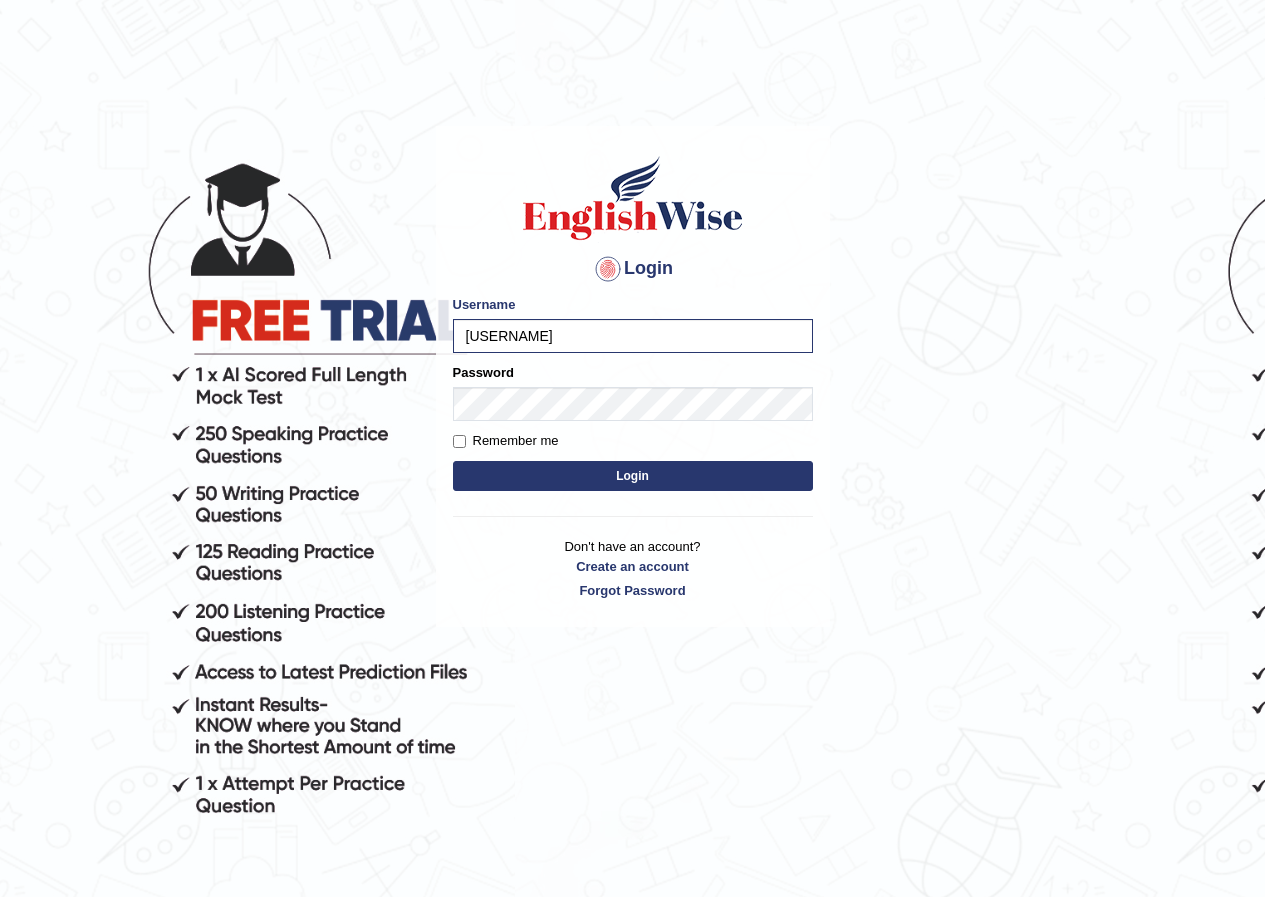 click on "Please fix the following errors:
Username
luqman_parramatta
Password
Remember me
Login" at bounding box center [633, 395] 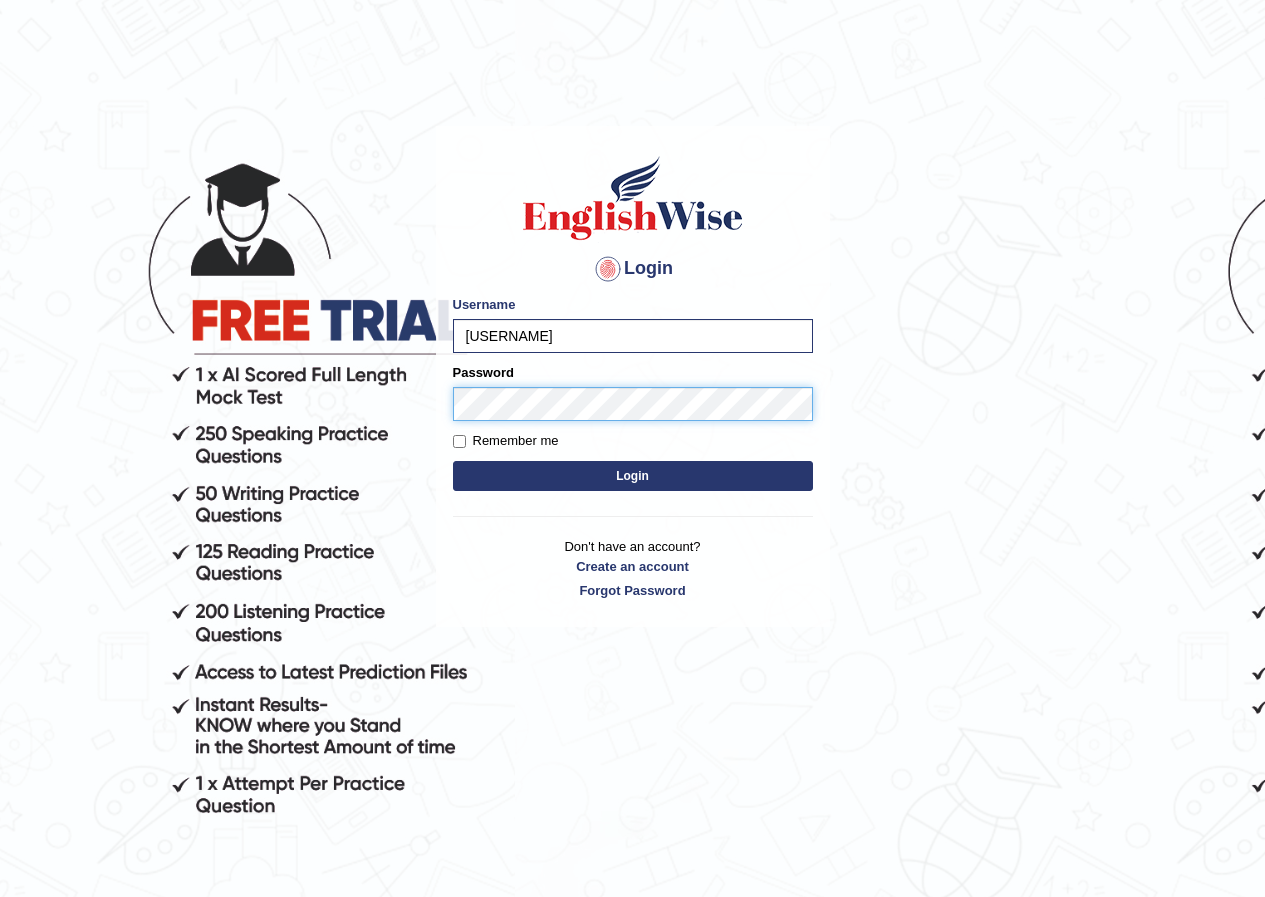 click on "Login" at bounding box center (633, 476) 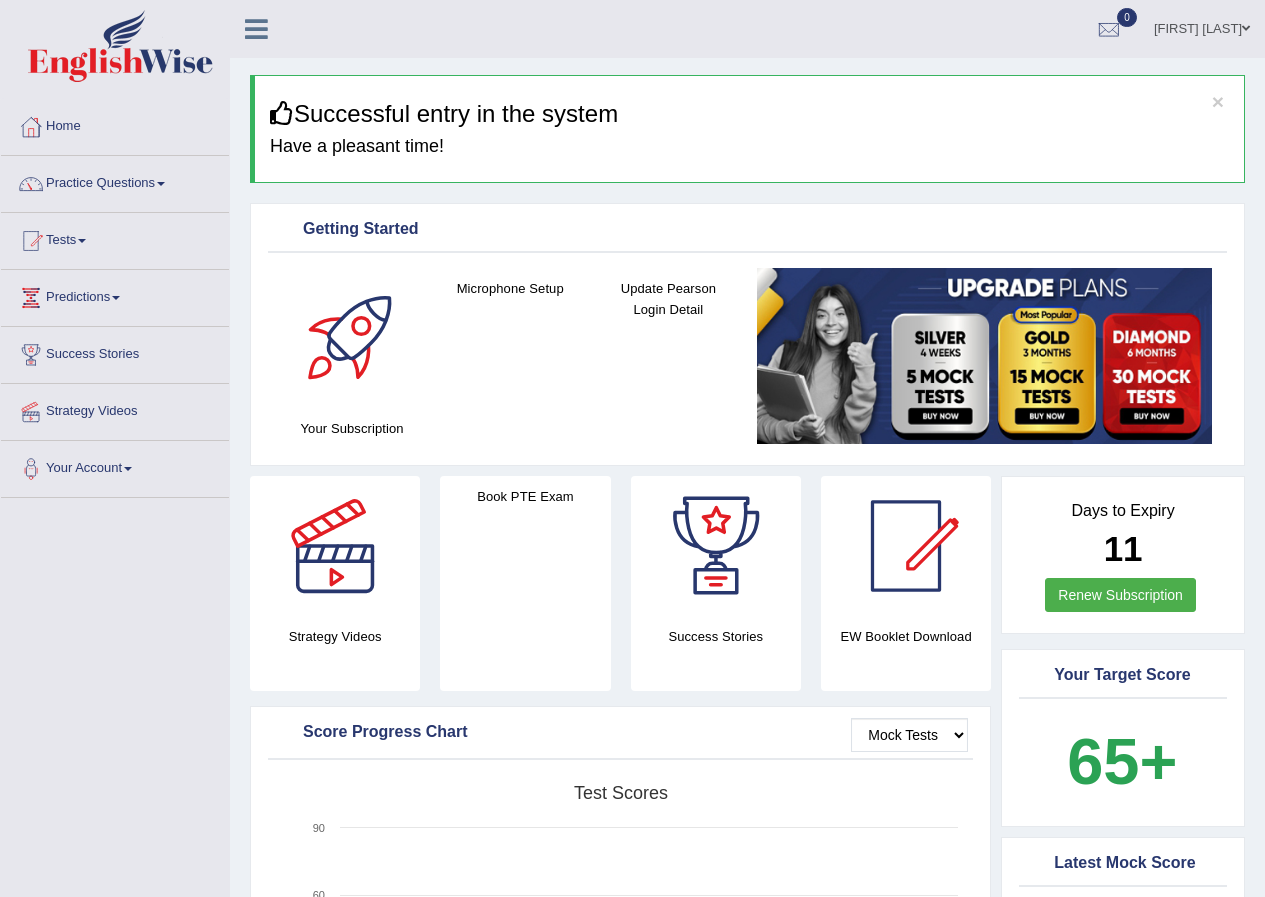 scroll, scrollTop: 0, scrollLeft: 0, axis: both 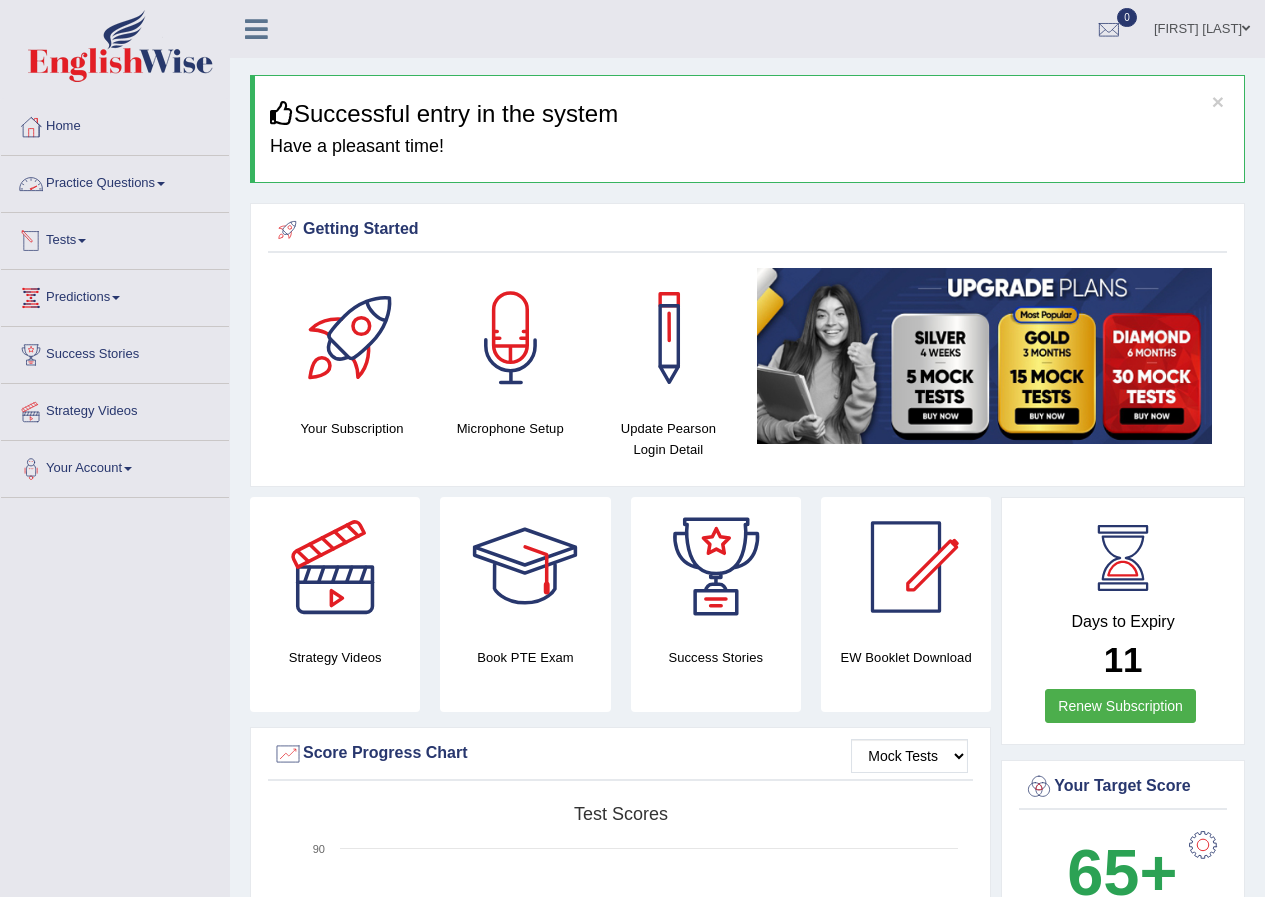 click on "Practice Questions" at bounding box center (115, 181) 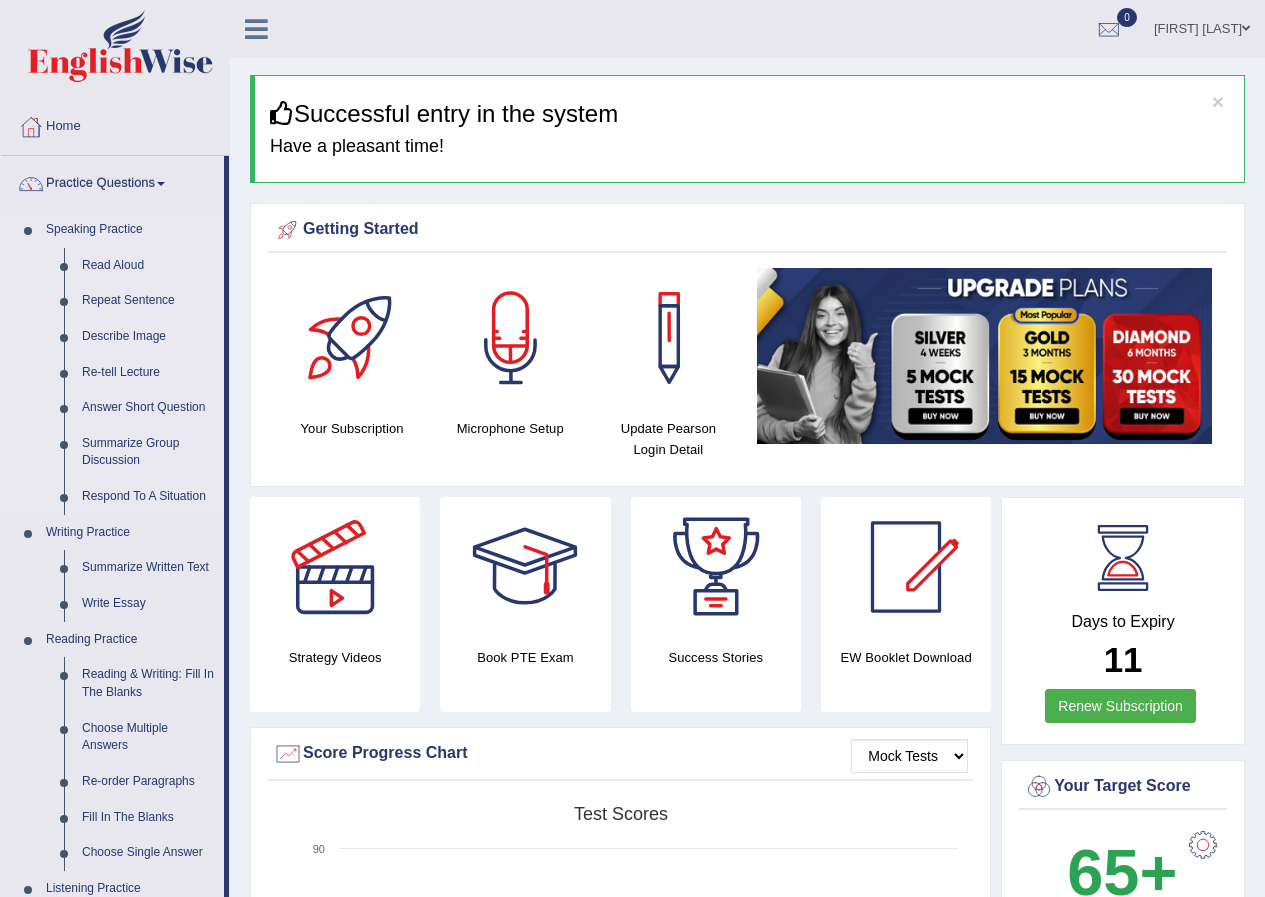click on "Describe Image" at bounding box center [148, 337] 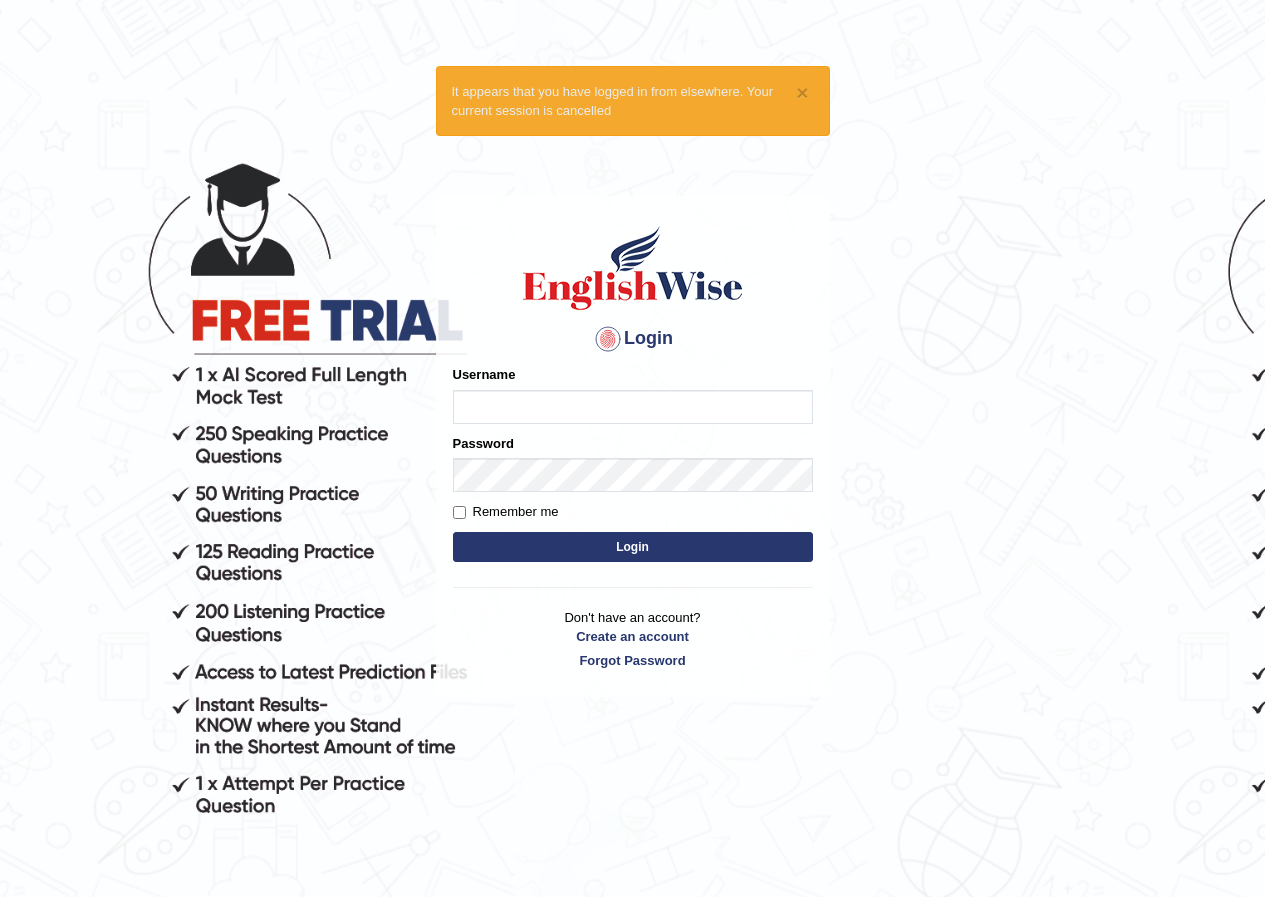 scroll, scrollTop: 0, scrollLeft: 0, axis: both 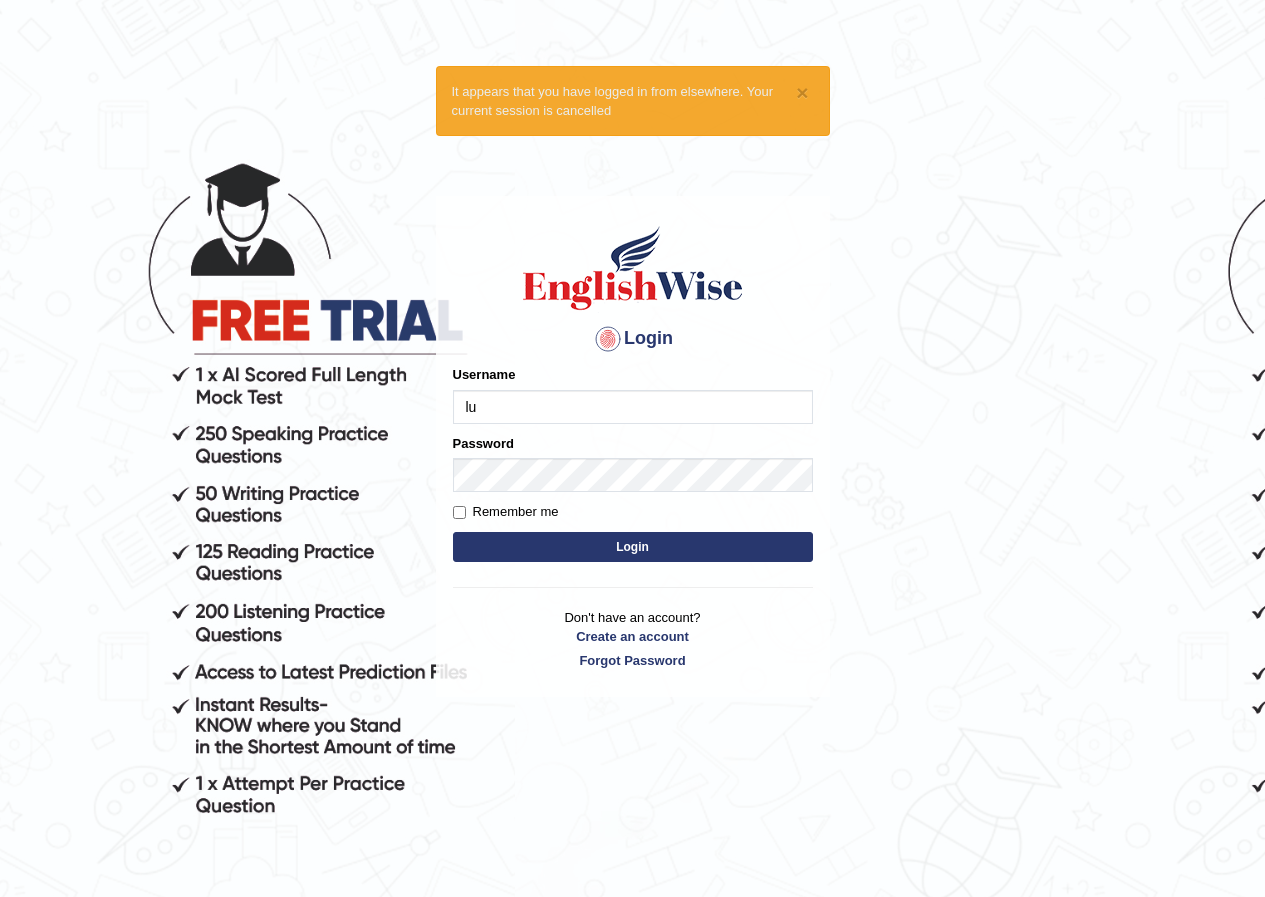 type on "[USERNAME]" 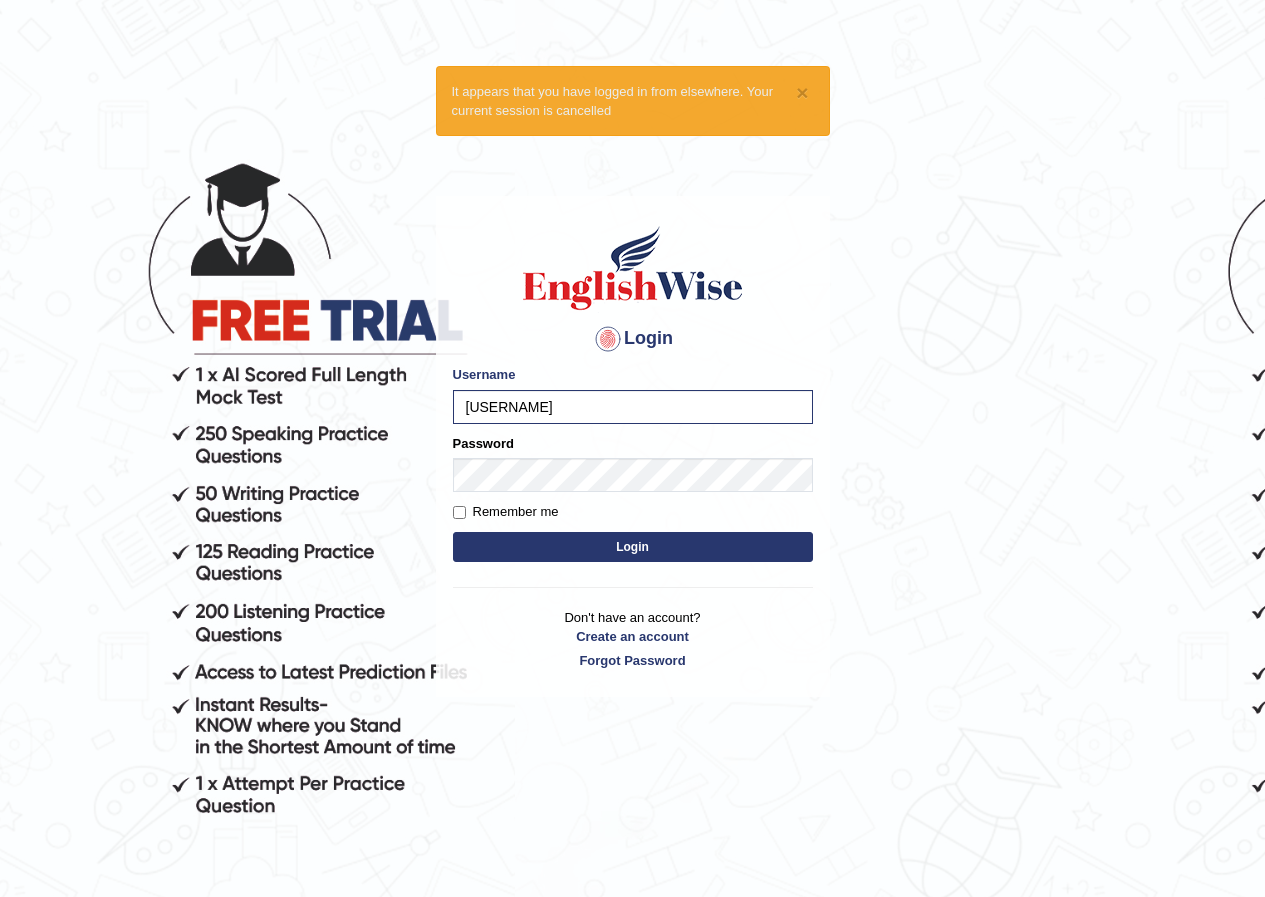 click on "Login" at bounding box center (633, 547) 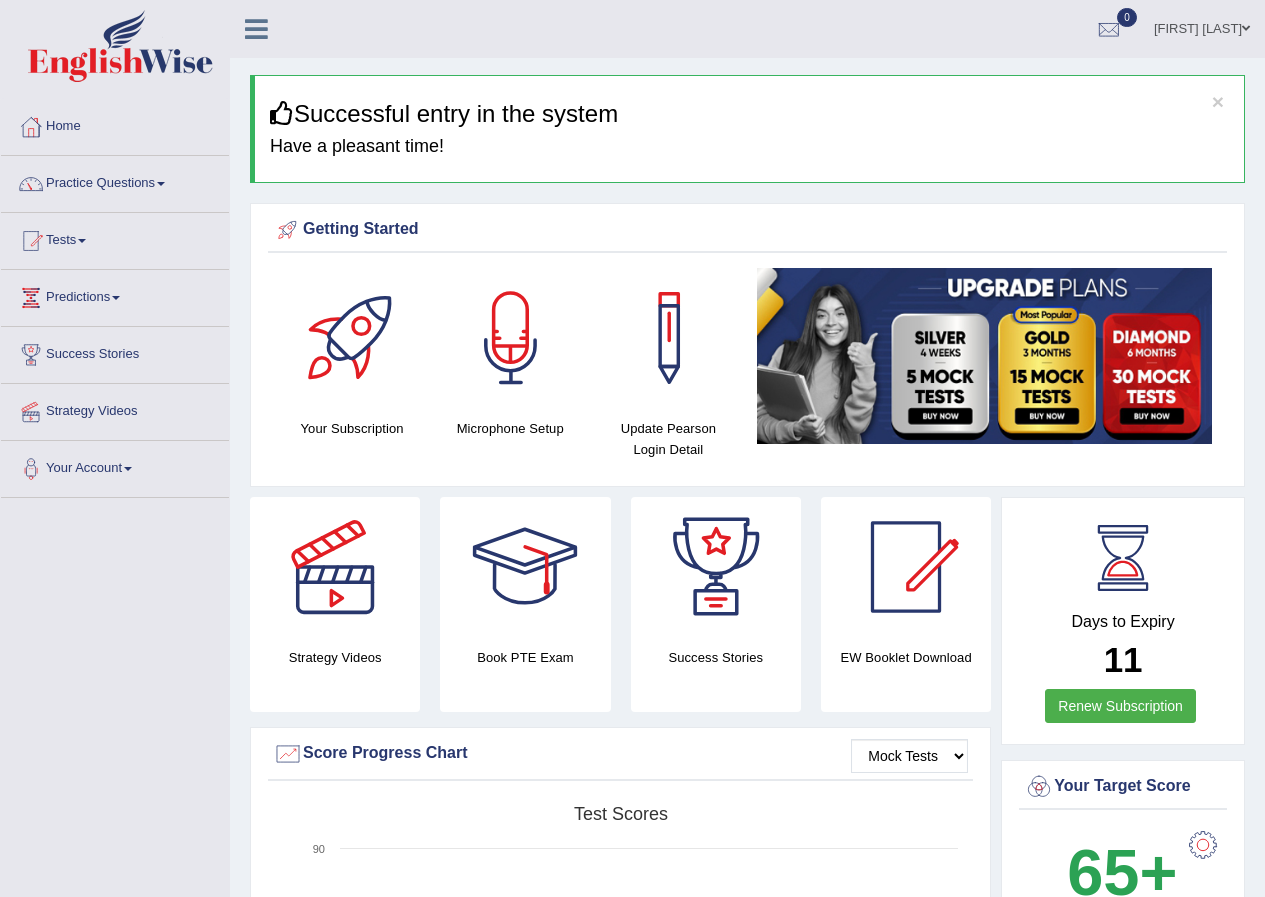 scroll, scrollTop: 0, scrollLeft: 0, axis: both 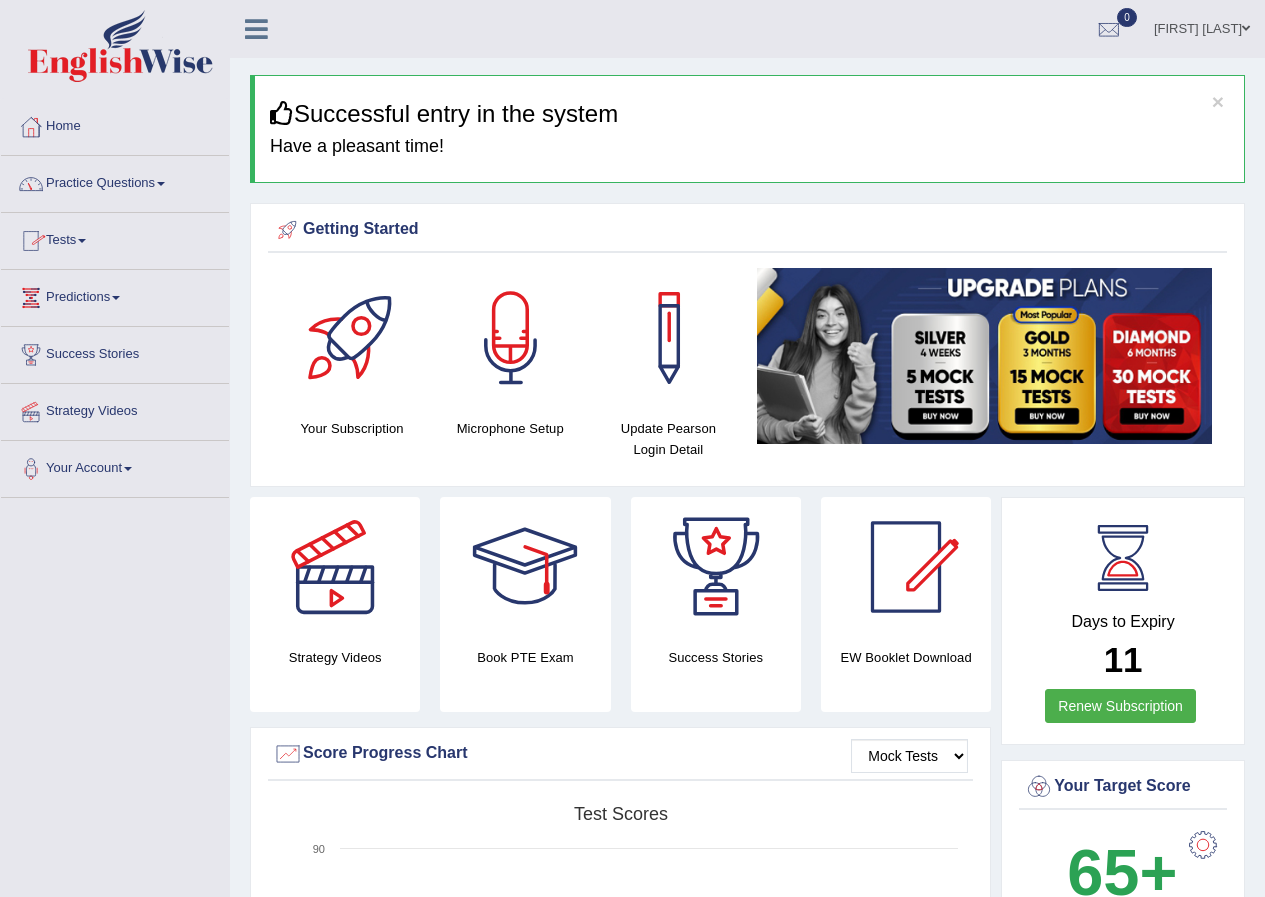 click on "Practice Questions" at bounding box center [115, 181] 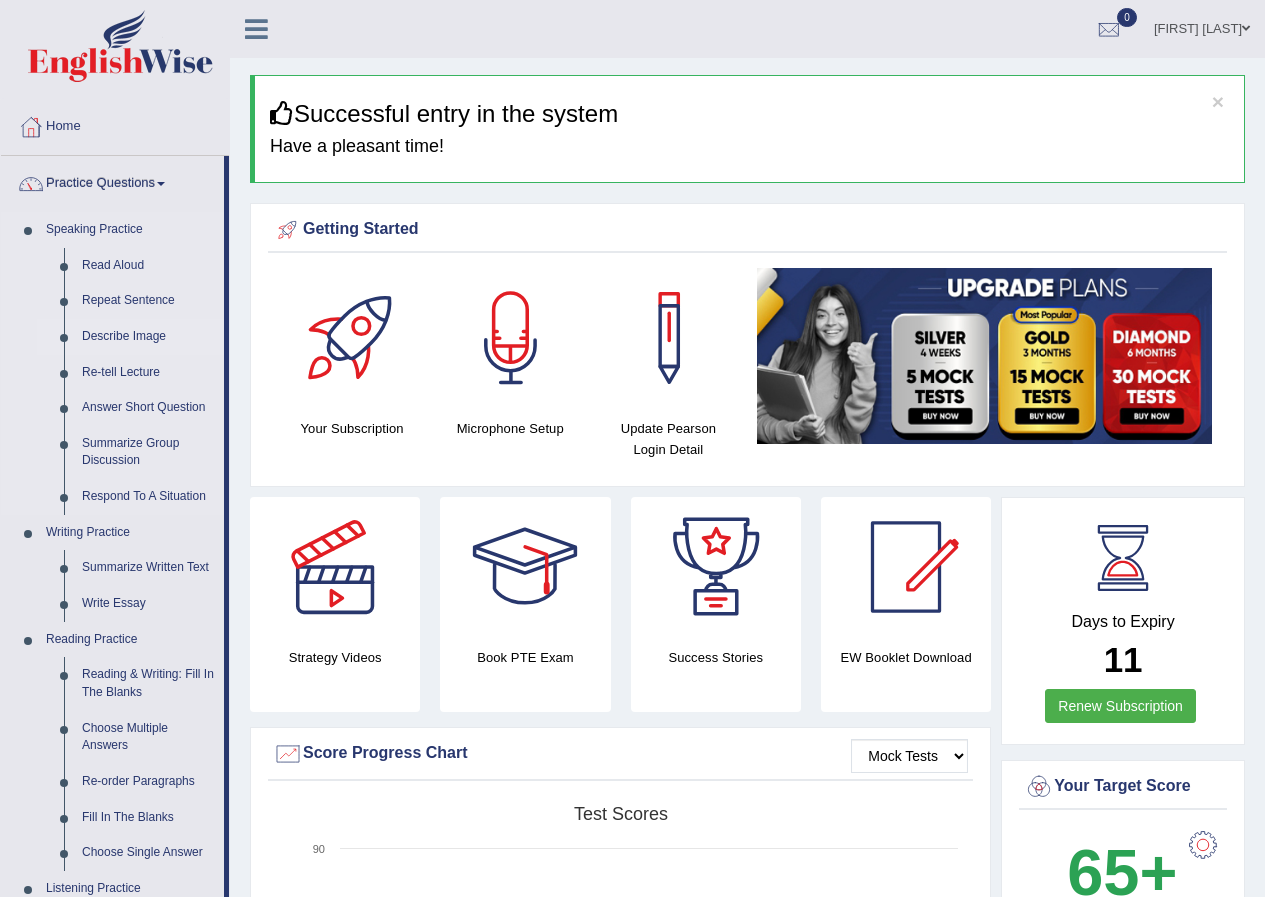 click on "Describe Image" at bounding box center (148, 337) 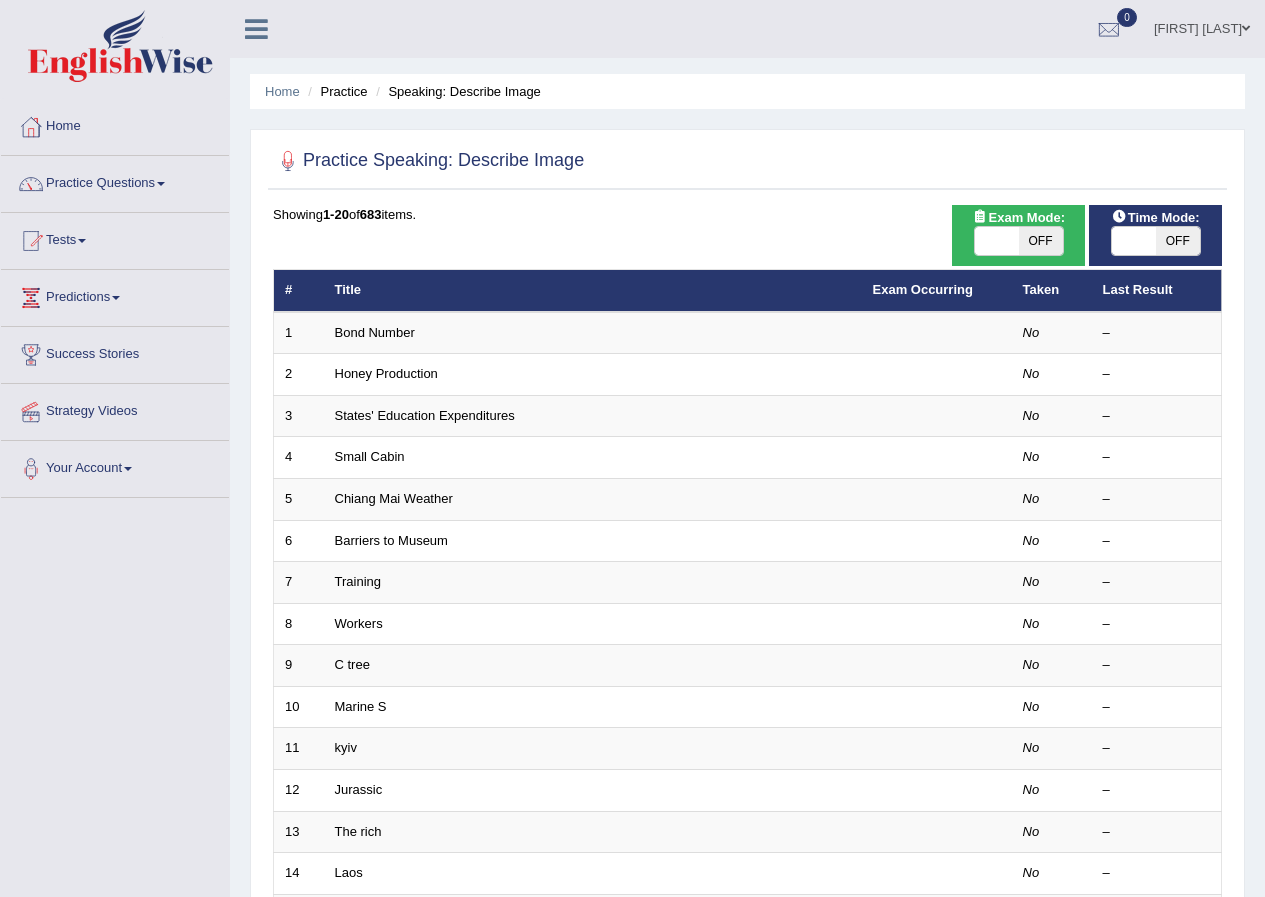 scroll, scrollTop: 0, scrollLeft: 0, axis: both 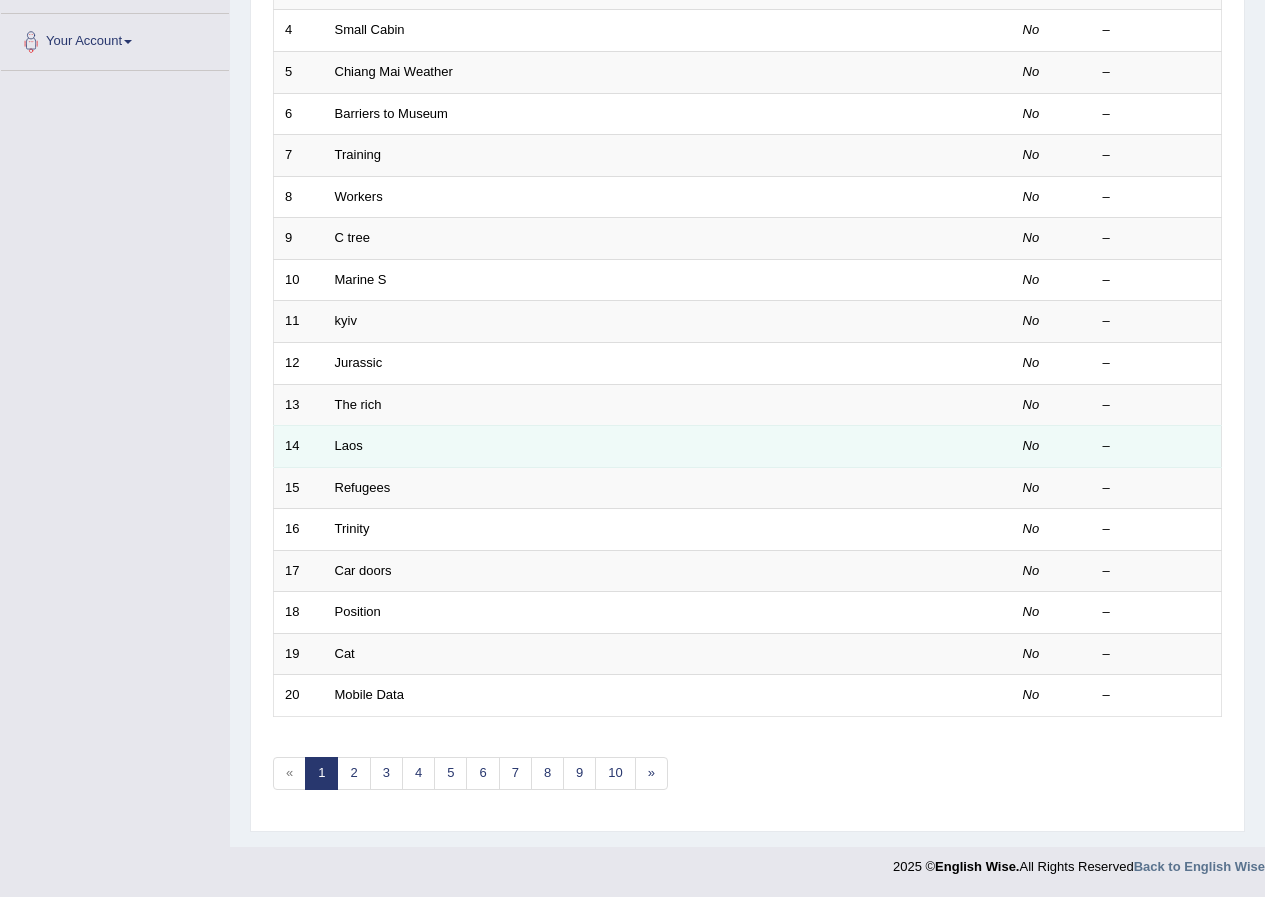 click on "Position" at bounding box center (593, 613) 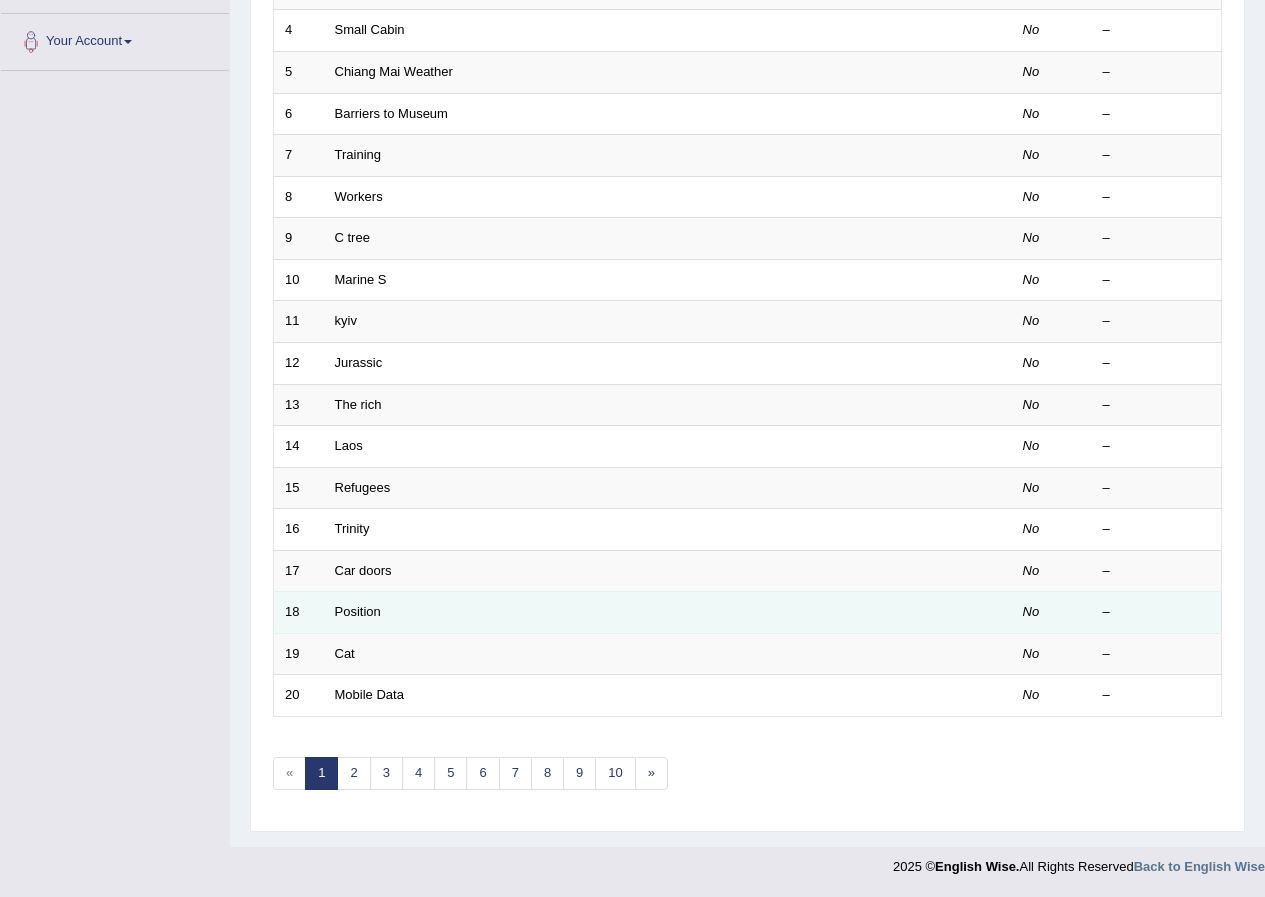 click on "Position" at bounding box center [593, 613] 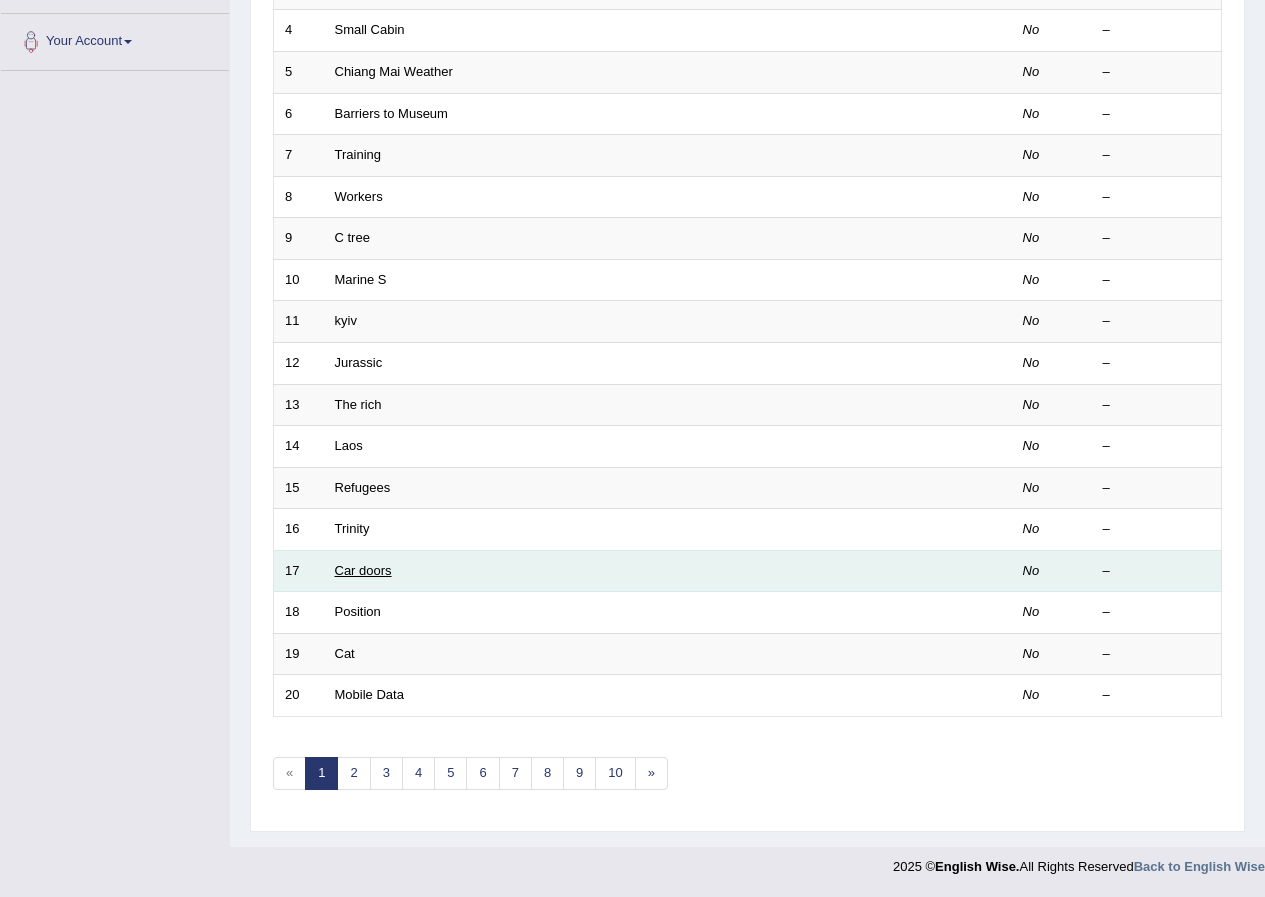 click on "Car doors" at bounding box center (363, 570) 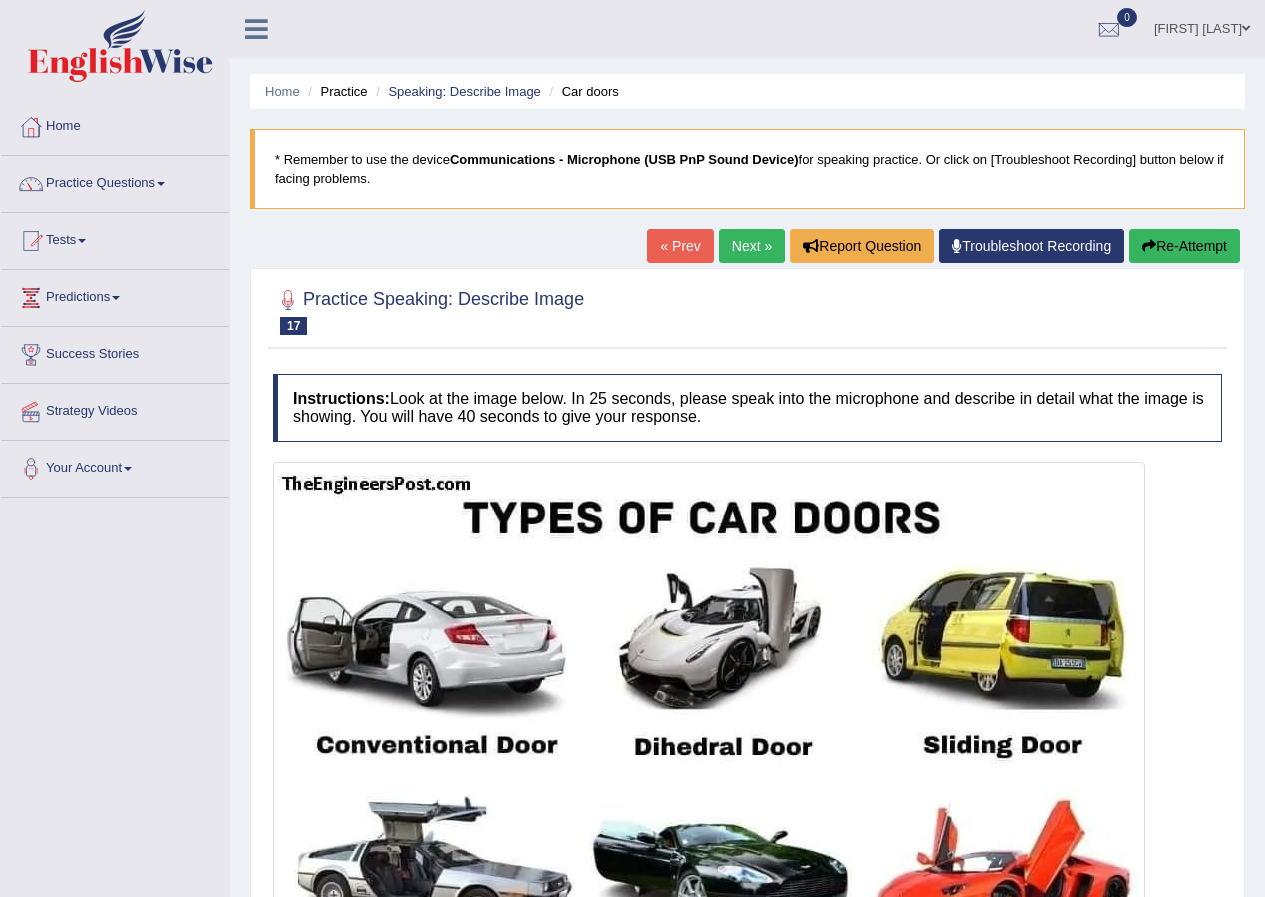 scroll, scrollTop: 0, scrollLeft: 0, axis: both 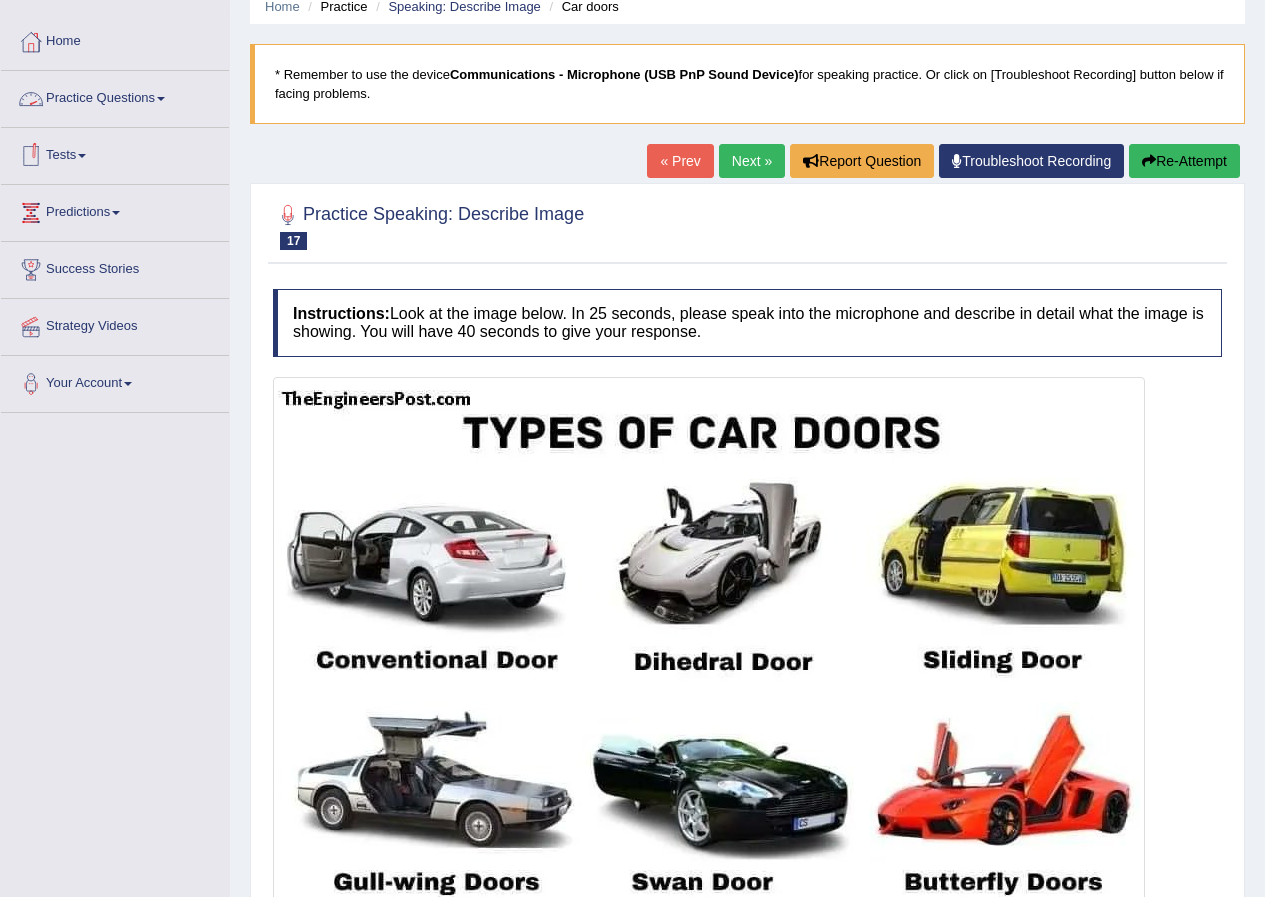 click on "Practice Questions" at bounding box center (115, 96) 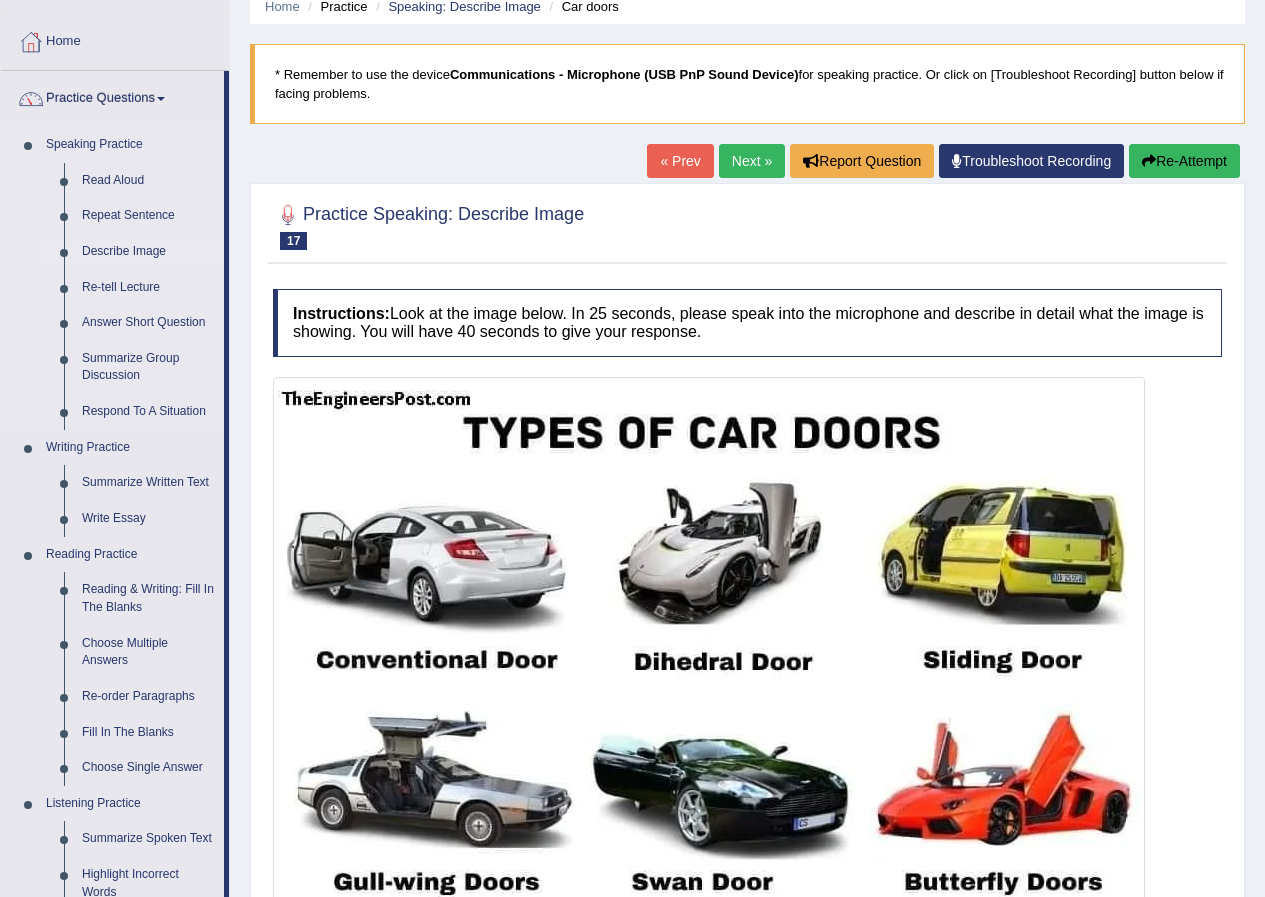 click on "Describe Image" at bounding box center [148, 252] 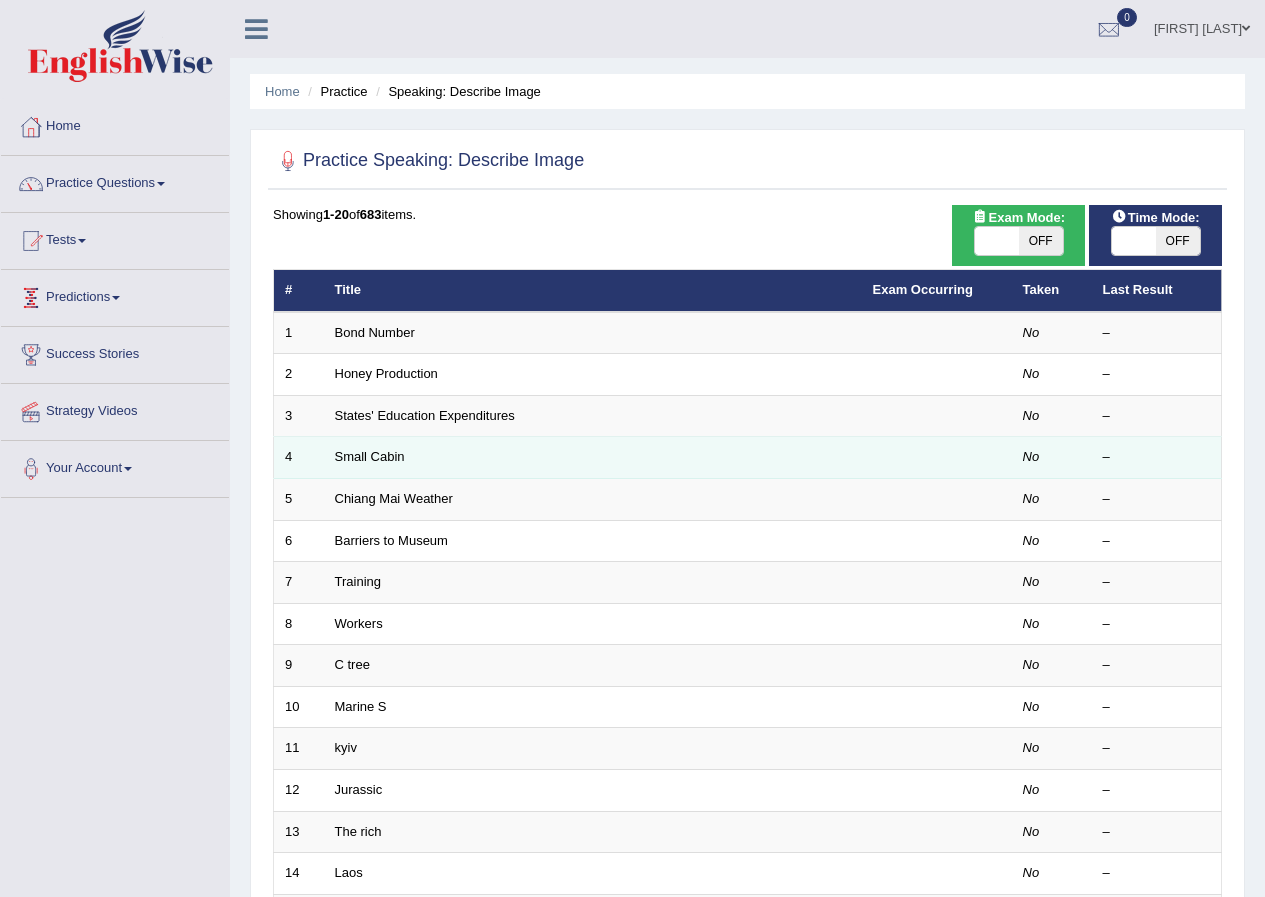 scroll, scrollTop: 0, scrollLeft: 0, axis: both 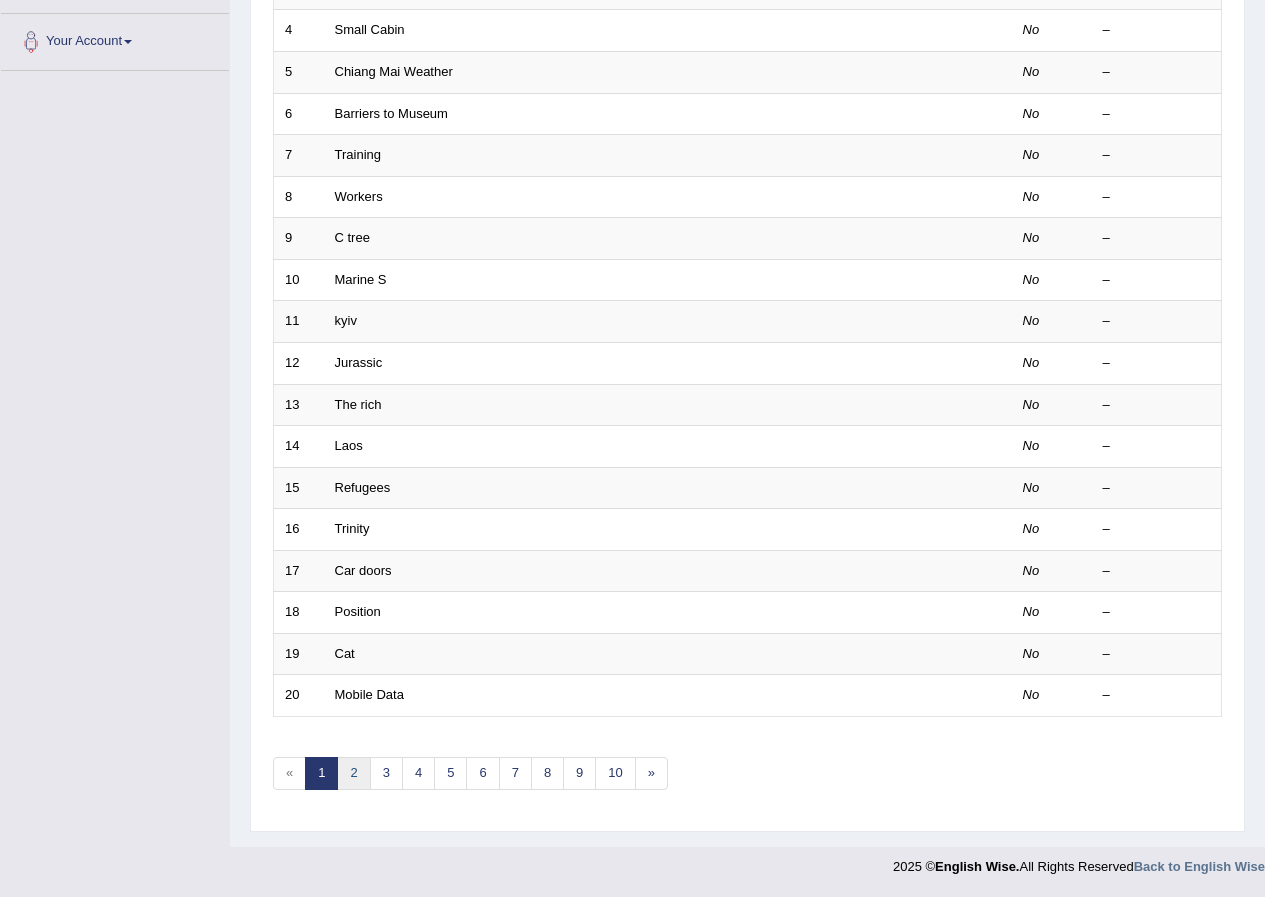 click on "2" at bounding box center [353, 773] 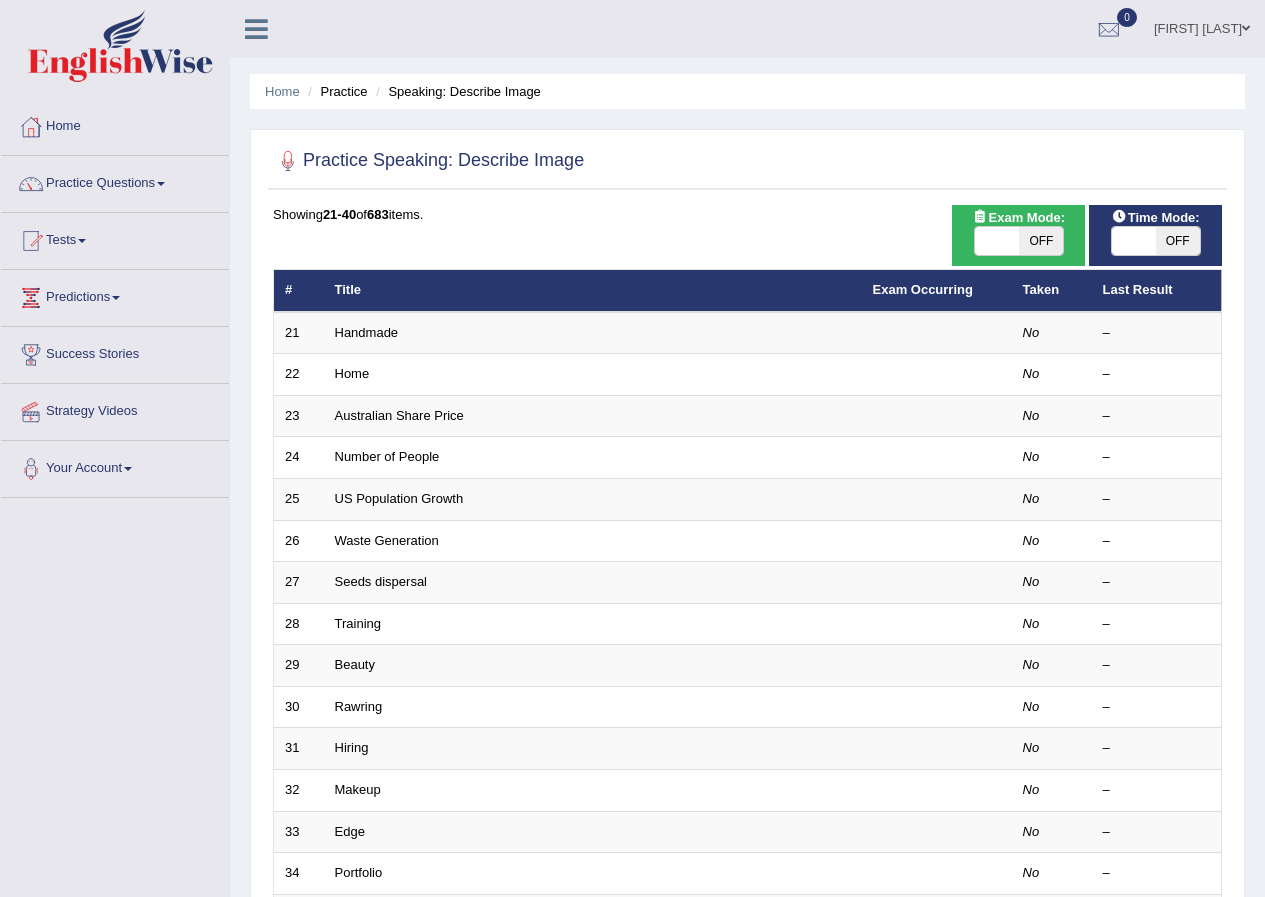 scroll, scrollTop: 0, scrollLeft: 0, axis: both 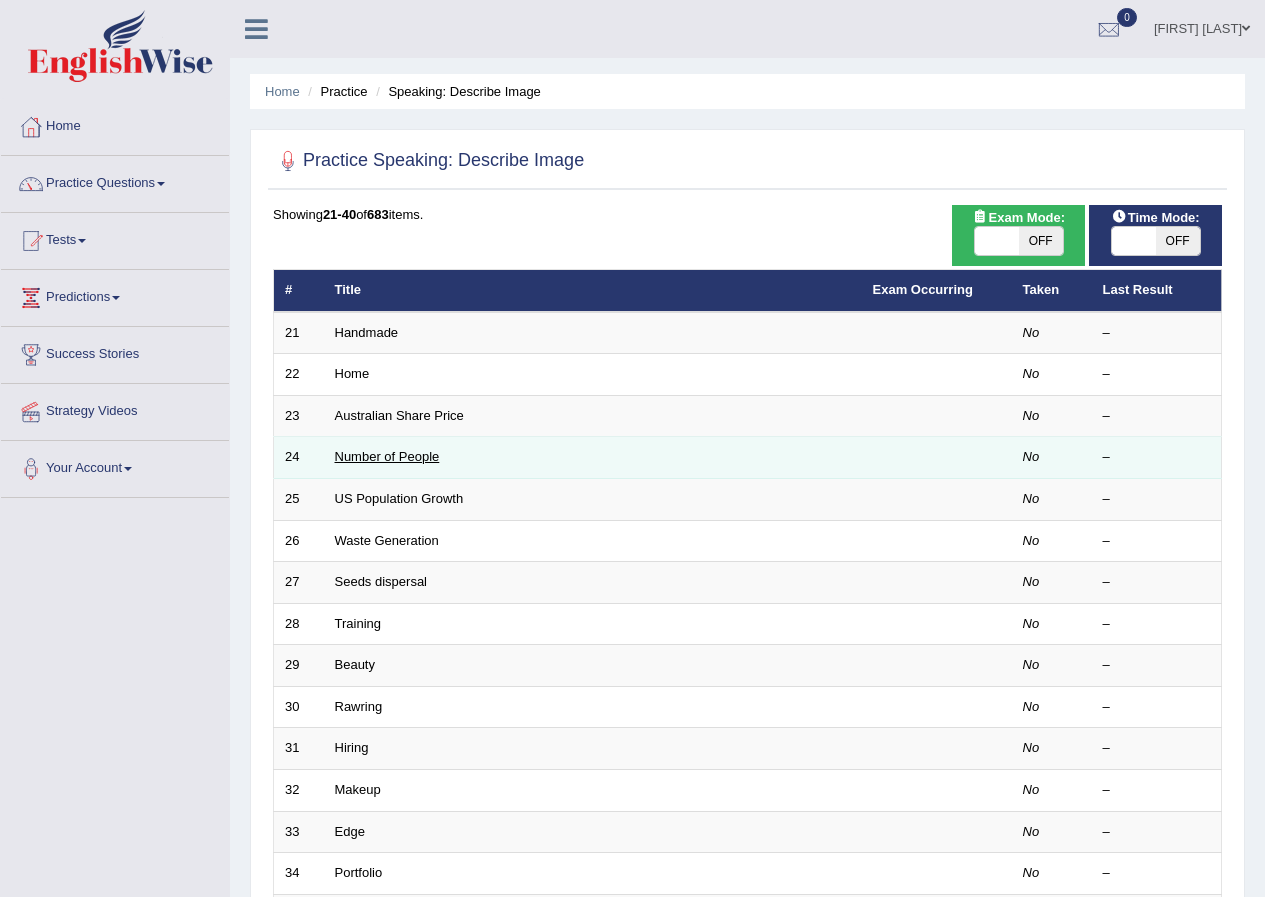 click on "Number of People" at bounding box center [387, 456] 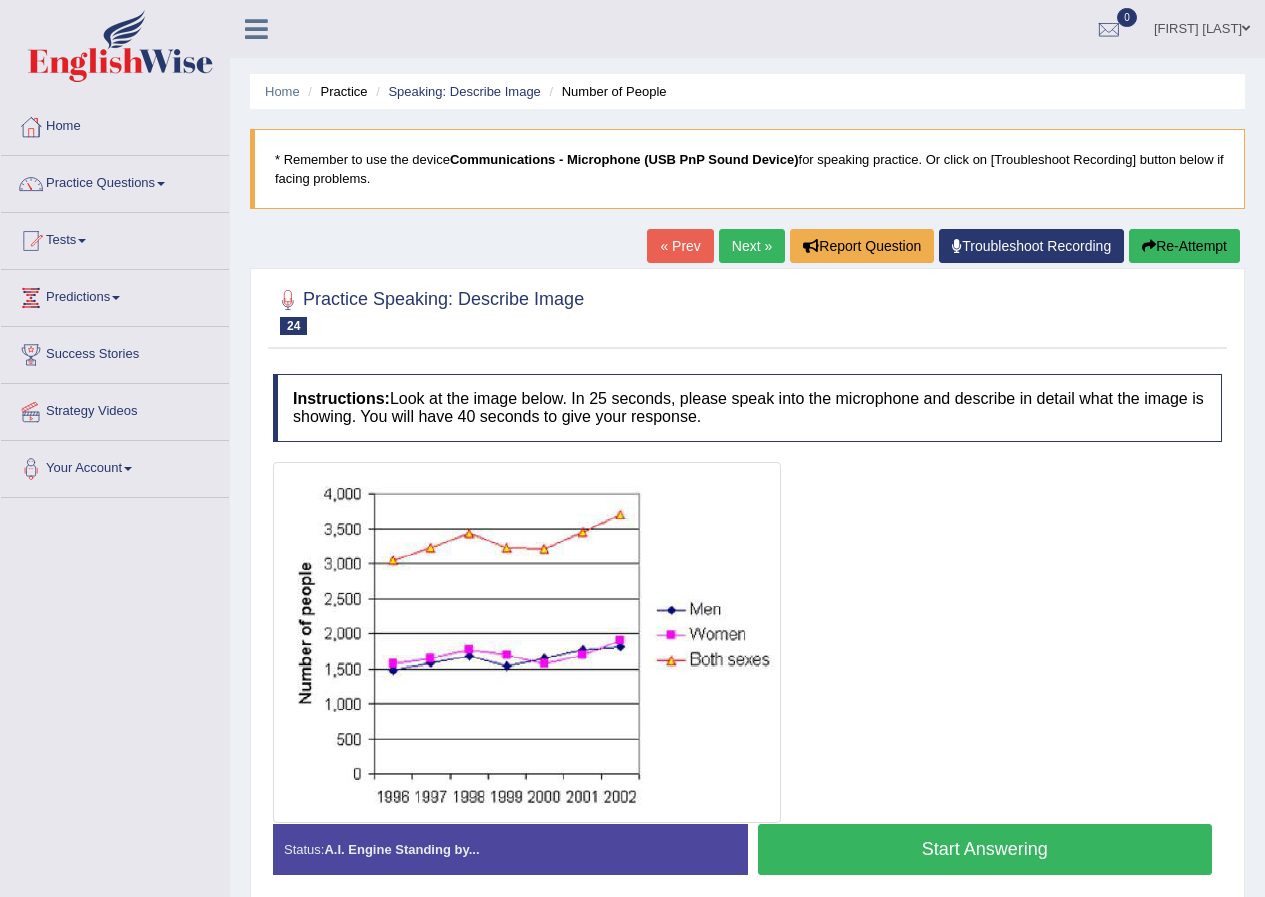 scroll, scrollTop: 0, scrollLeft: 0, axis: both 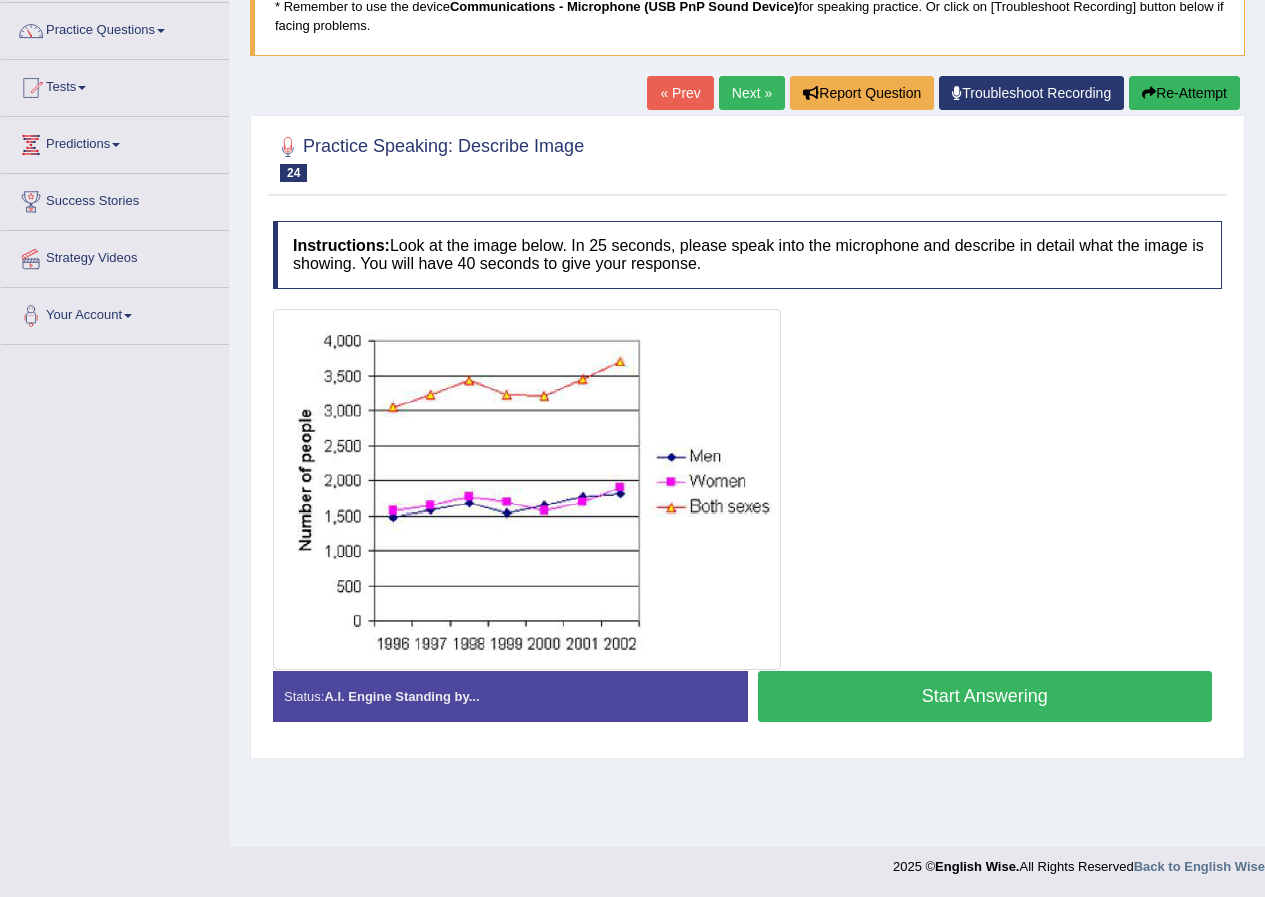 click on "Start Answering" at bounding box center (985, 696) 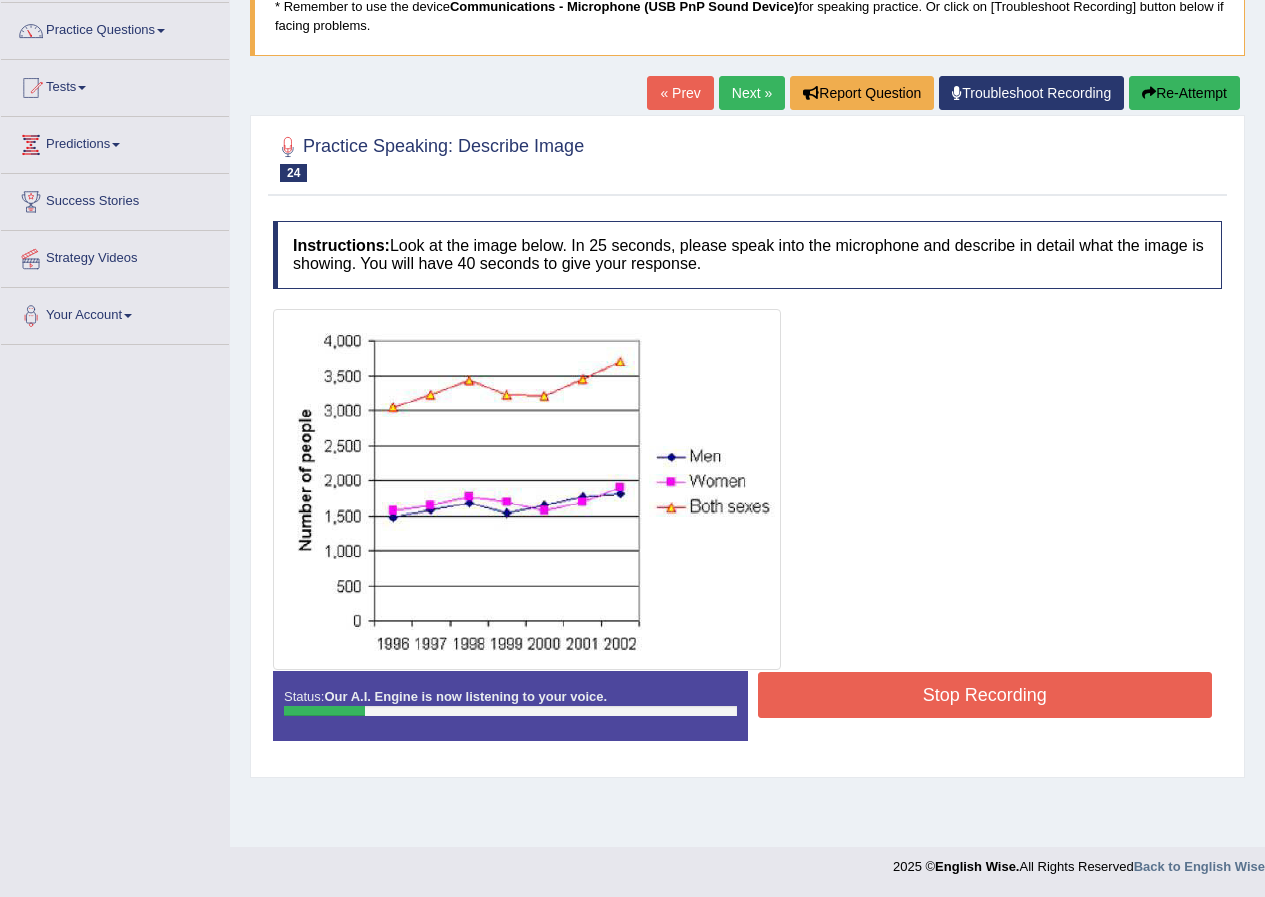 click on "Stop Recording" at bounding box center [985, 695] 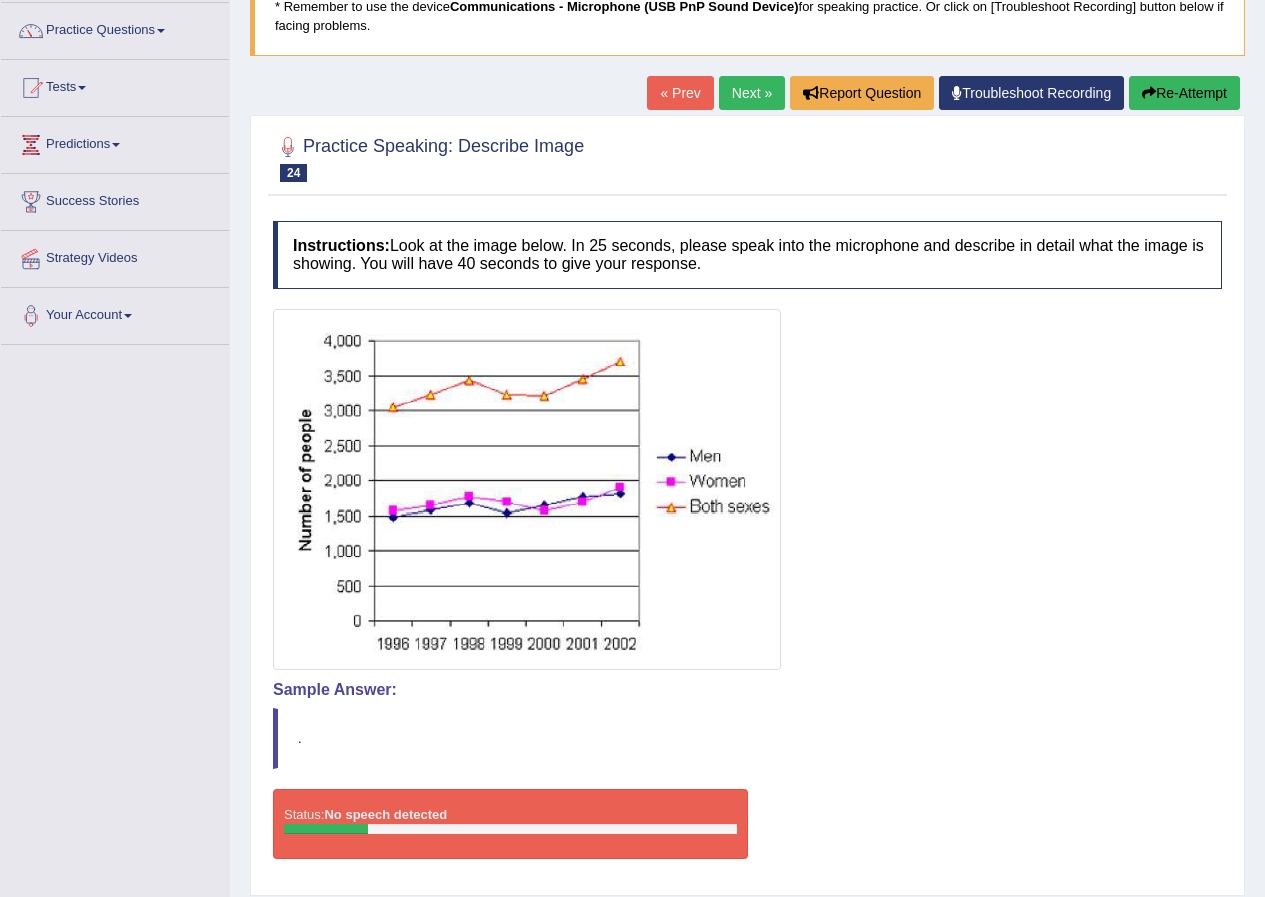 click on "« Prev" at bounding box center (680, 93) 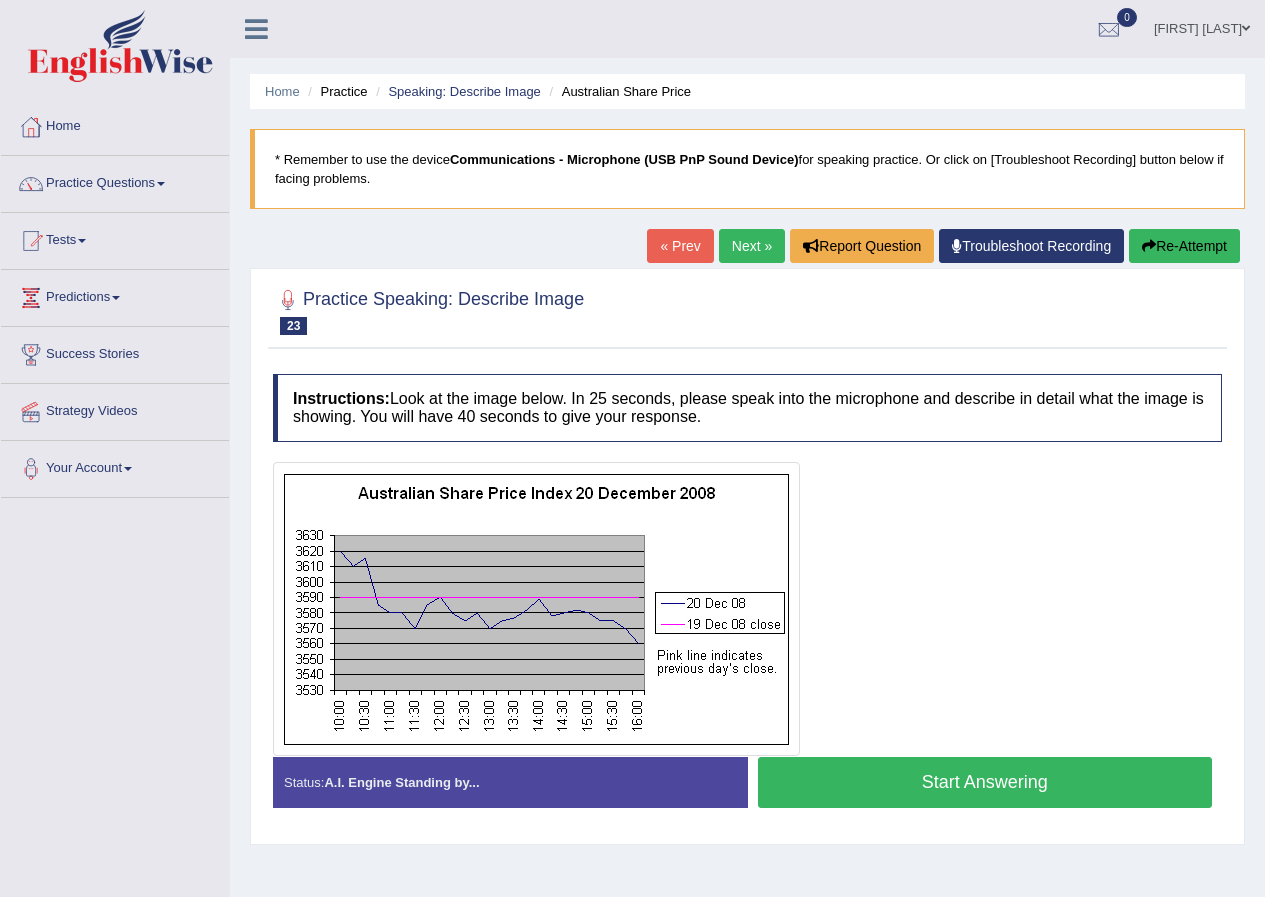 scroll, scrollTop: 0, scrollLeft: 0, axis: both 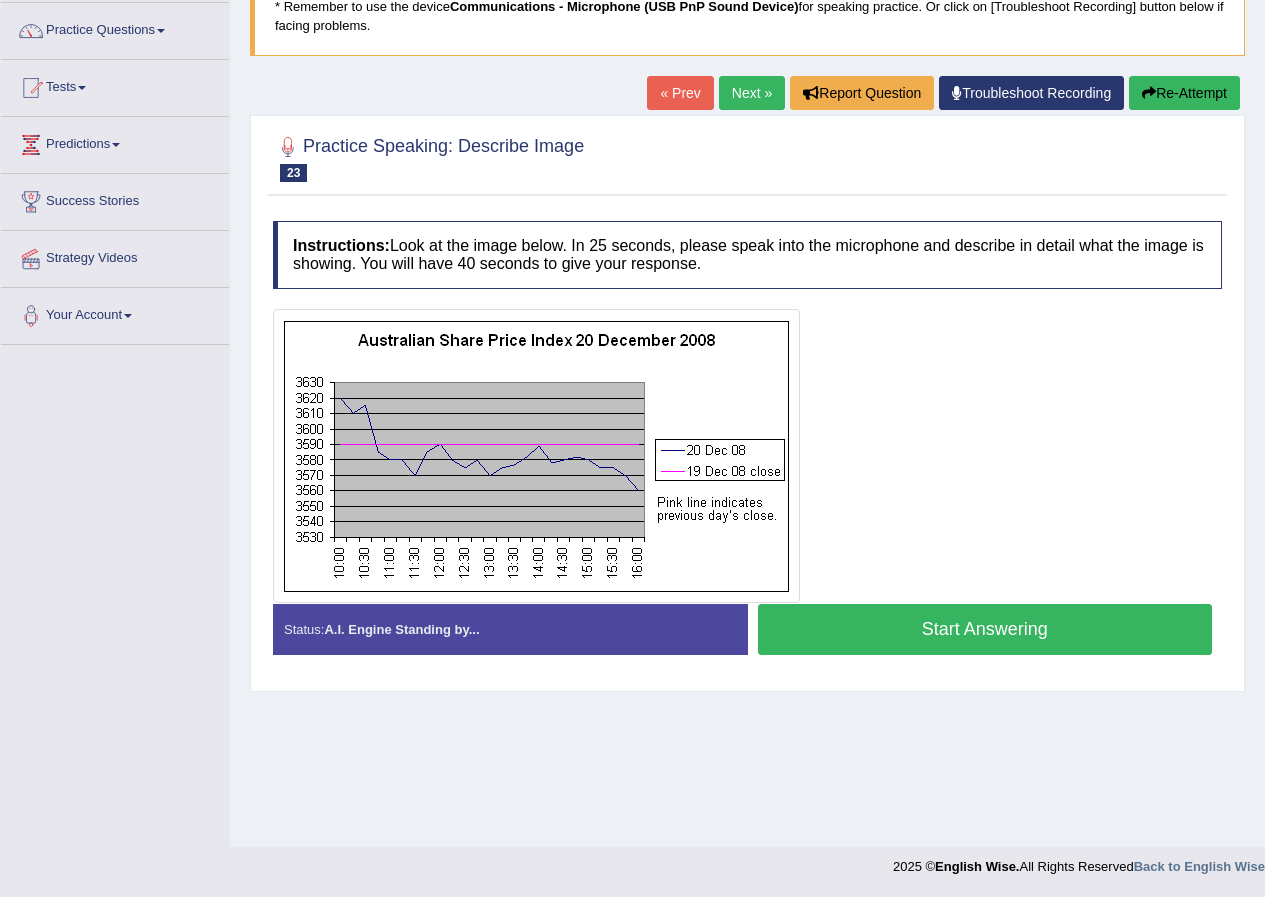 click on "Troubleshoot Recording" at bounding box center (1031, 93) 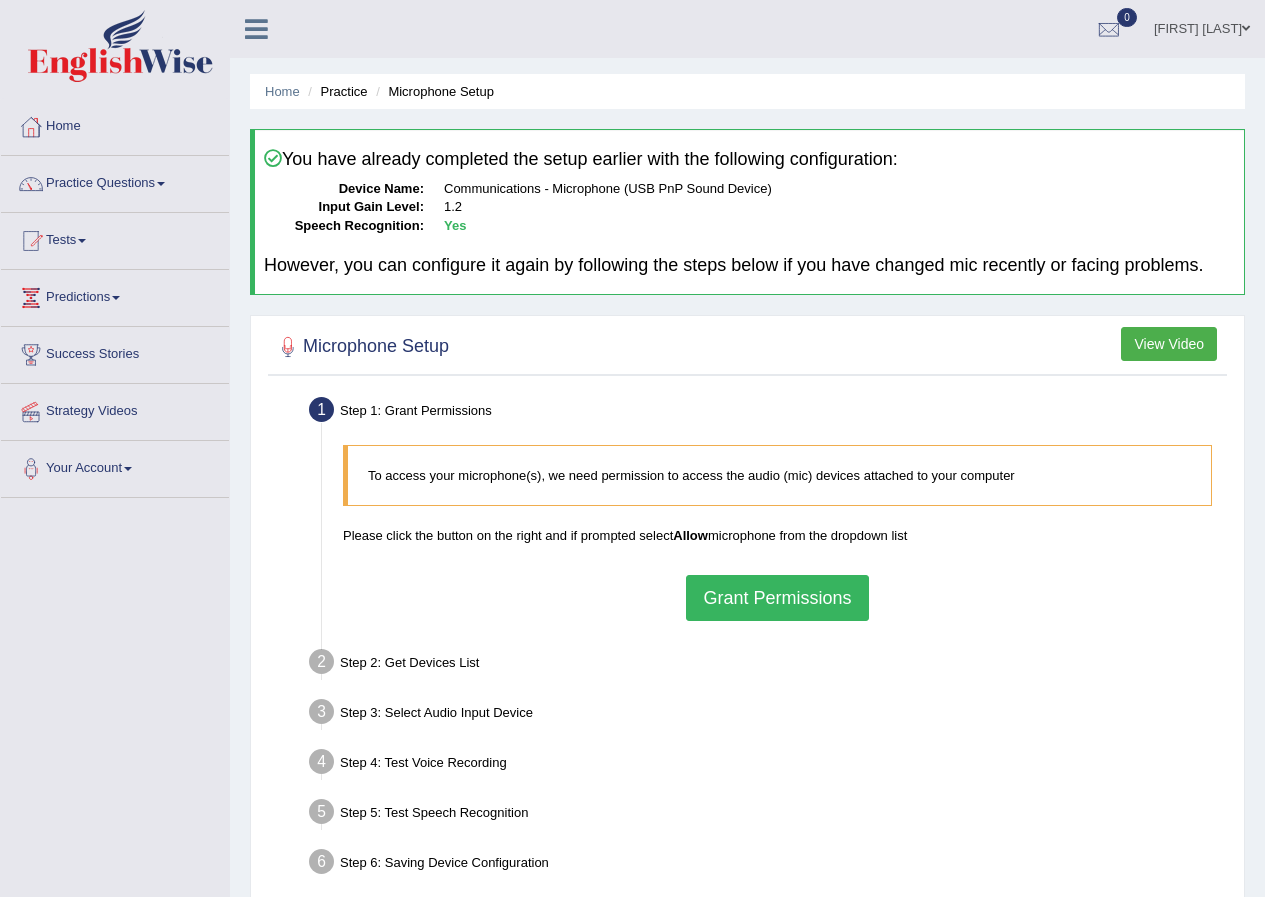 scroll, scrollTop: 0, scrollLeft: 0, axis: both 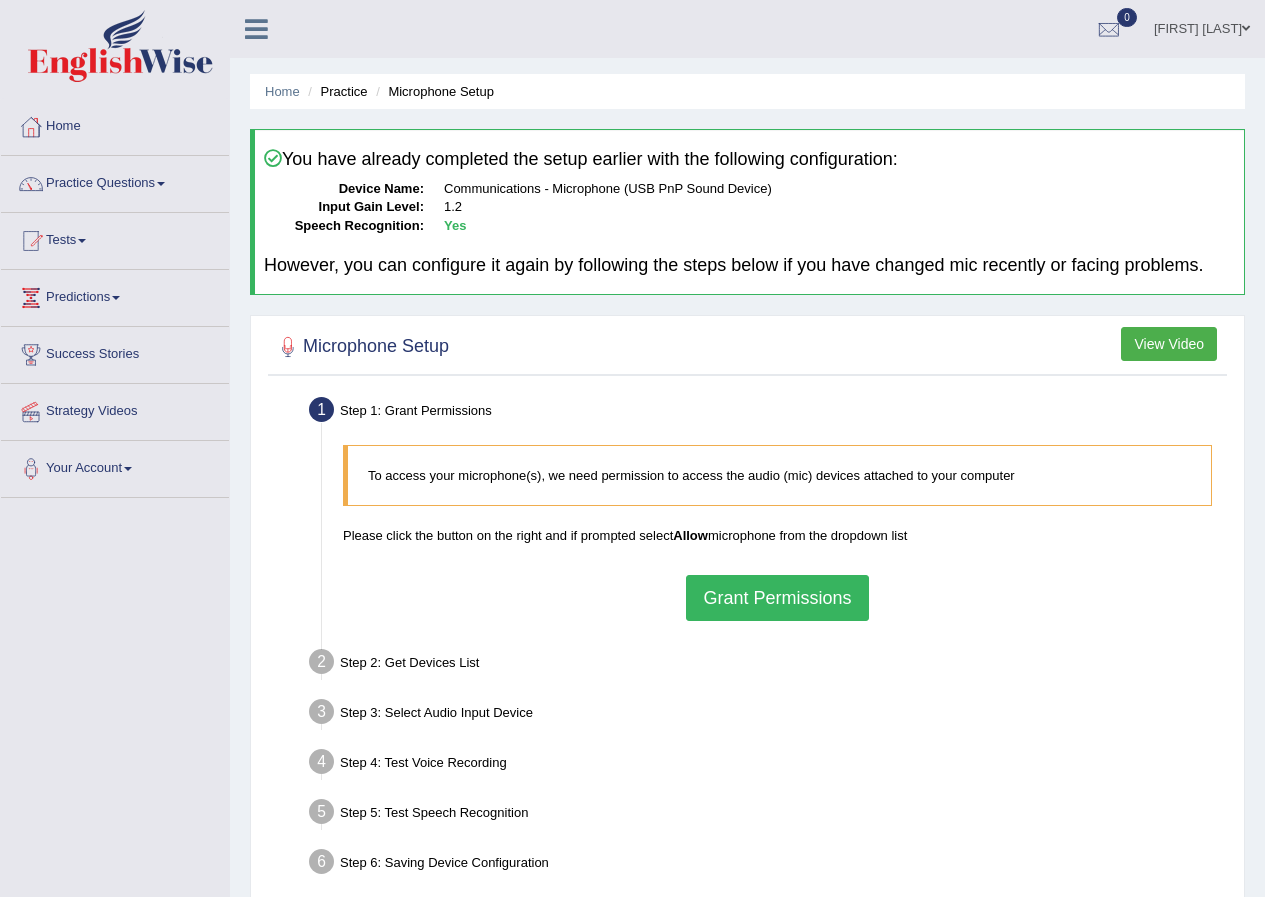 click on "Grant Permissions" at bounding box center [777, 598] 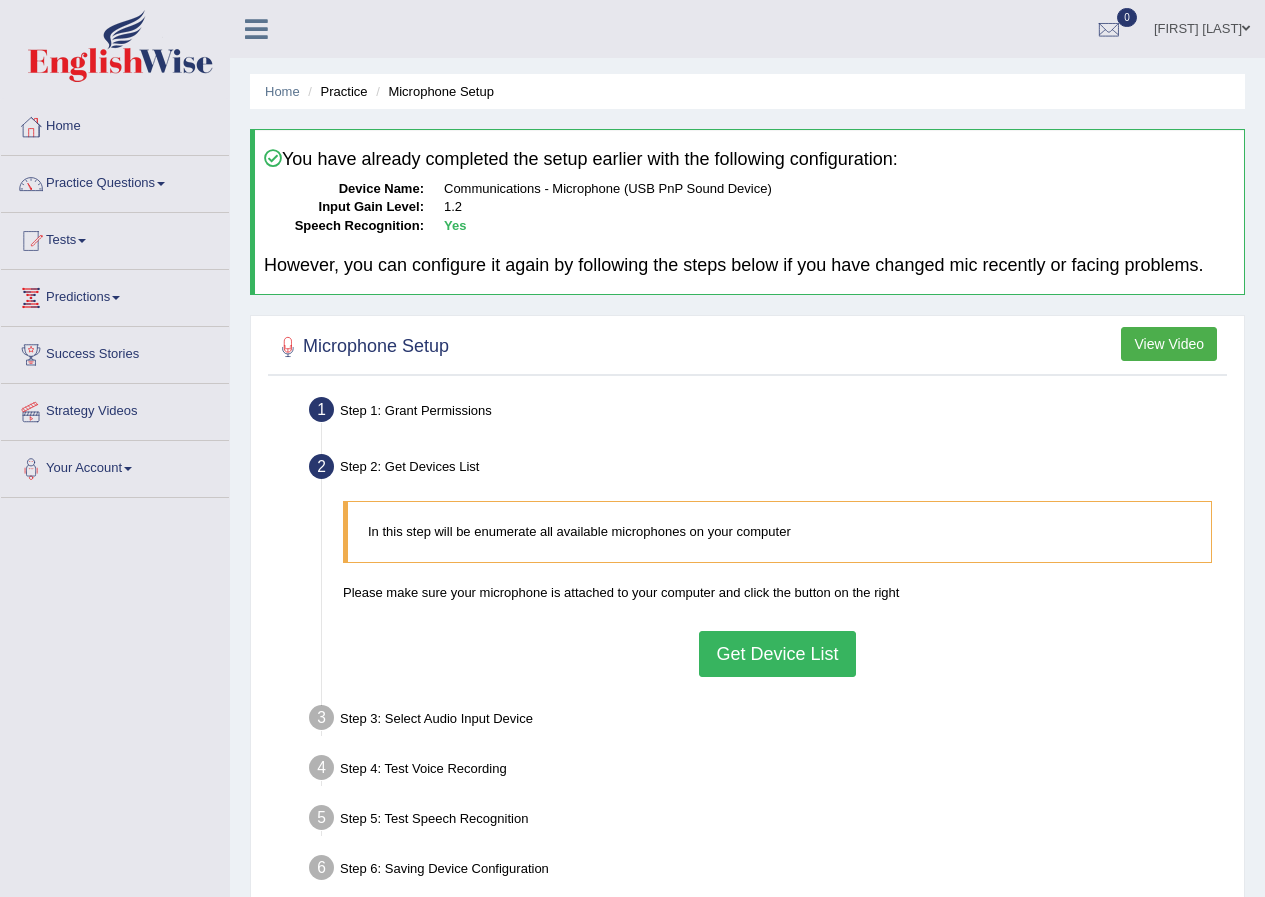click on "Get Device List" at bounding box center (777, 654) 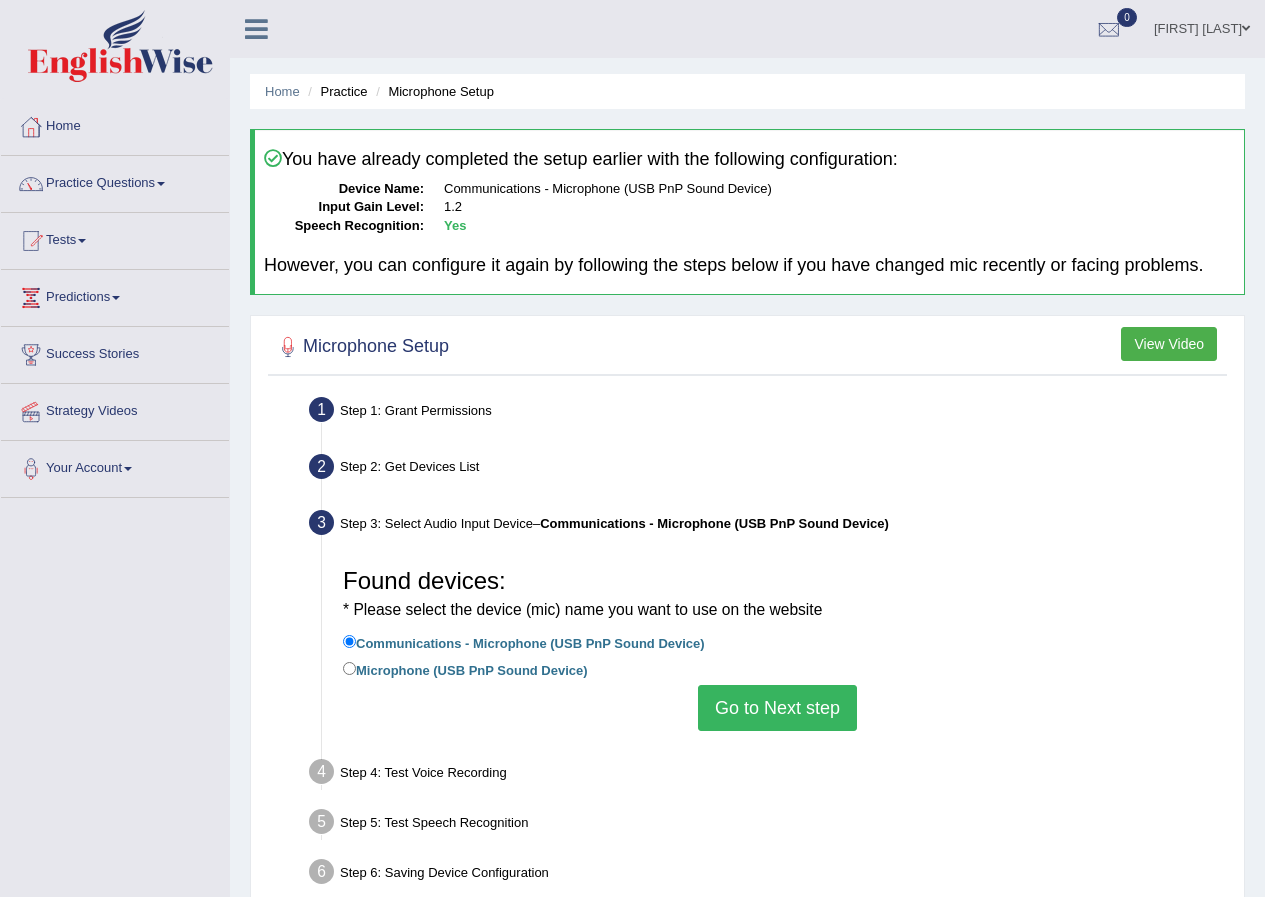 click on "Go to Next step" at bounding box center [777, 708] 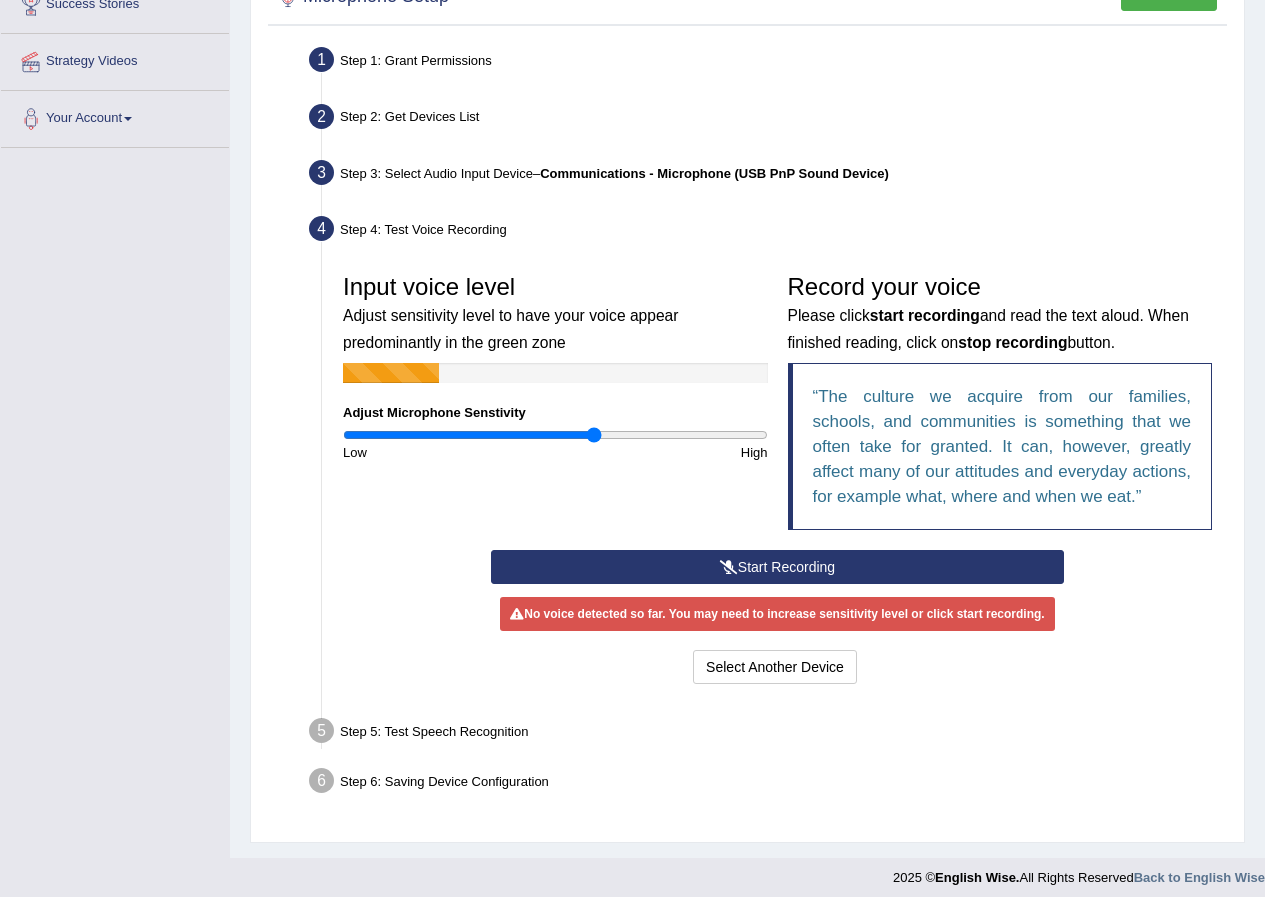scroll, scrollTop: 361, scrollLeft: 0, axis: vertical 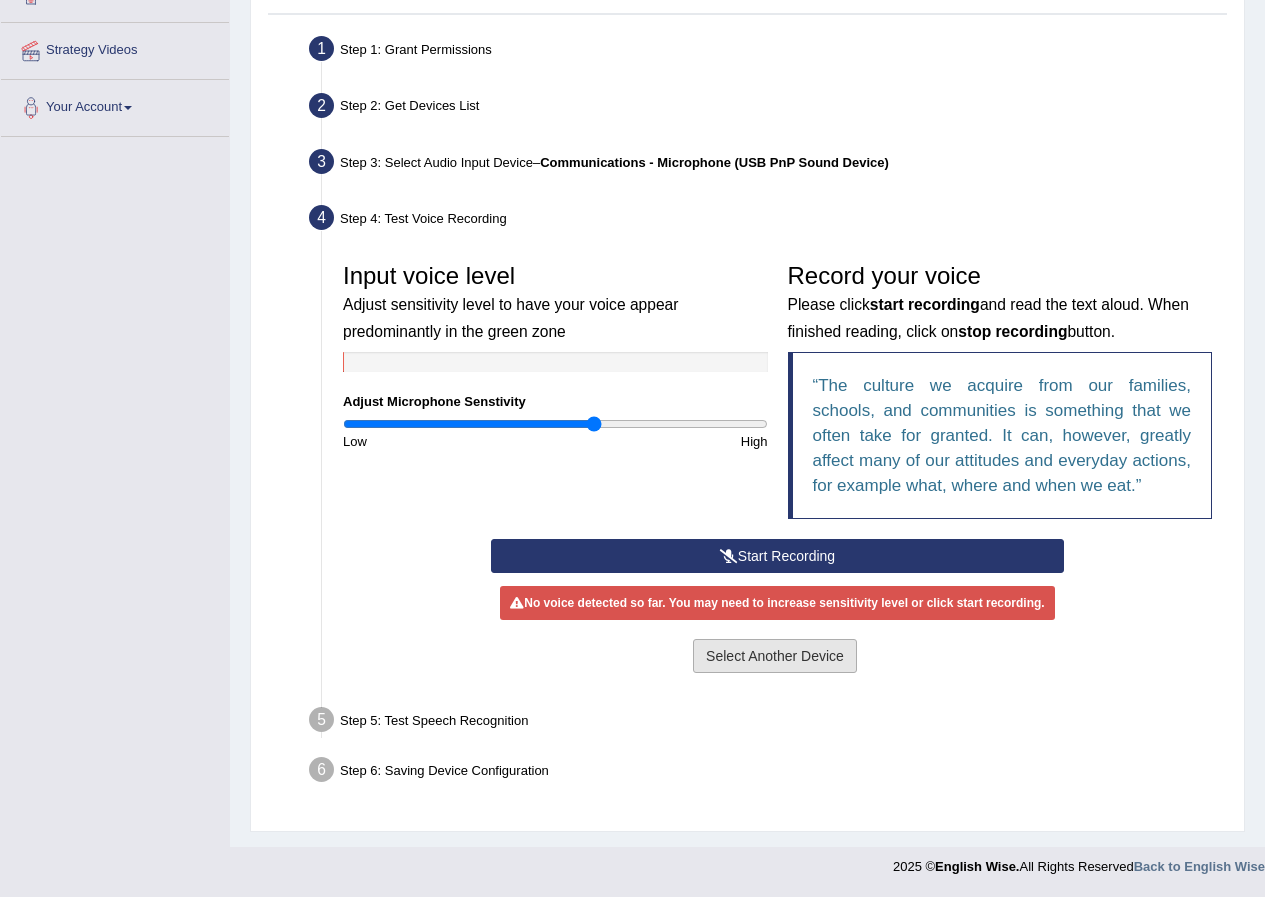 click on "Select Another Device" at bounding box center [775, 656] 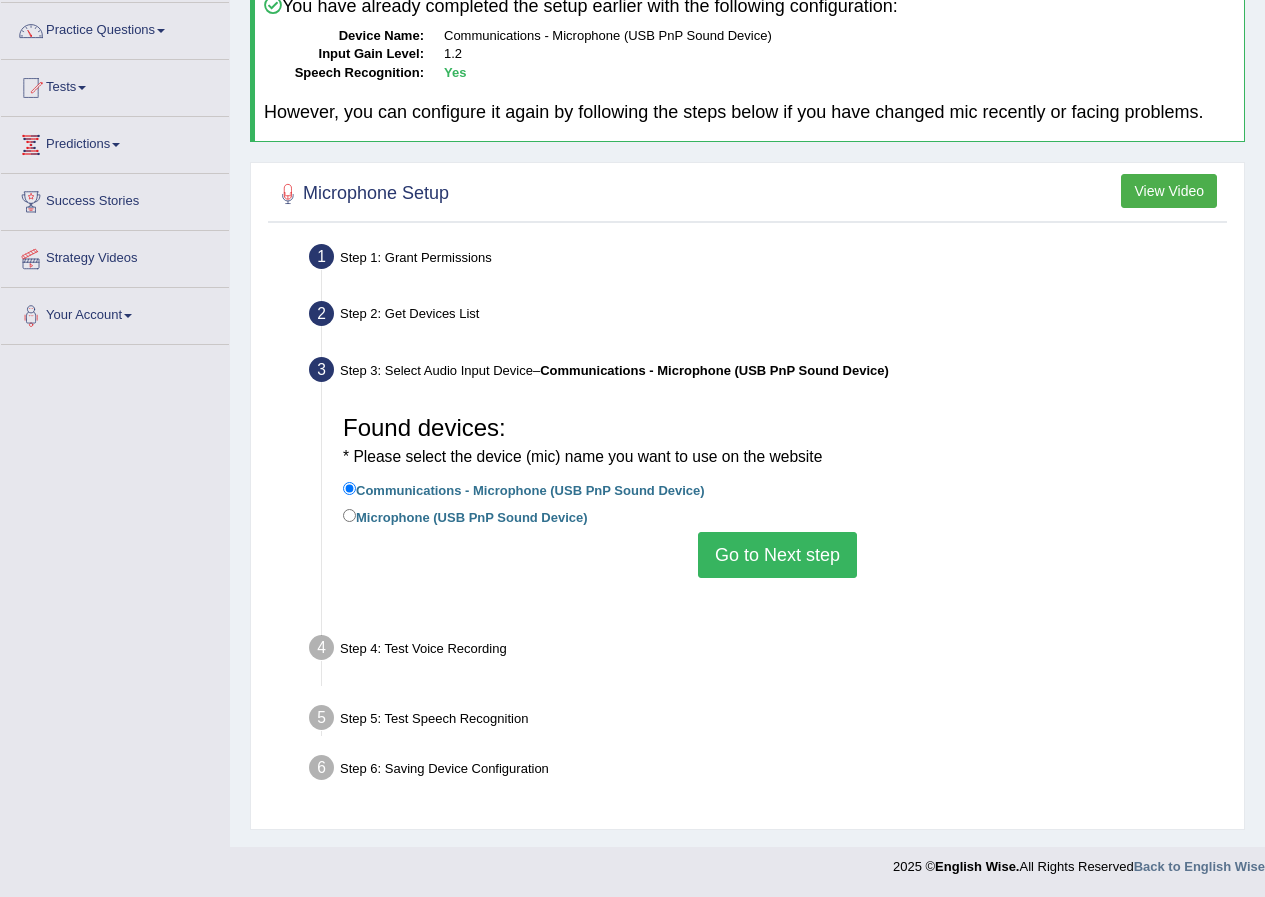 scroll, scrollTop: 153, scrollLeft: 0, axis: vertical 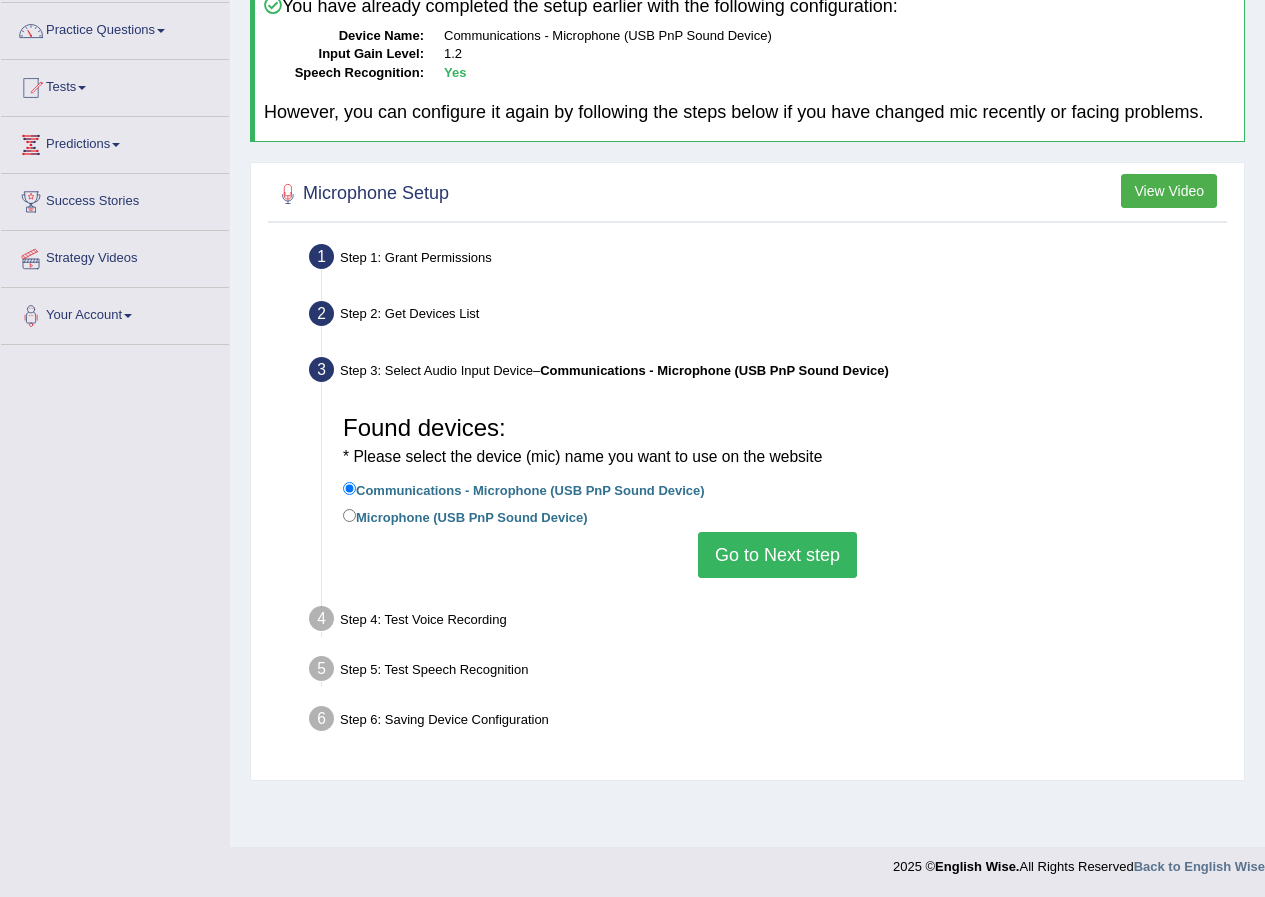 click on "Go to Next step" at bounding box center (777, 555) 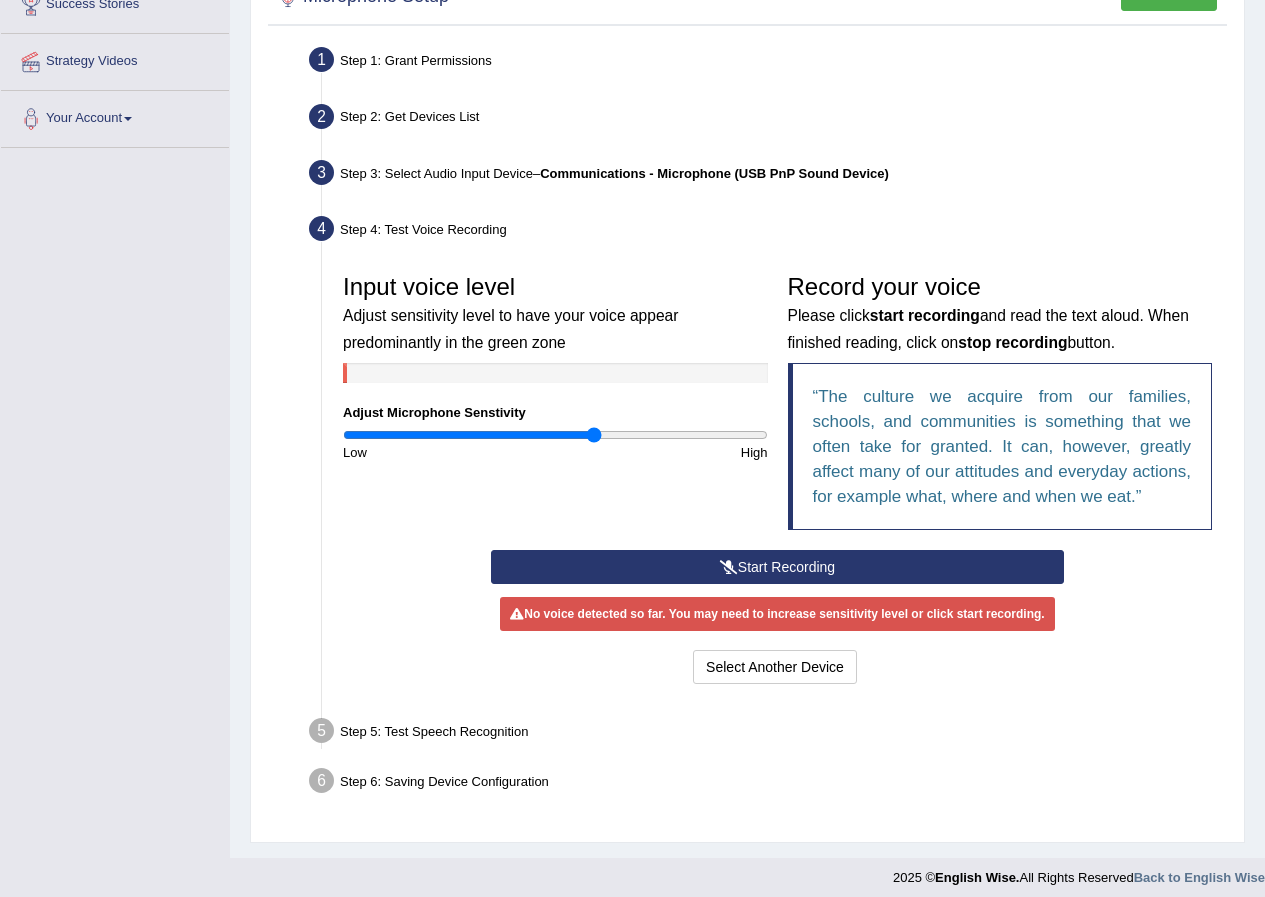 scroll, scrollTop: 353, scrollLeft: 0, axis: vertical 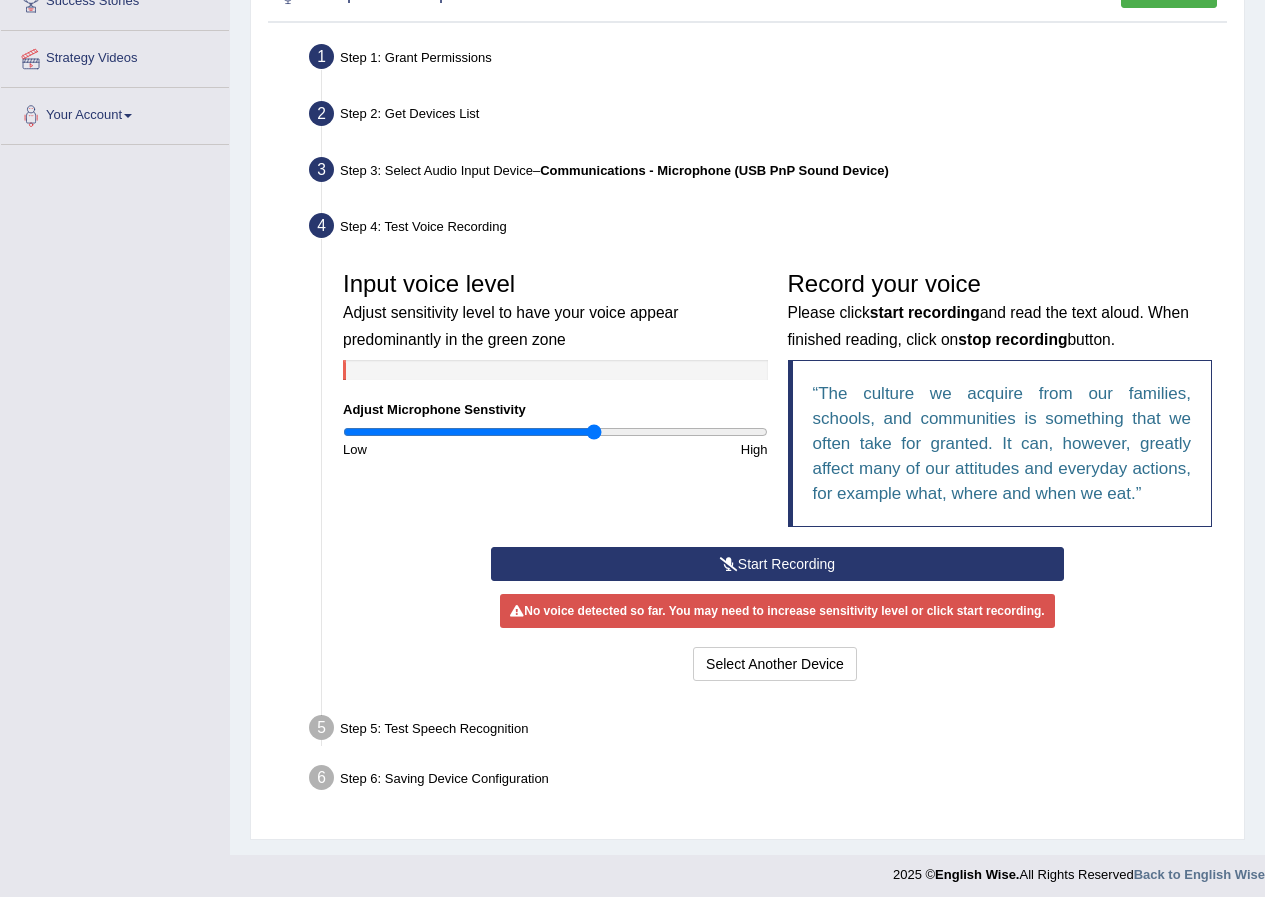 click on "Start Recording" at bounding box center [777, 564] 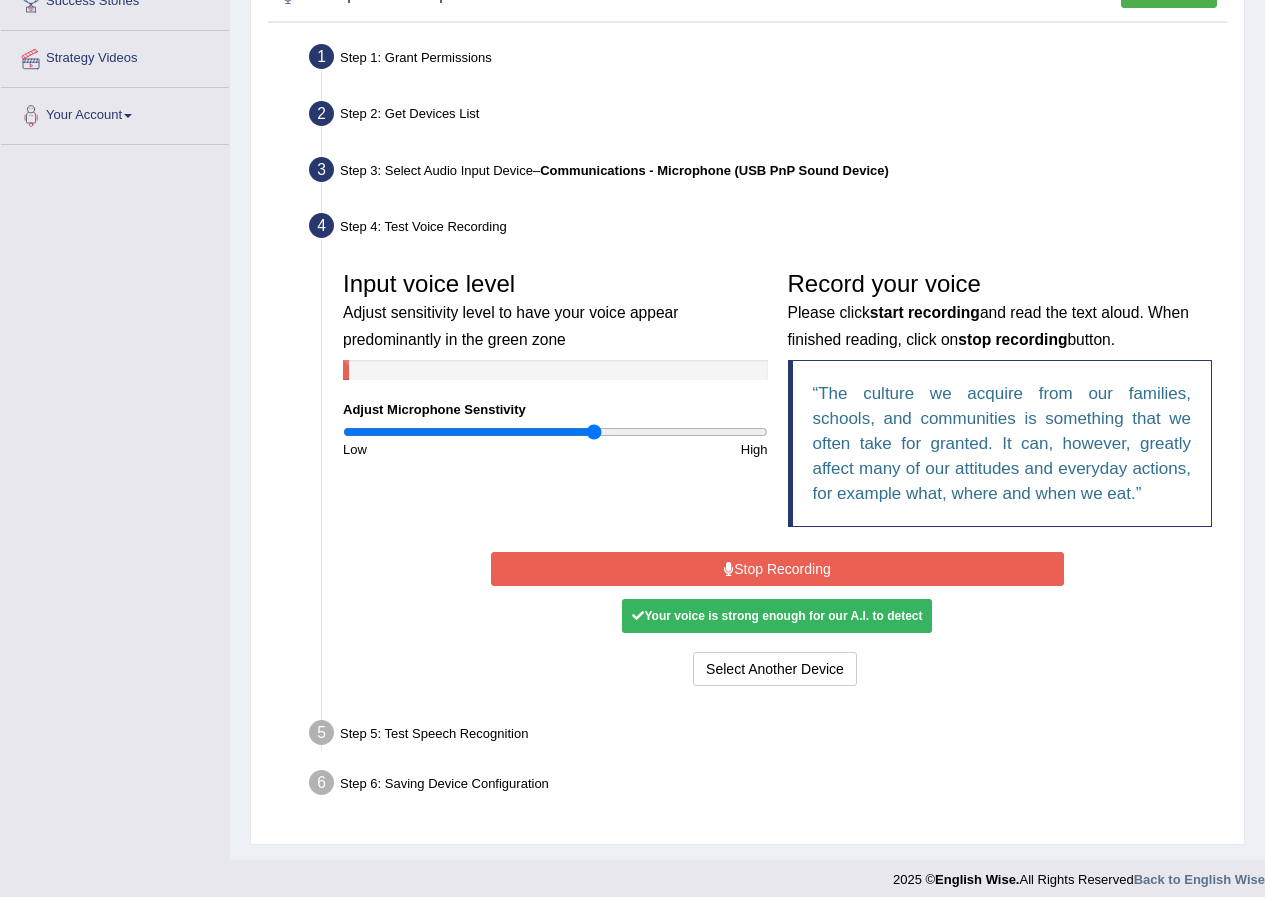click on "Your voice is strong enough for our A.I. to detect" at bounding box center (777, 616) 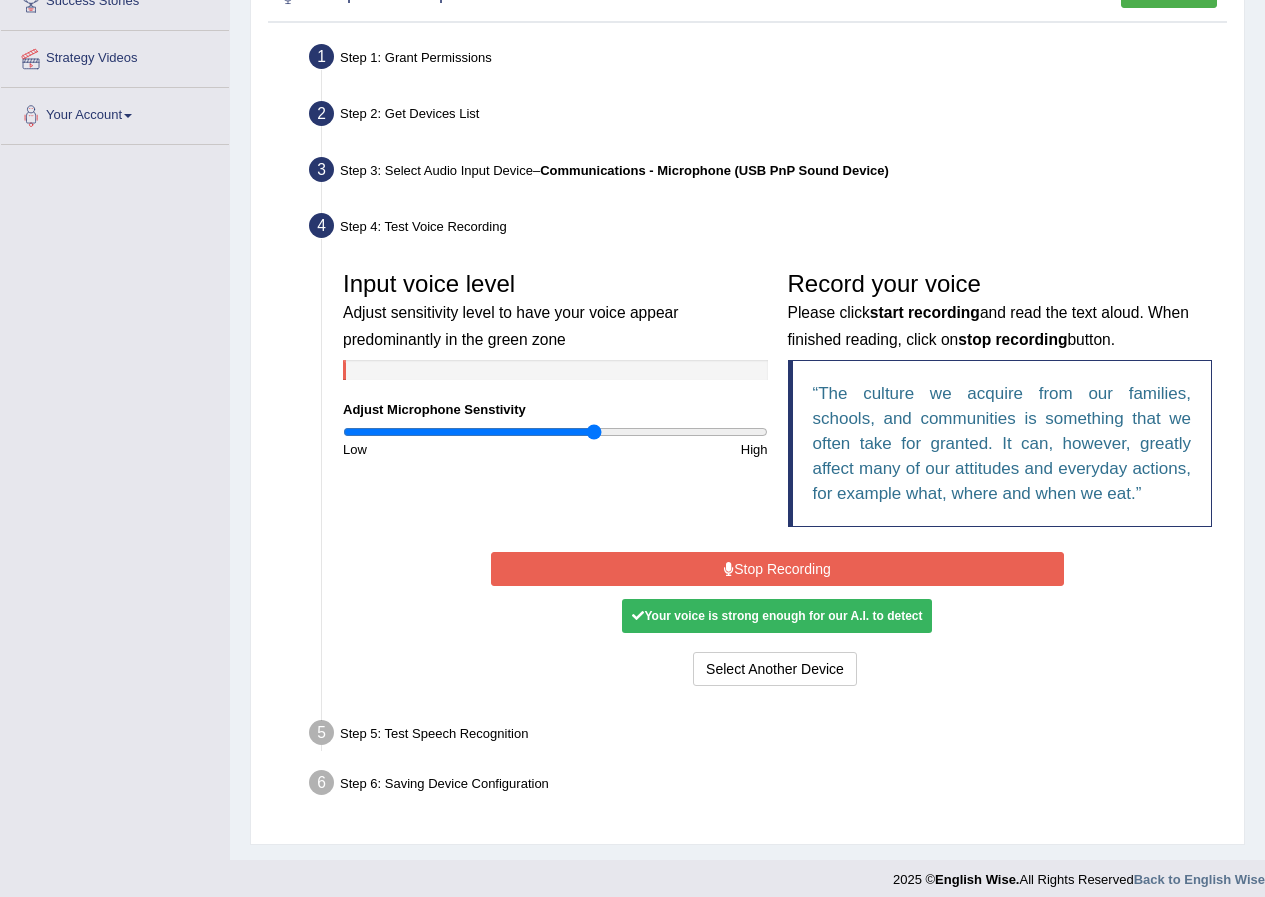 click on "Stop Recording" at bounding box center (777, 569) 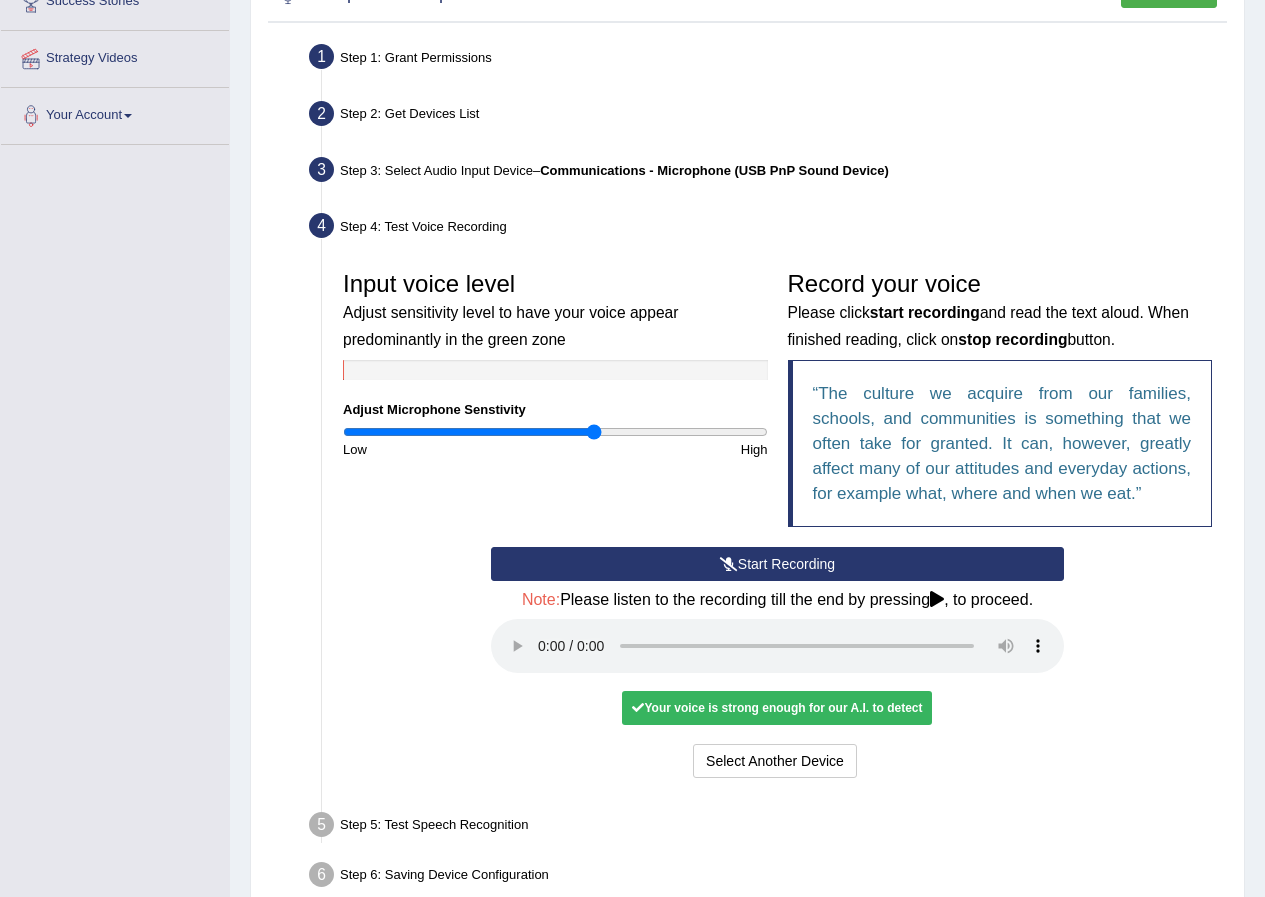 click on "Your voice is strong enough for our A.I. to detect" at bounding box center (777, 708) 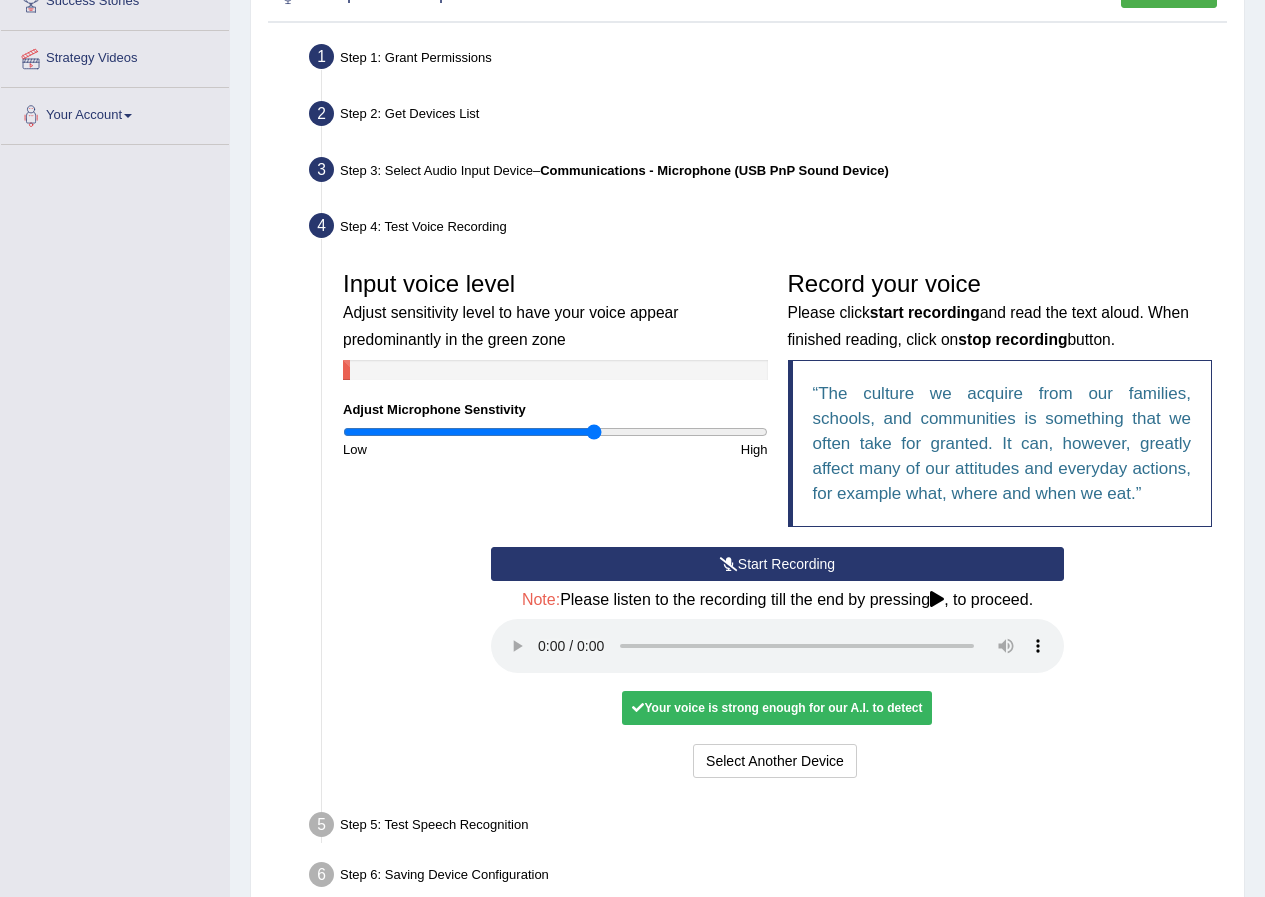 click on "Start Recording" at bounding box center [777, 564] 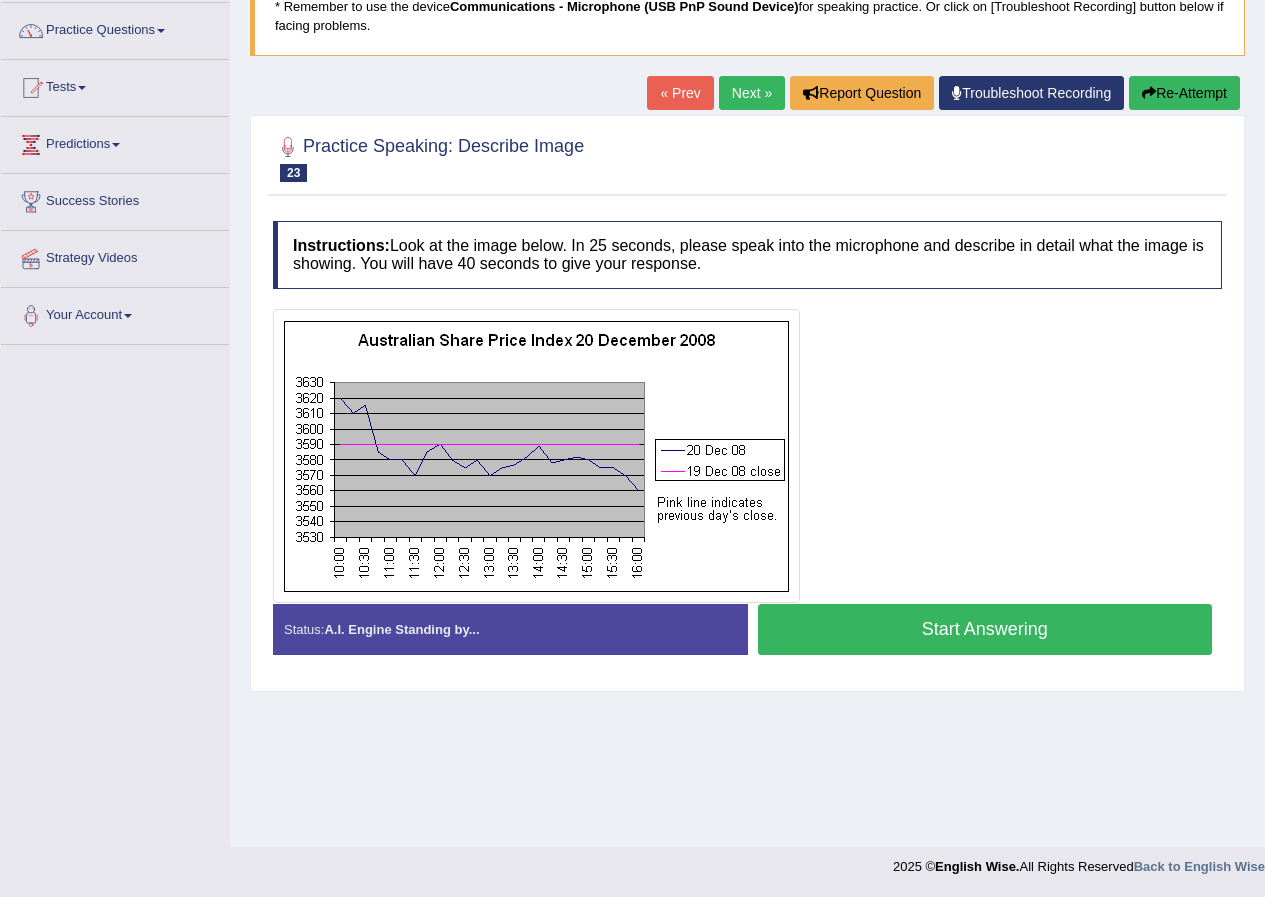 scroll, scrollTop: 153, scrollLeft: 0, axis: vertical 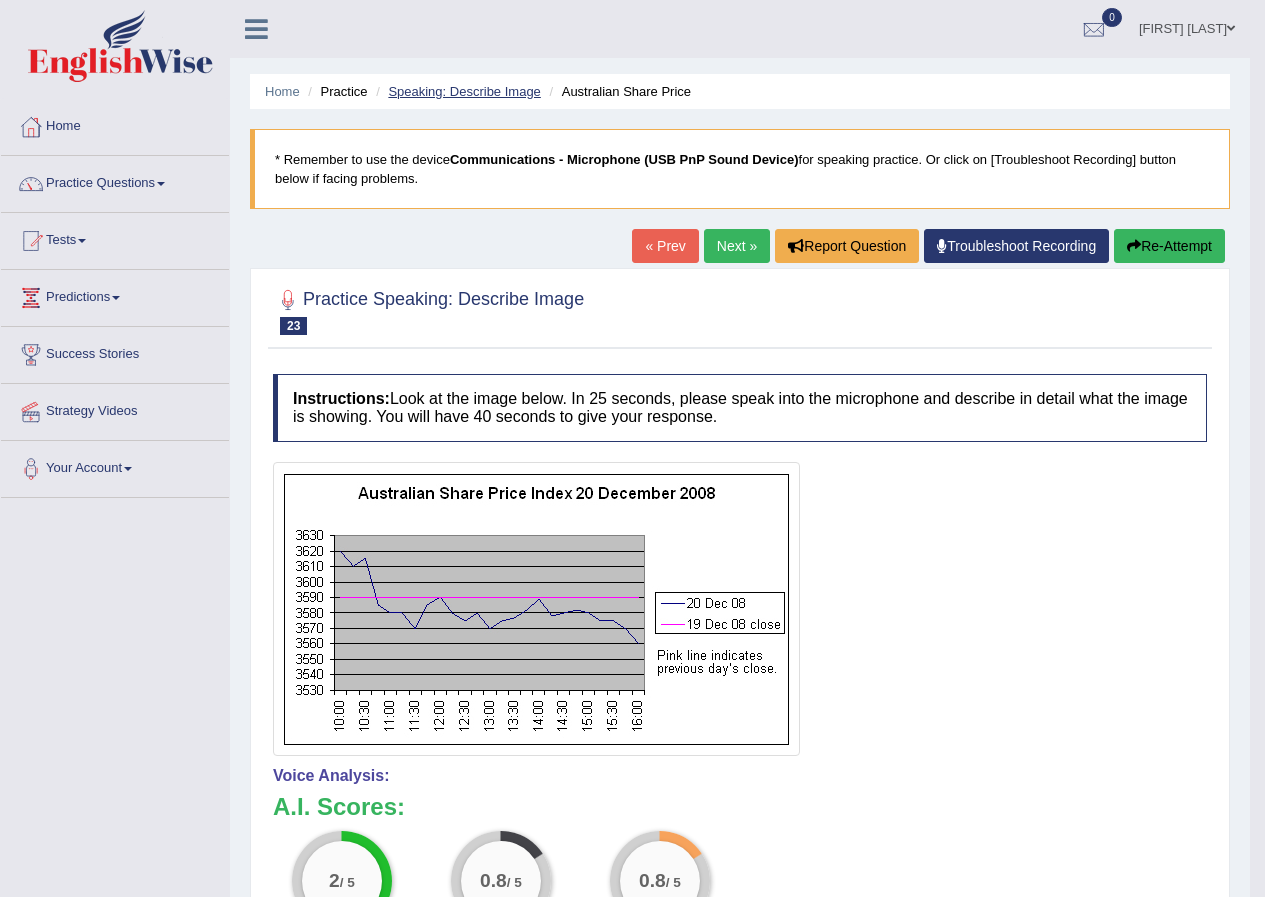 click on "Speaking: Describe Image" at bounding box center [464, 91] 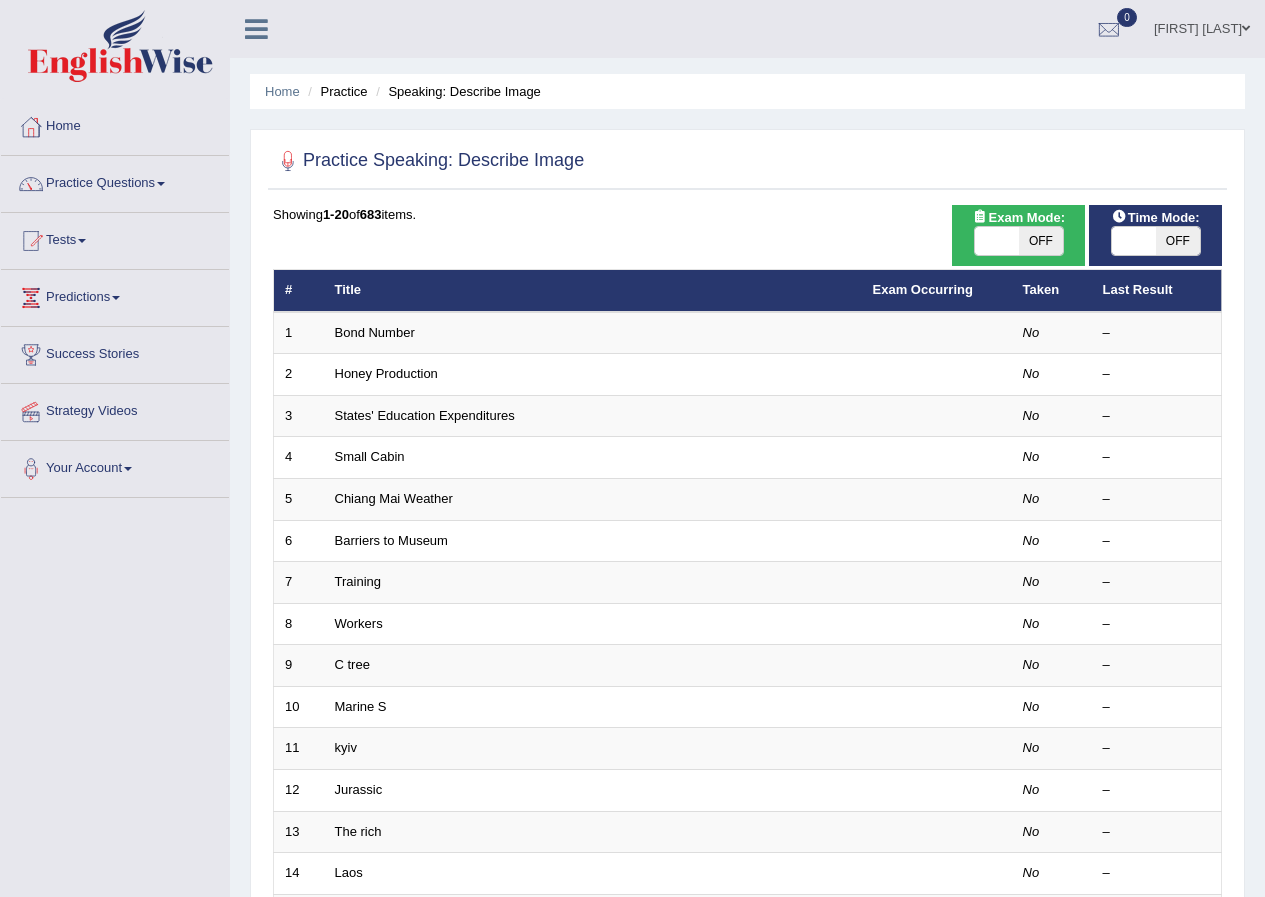 scroll, scrollTop: 0, scrollLeft: 0, axis: both 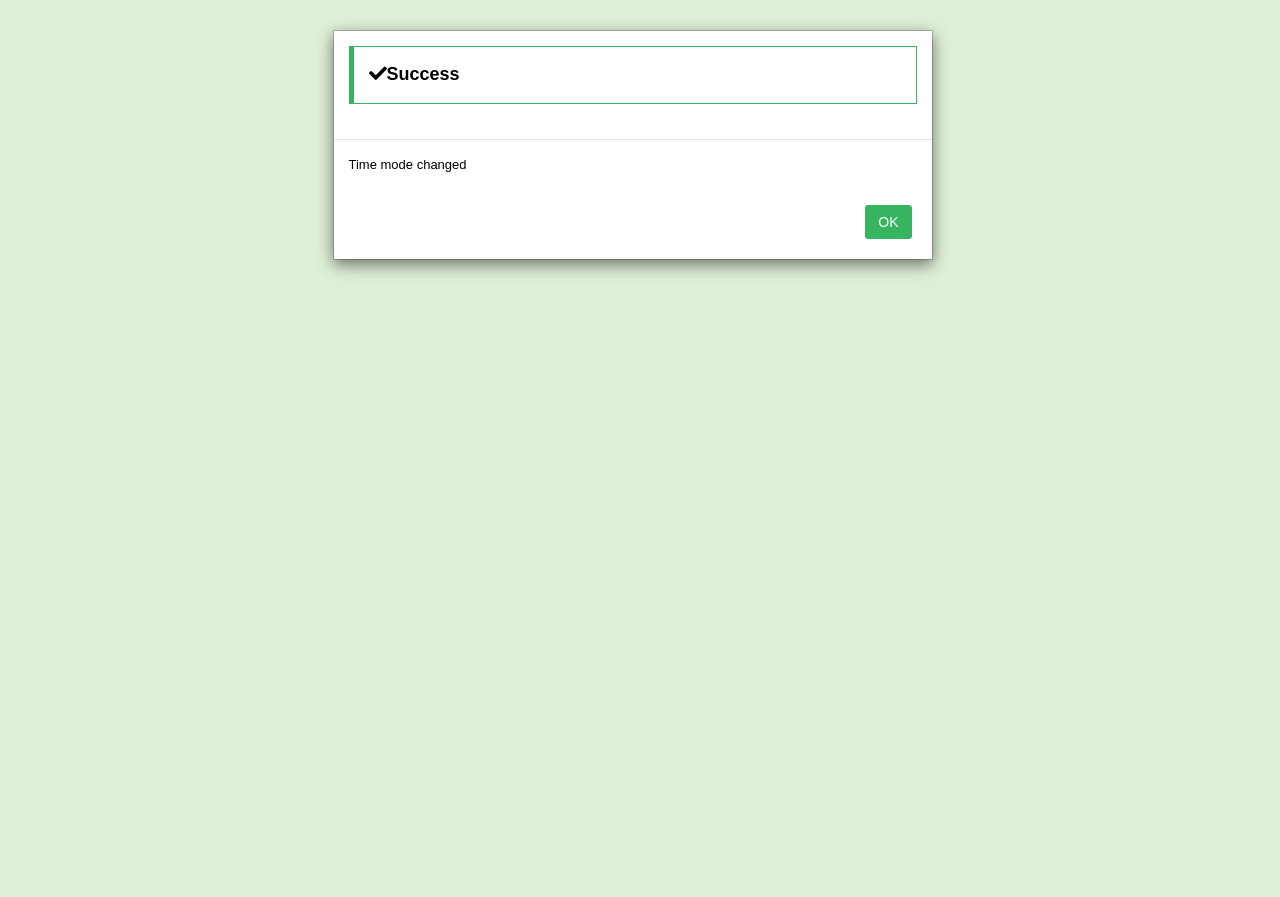 click on "OK" at bounding box center (888, 222) 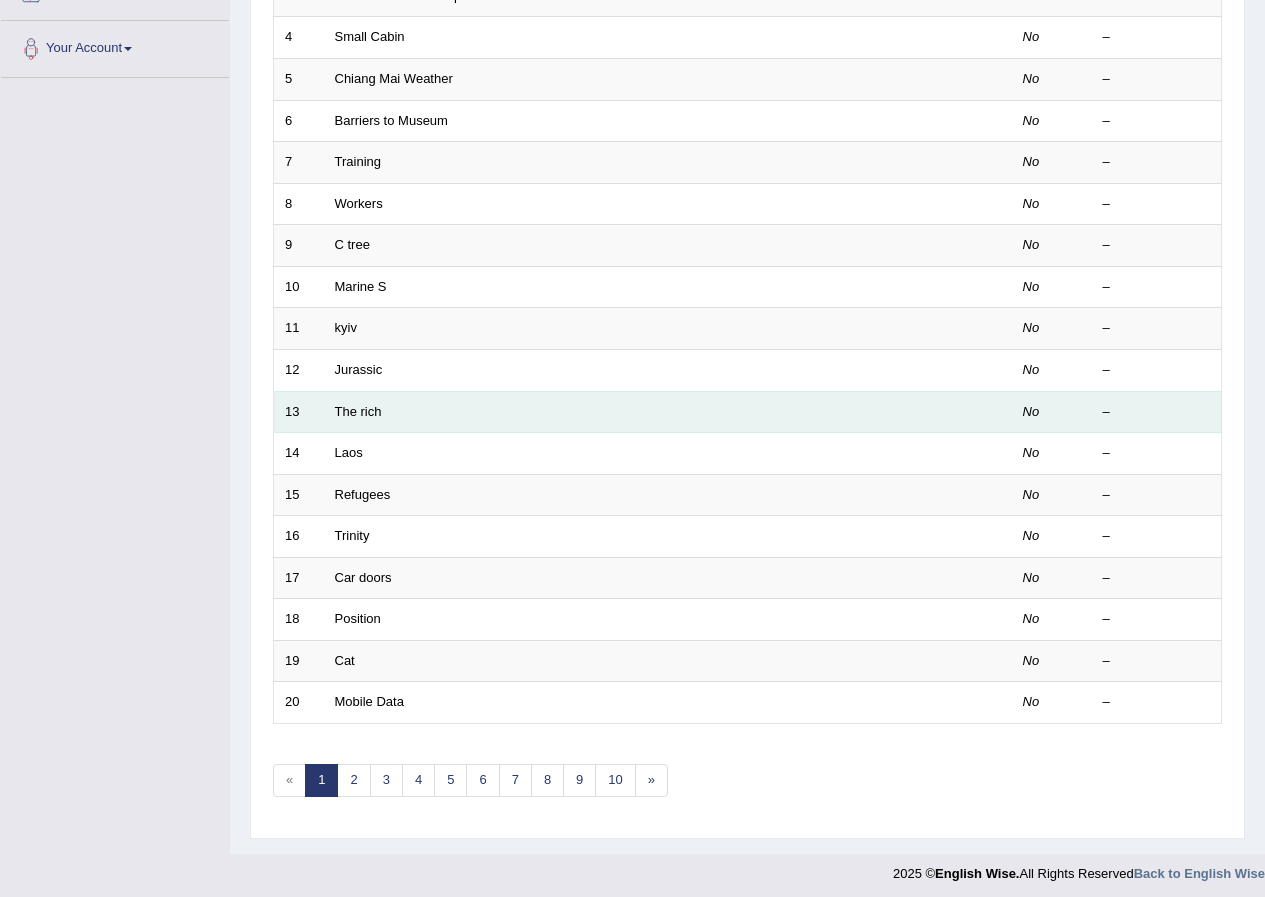 scroll, scrollTop: 427, scrollLeft: 0, axis: vertical 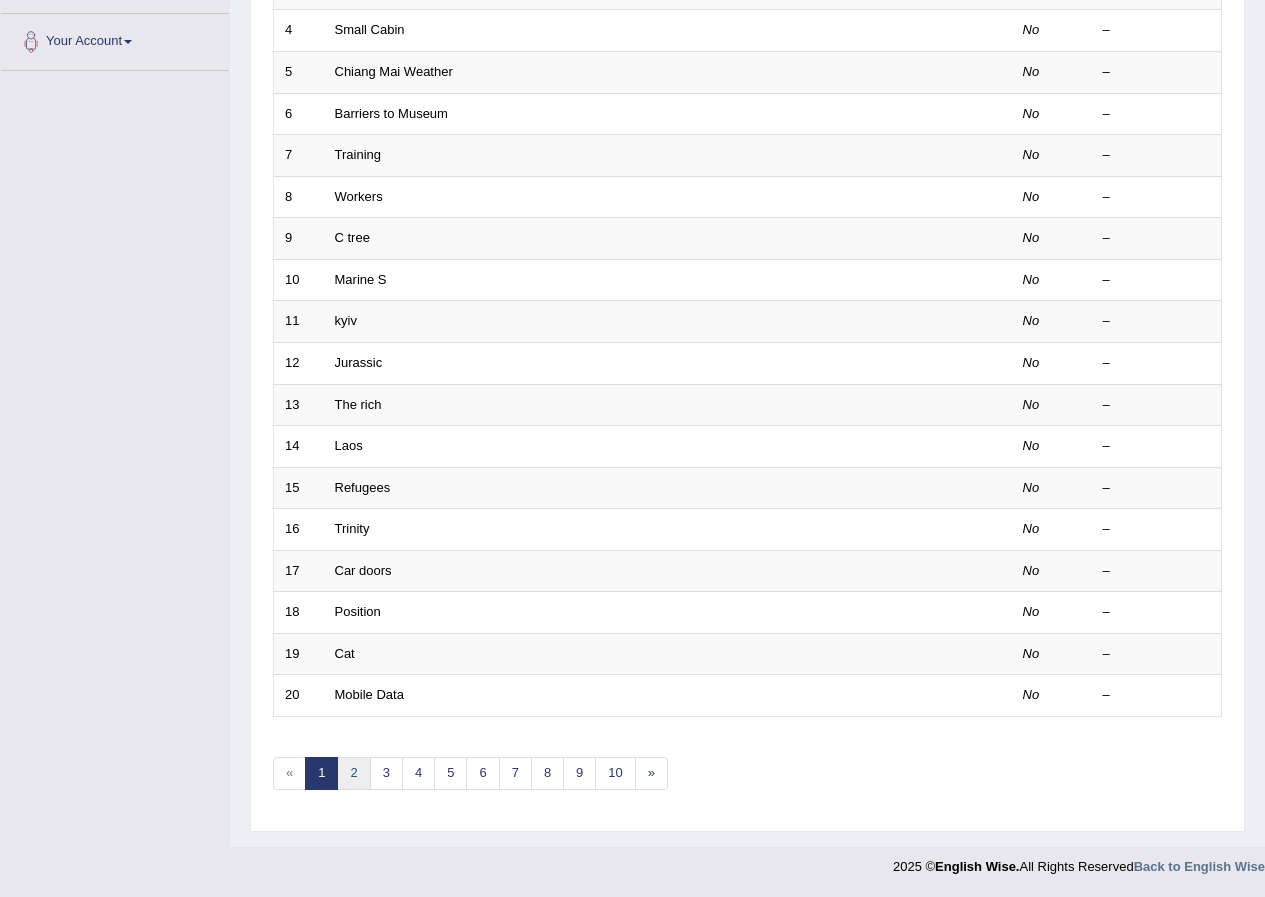 click on "2" at bounding box center (353, 773) 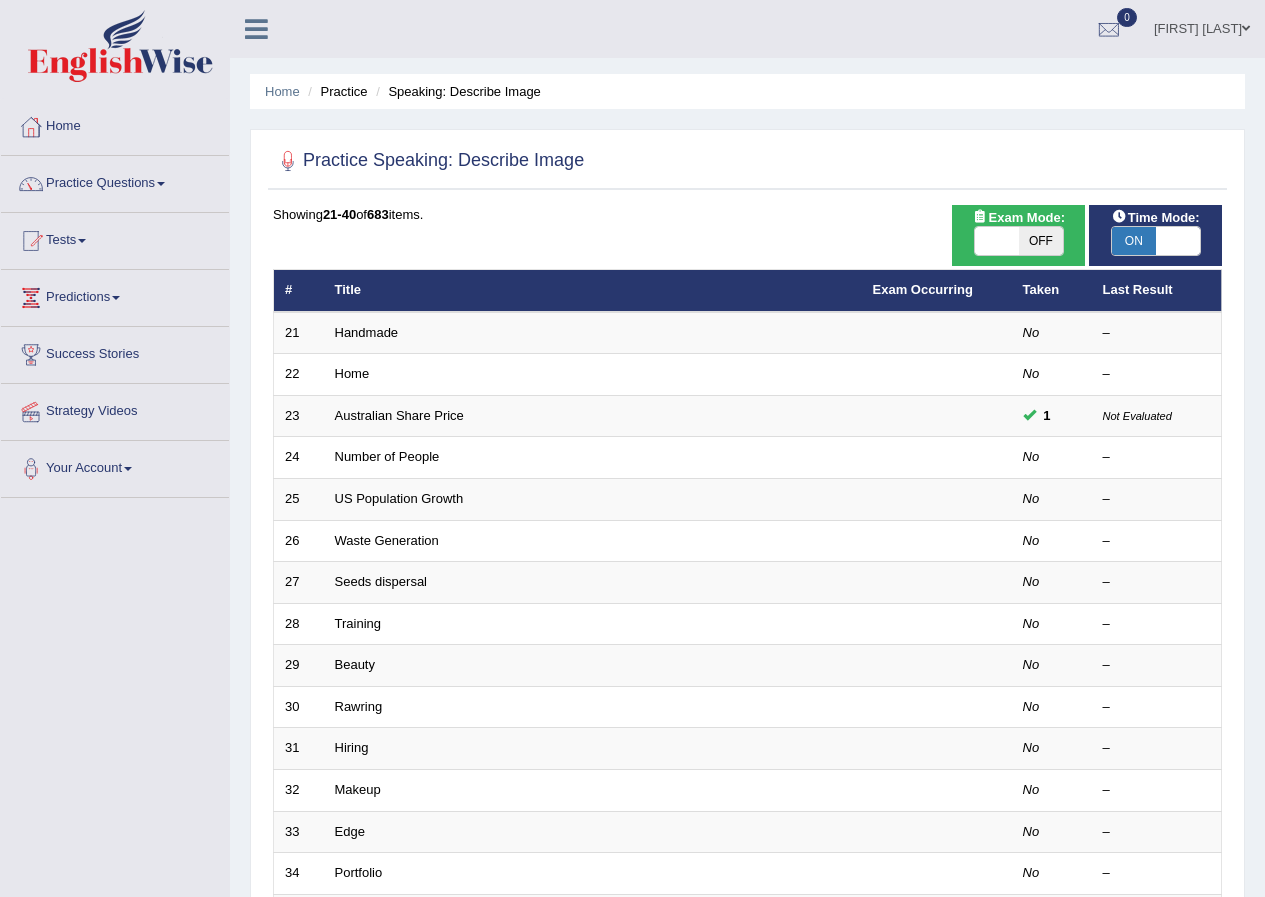 scroll, scrollTop: 0, scrollLeft: 0, axis: both 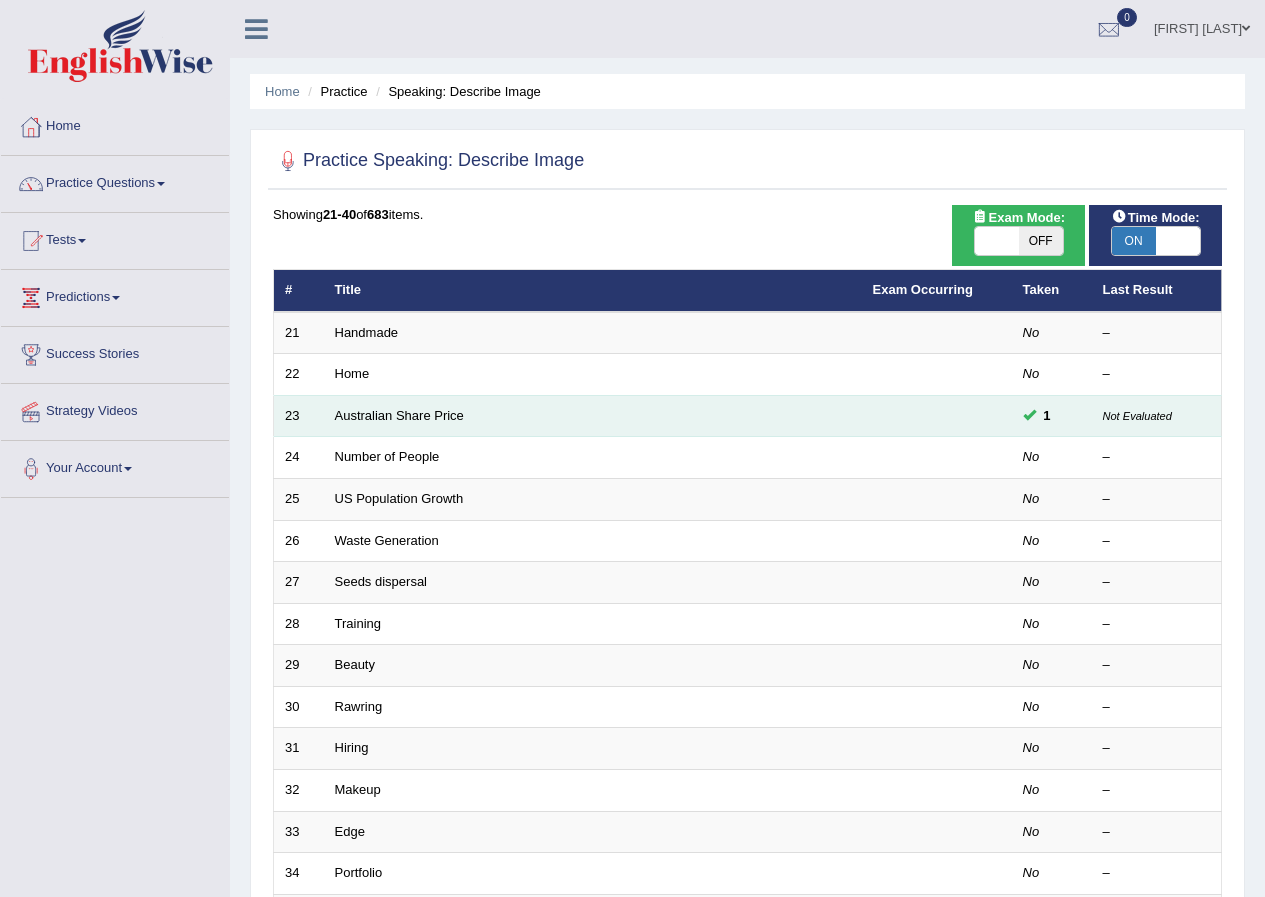 click on "Australian Share Price" at bounding box center (593, 416) 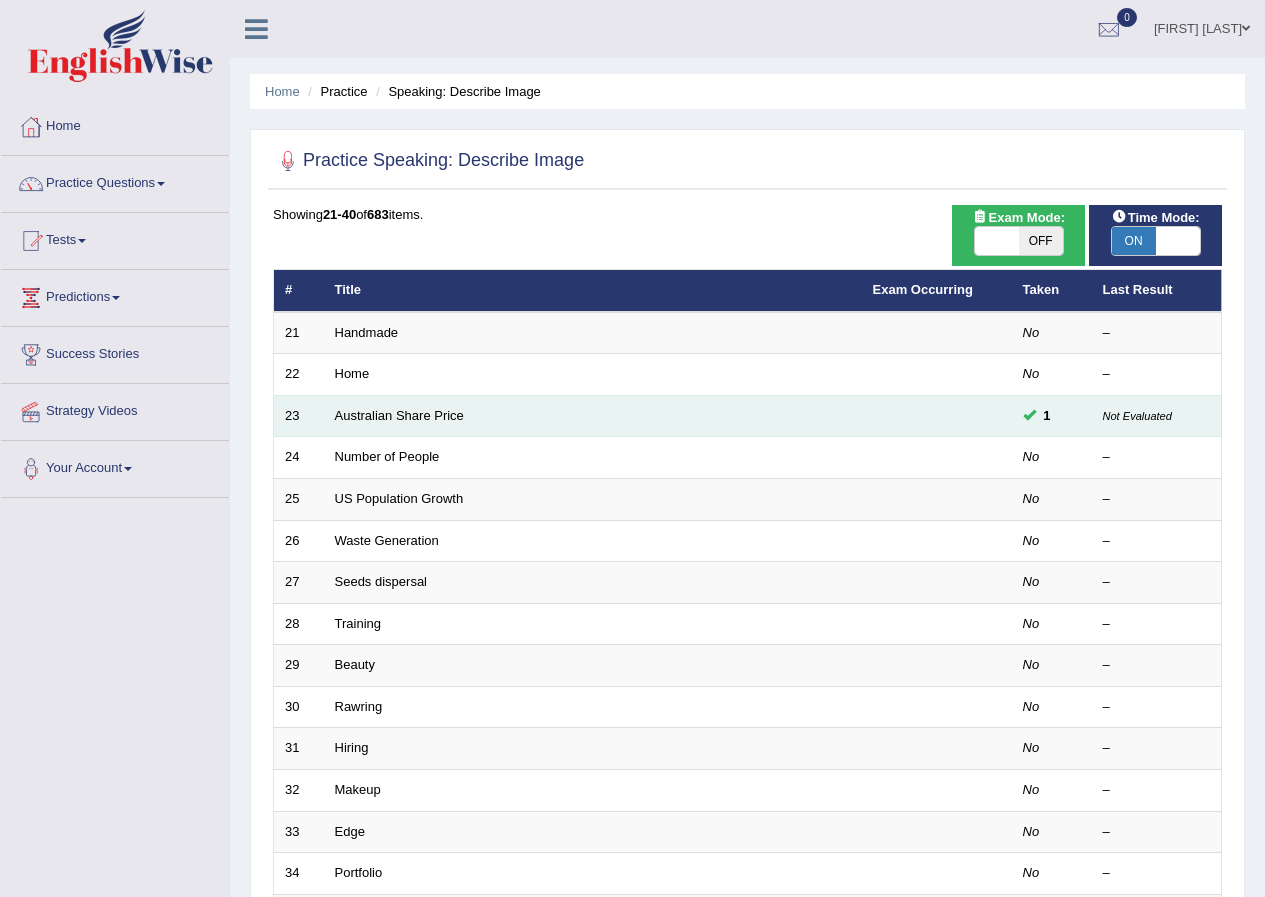 click on "Australian Share Price" at bounding box center (593, 416) 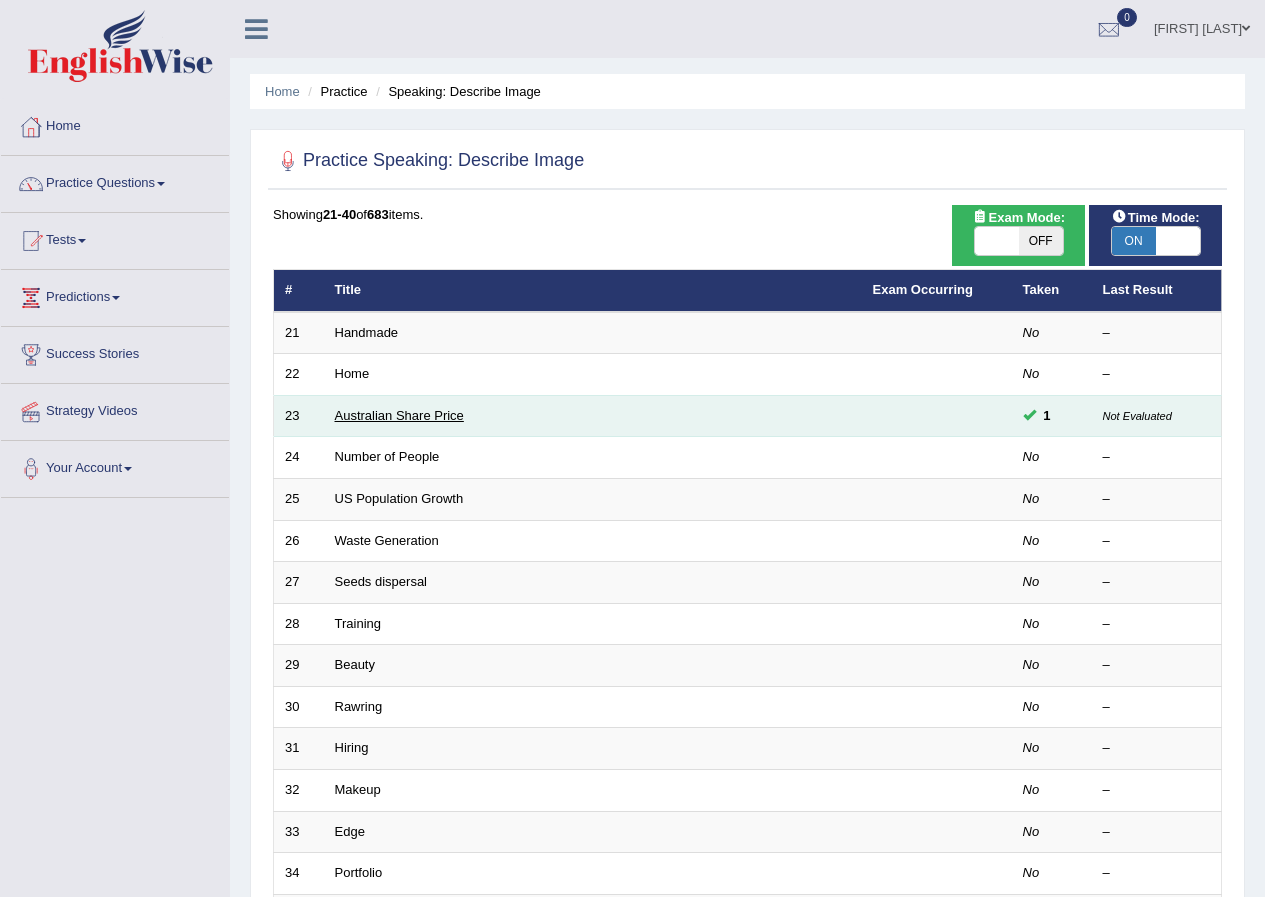 click on "Australian Share Price" at bounding box center [399, 415] 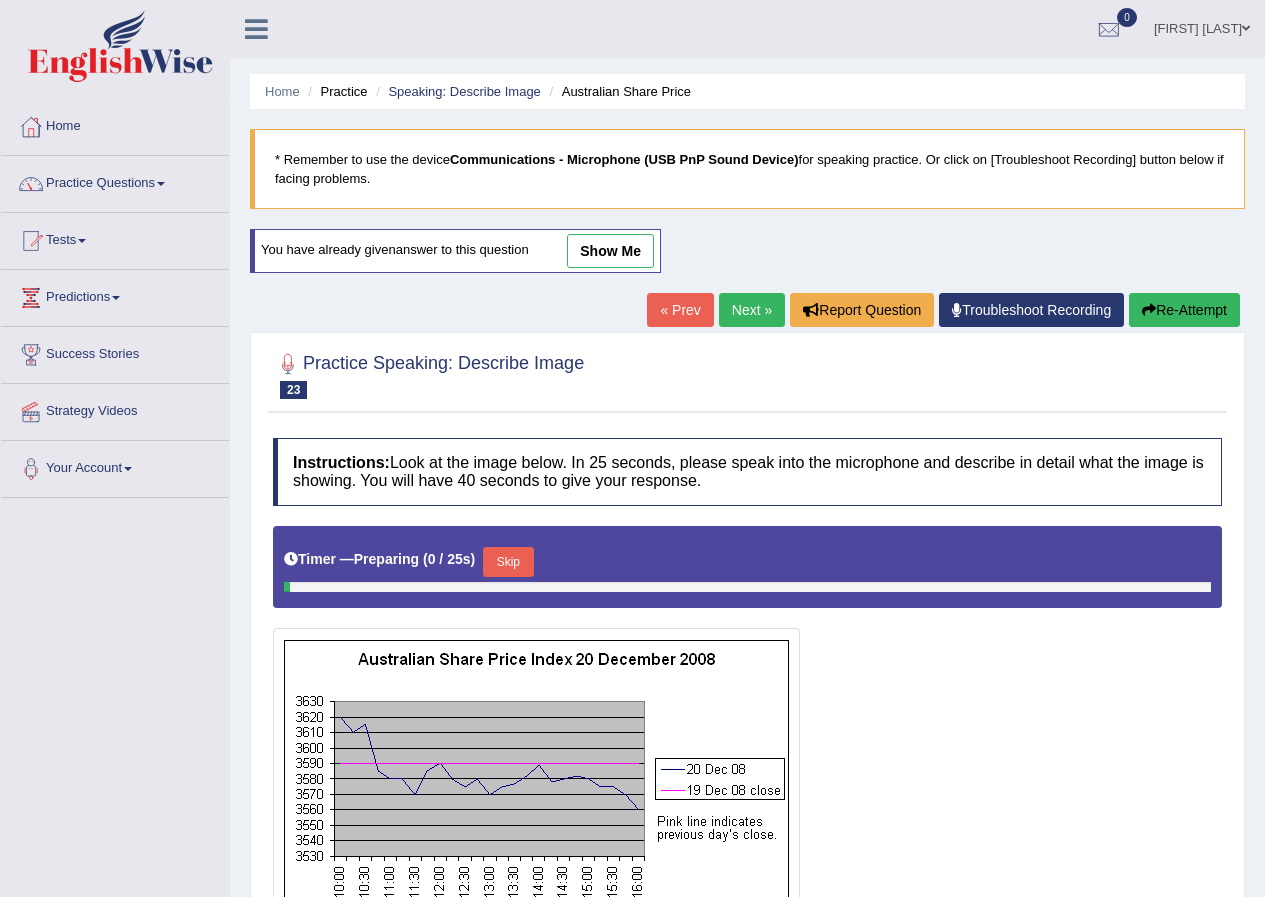 scroll, scrollTop: 0, scrollLeft: 0, axis: both 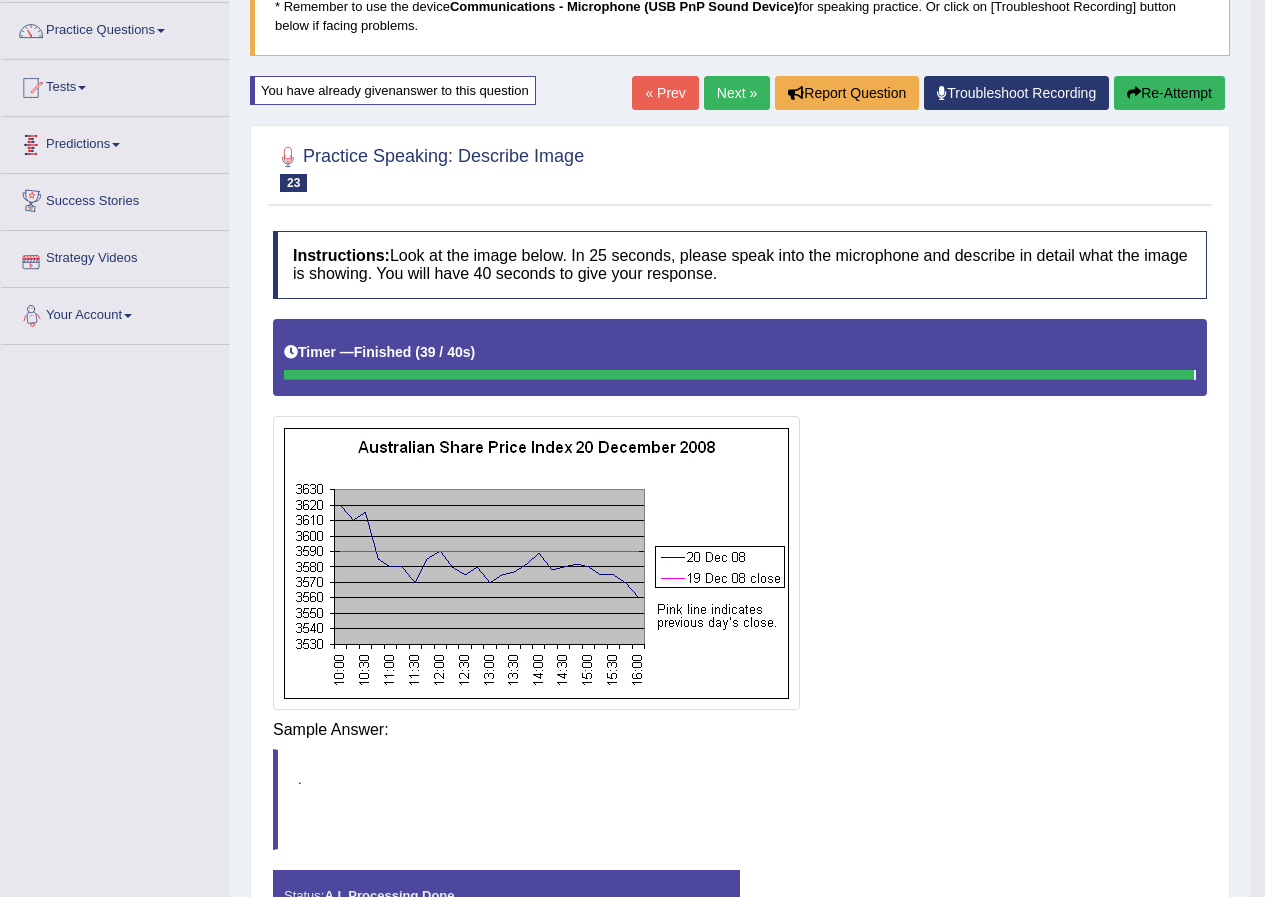 click on "Toggle navigation
Home
Practice Questions   Speaking Practice Read Aloud
Repeat Sentence
Describe Image
Re-tell Lecture
Answer Short Question
Summarize Group Discussion
Respond To A Situation
Writing Practice  Summarize Written Text
Write Essay
Reading Practice  Reading & Writing: Fill In The Blanks
Choose Multiple Answers
Re-order Paragraphs
Fill In The Blanks
Choose Single Answer
Listening Practice  Summarize Spoken Text
Highlight Incorrect Words
Highlight Correct Summary
Select Missing Word
Choose Single Answer
Choose Multiple Answers
Fill In The Blanks
Write From Dictation
Pronunciation
Tests  Take Practice Sectional Test" at bounding box center [632, 295] 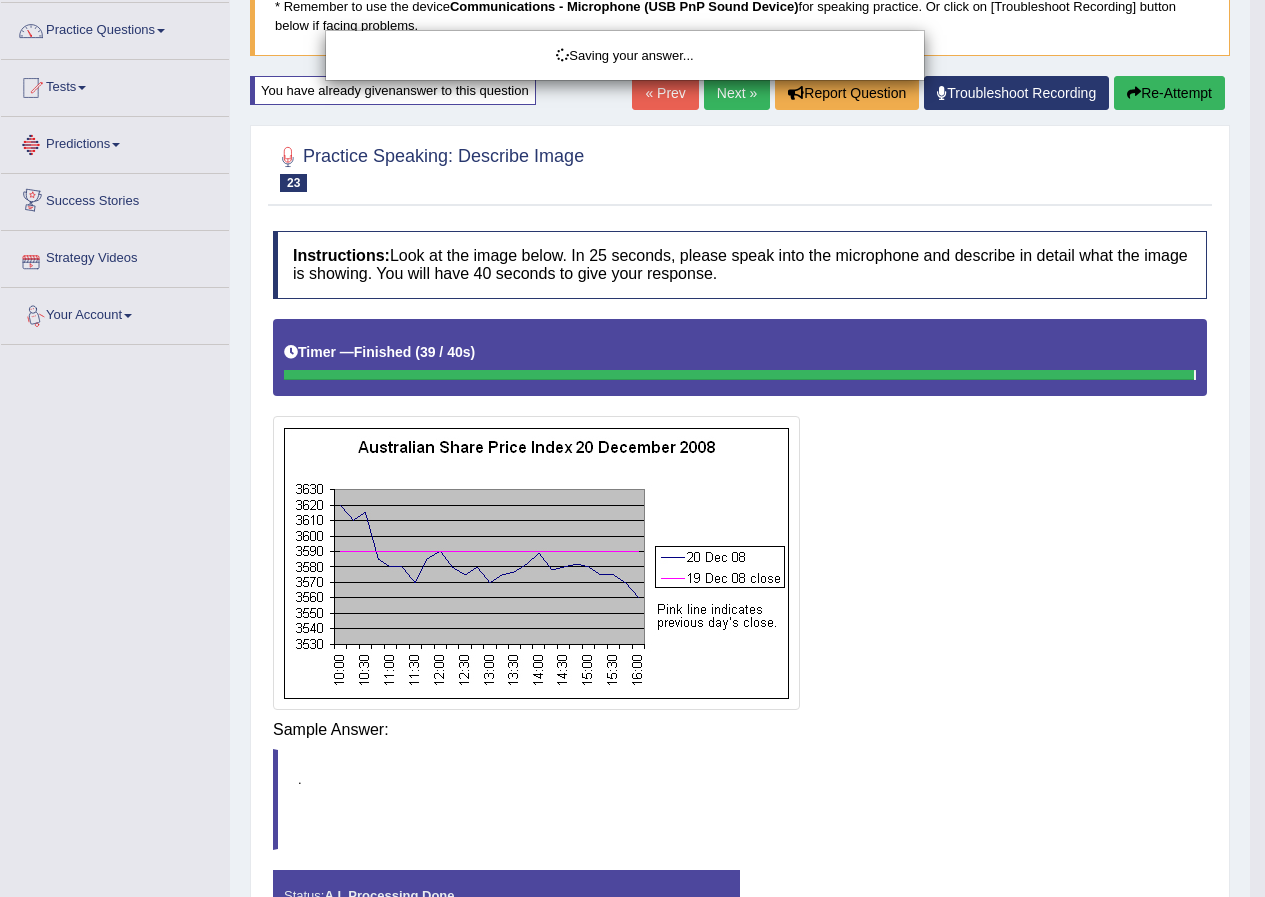 scroll, scrollTop: 179, scrollLeft: 0, axis: vertical 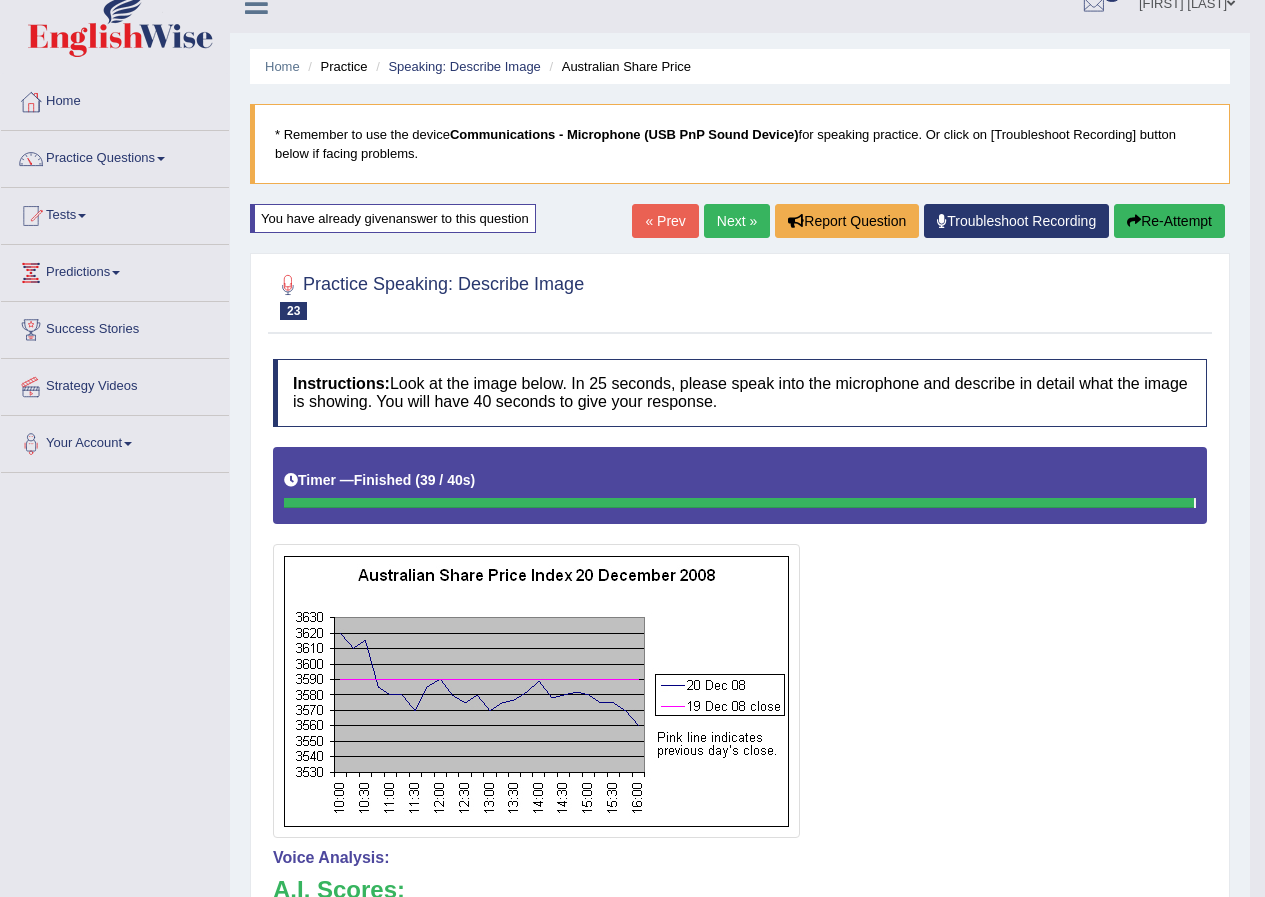 click on "Next »" at bounding box center (737, 221) 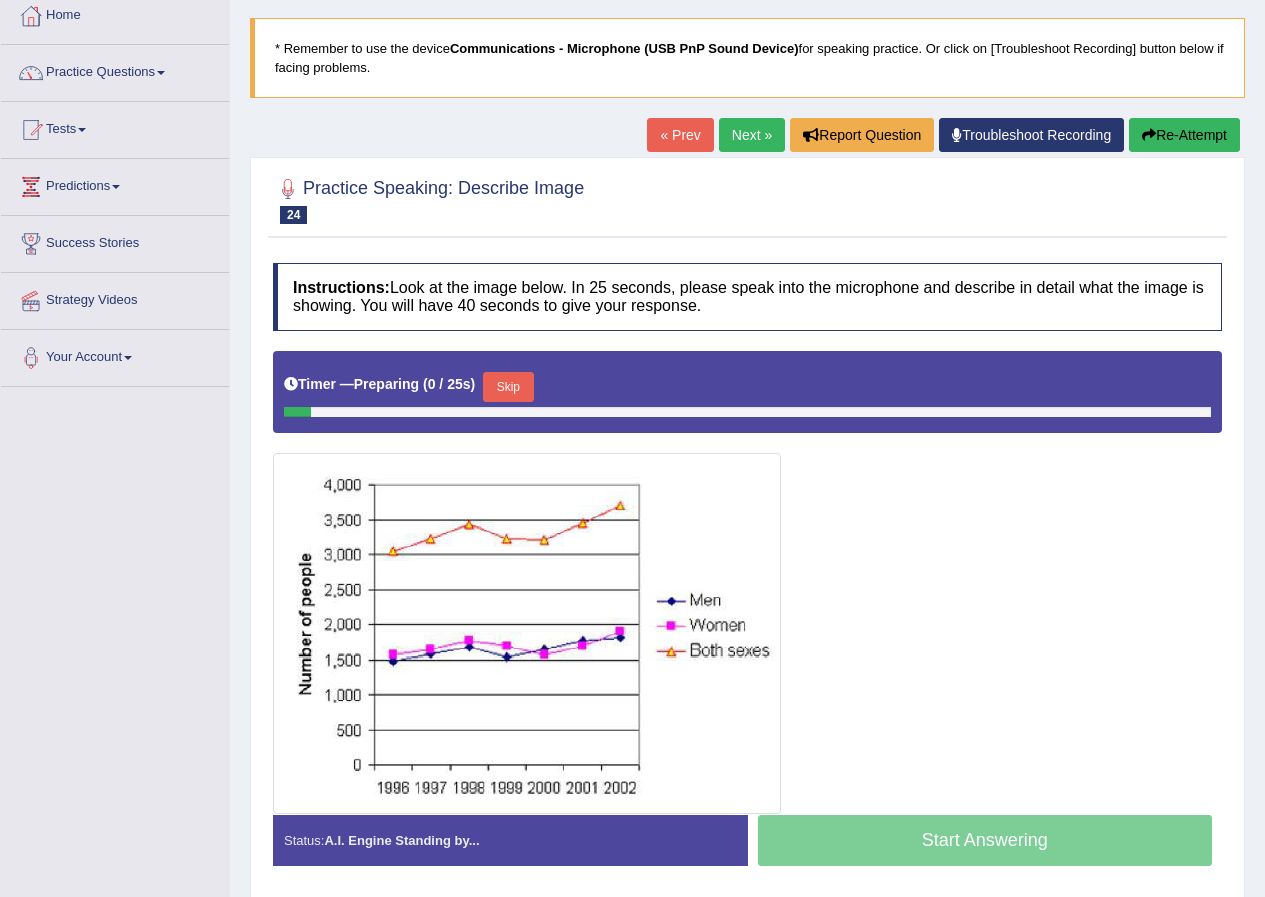 scroll, scrollTop: 182, scrollLeft: 0, axis: vertical 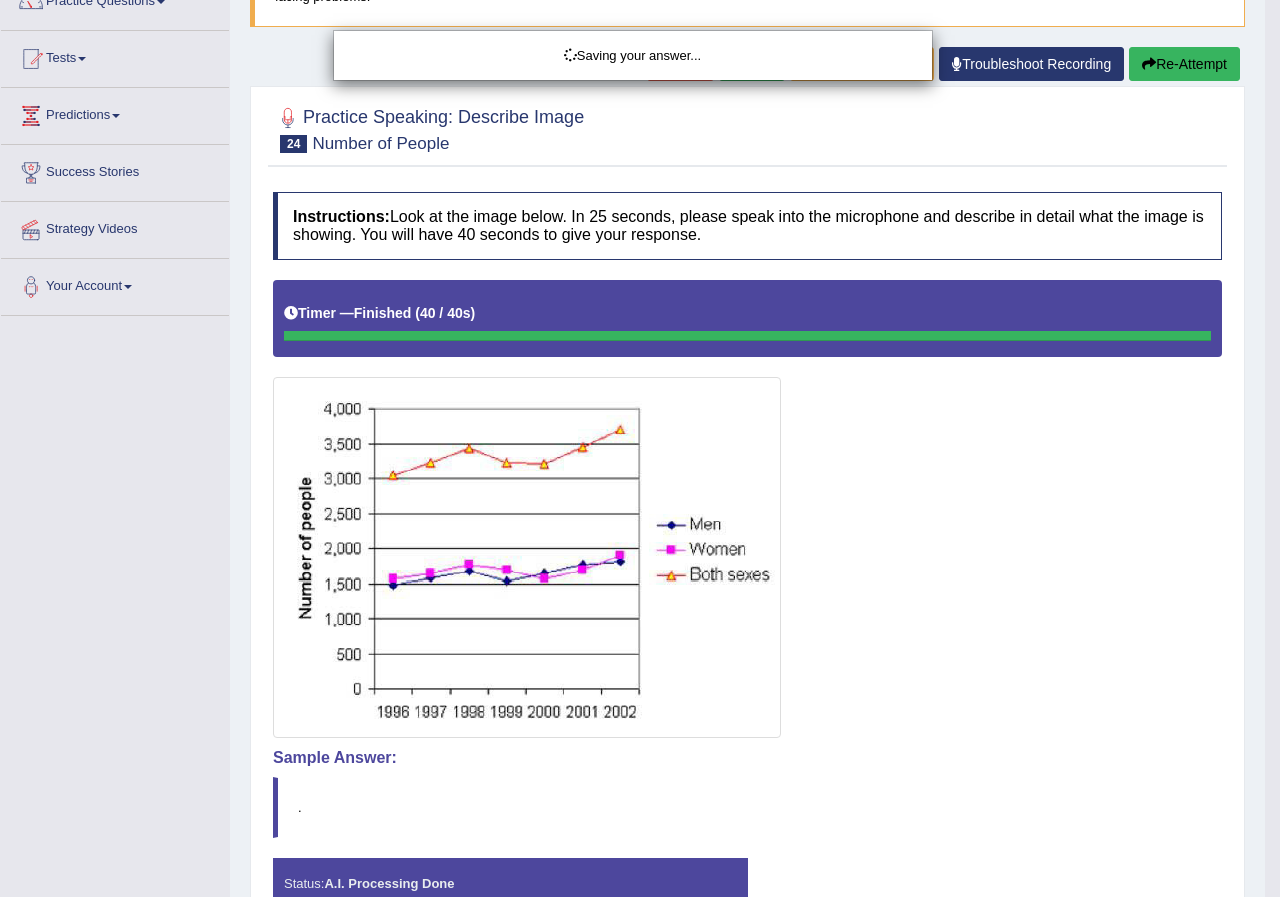 click on "Saving your answer..." at bounding box center (640, 448) 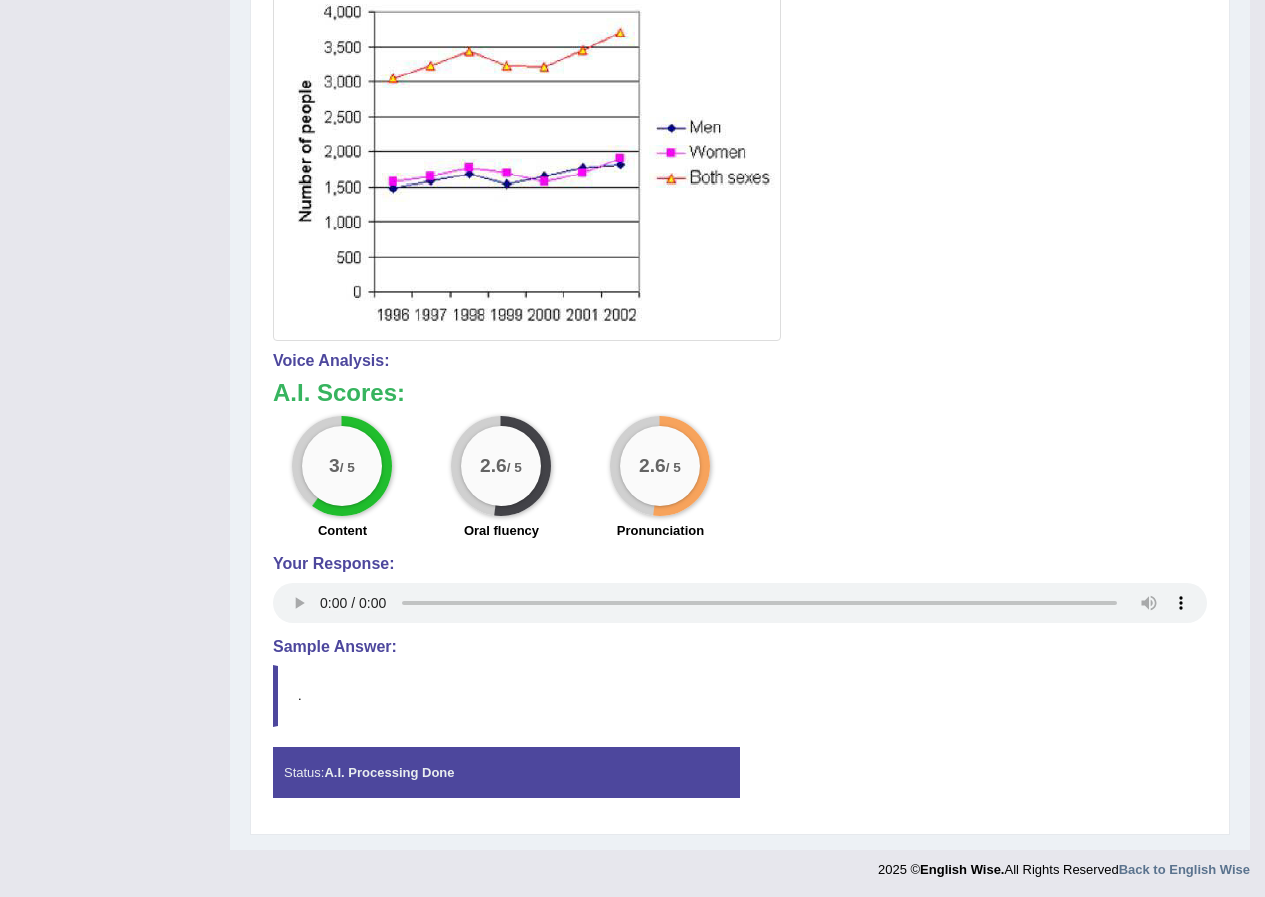 scroll, scrollTop: 582, scrollLeft: 0, axis: vertical 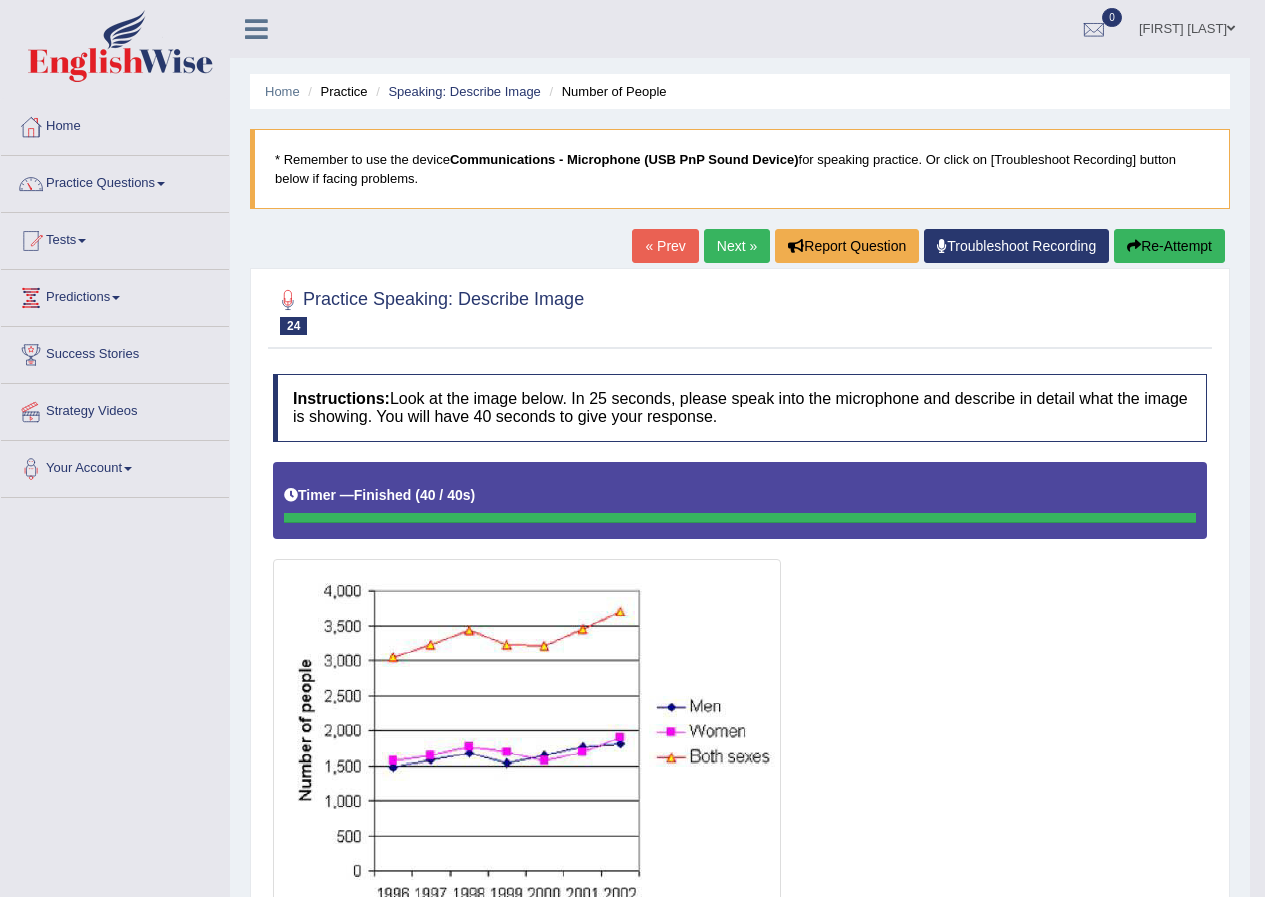 click on "Next »" at bounding box center [737, 246] 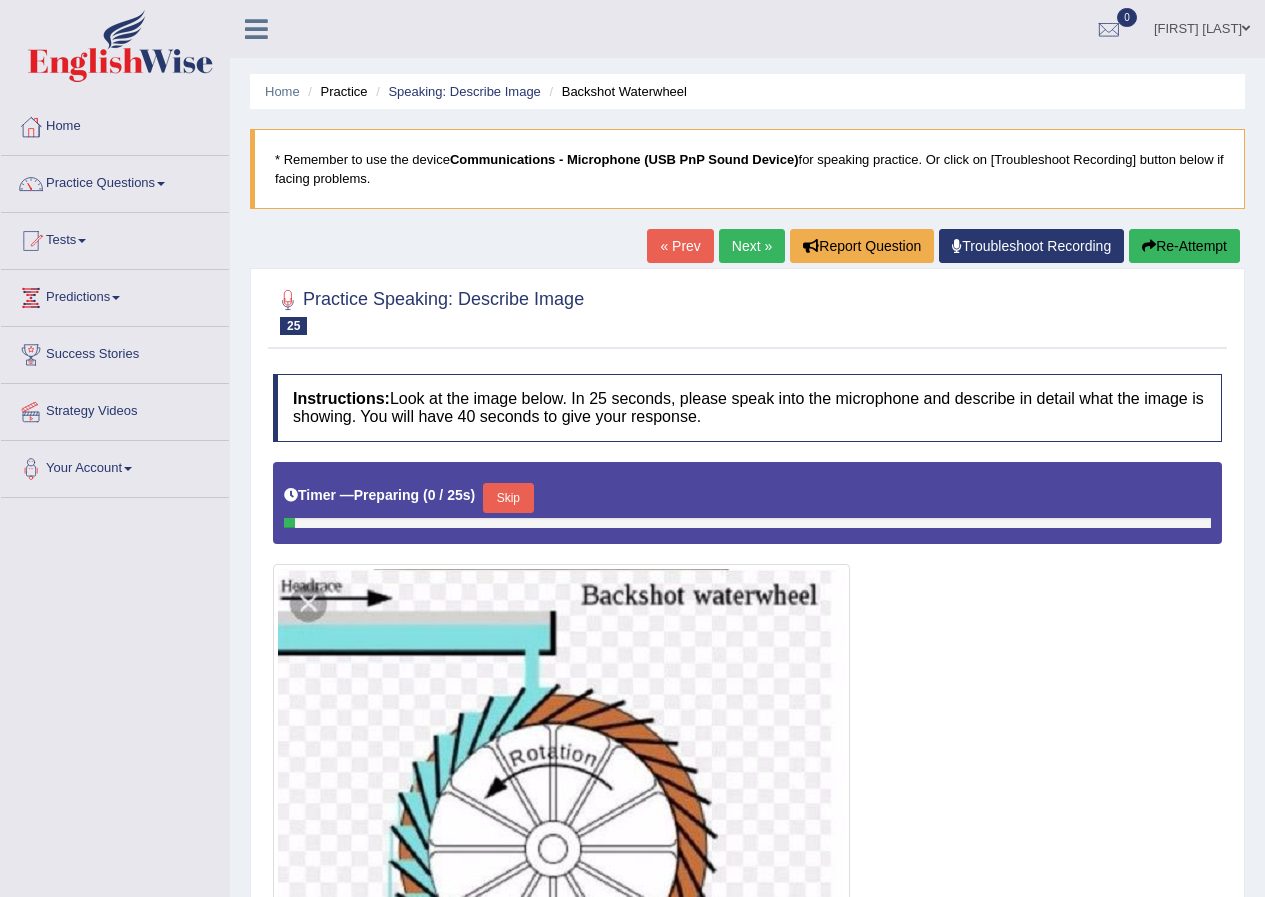 scroll, scrollTop: 0, scrollLeft: 0, axis: both 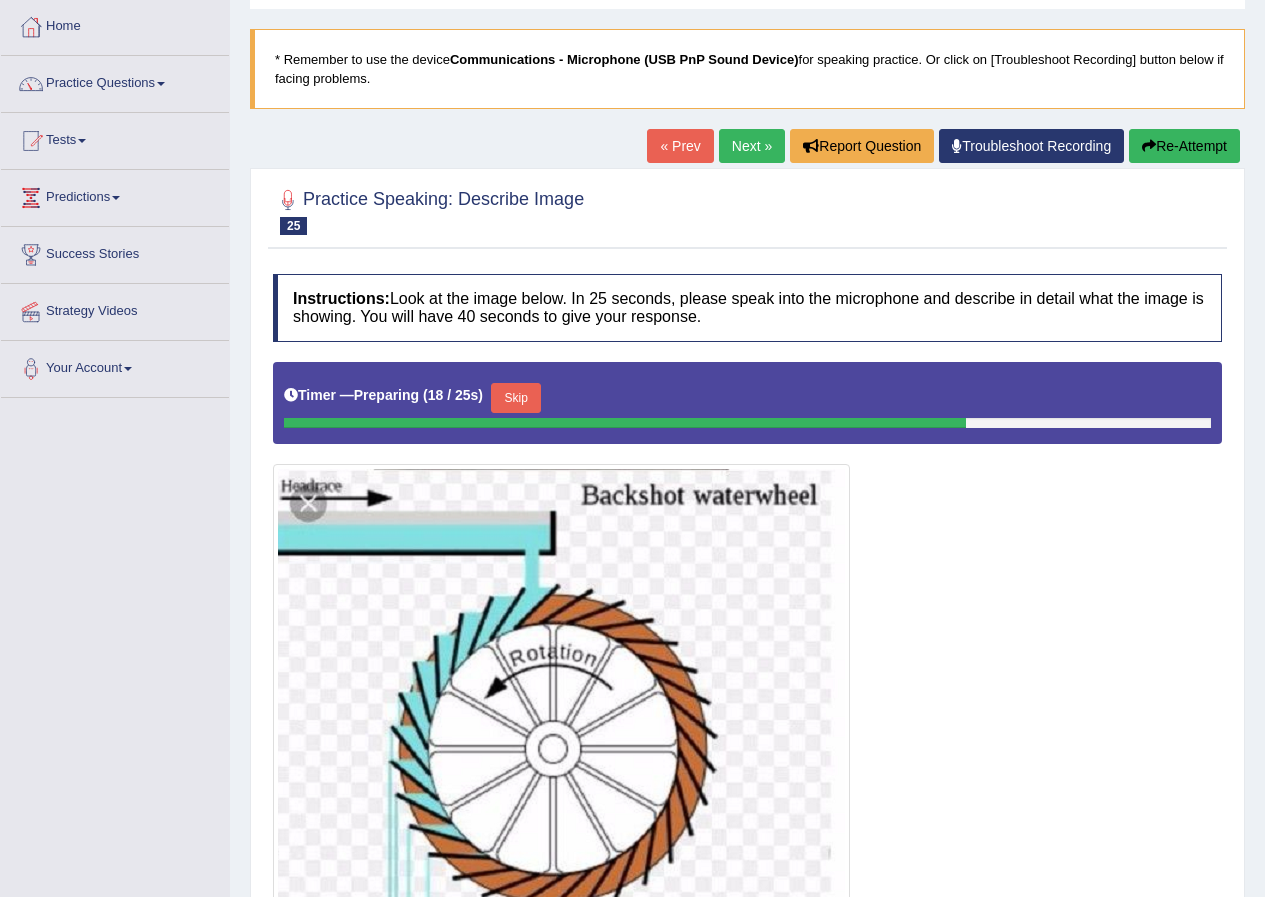 click on "Next »" at bounding box center [752, 146] 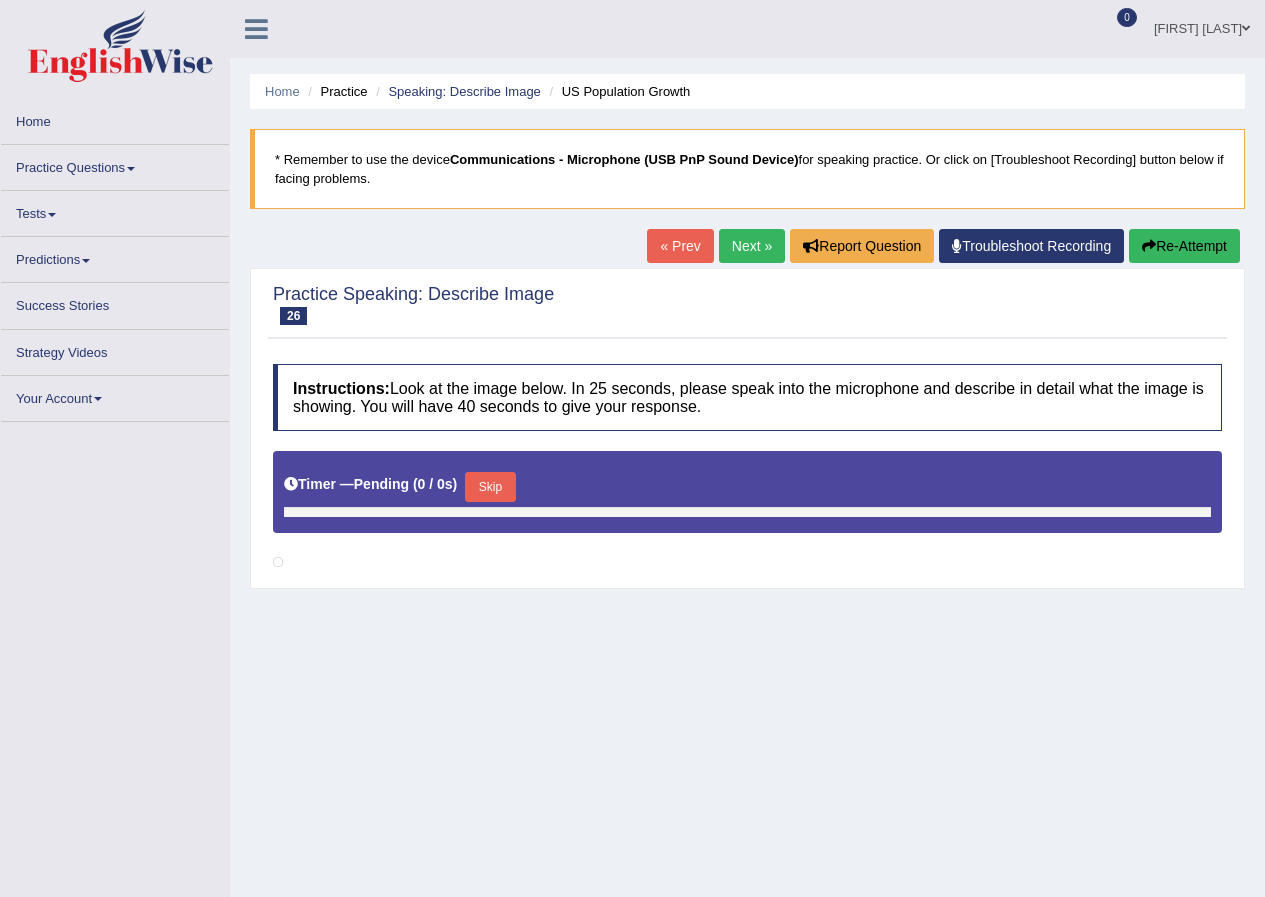 scroll, scrollTop: 0, scrollLeft: 0, axis: both 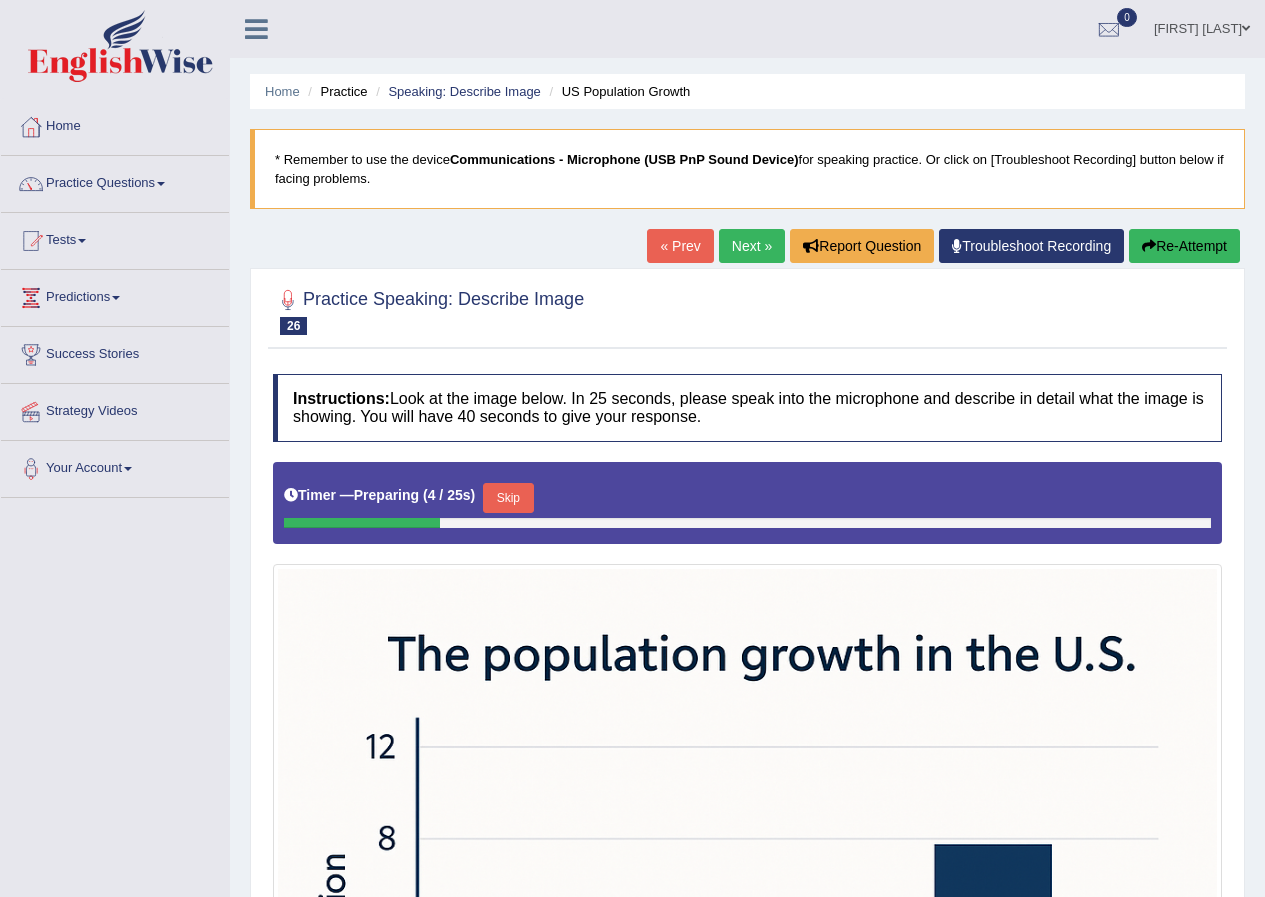 click on "* Remember to use the device  Communications - Microphone (USB PnP Sound Device)  for speaking practice. Or click on [Troubleshoot Recording] button below if facing problems." at bounding box center [747, 169] 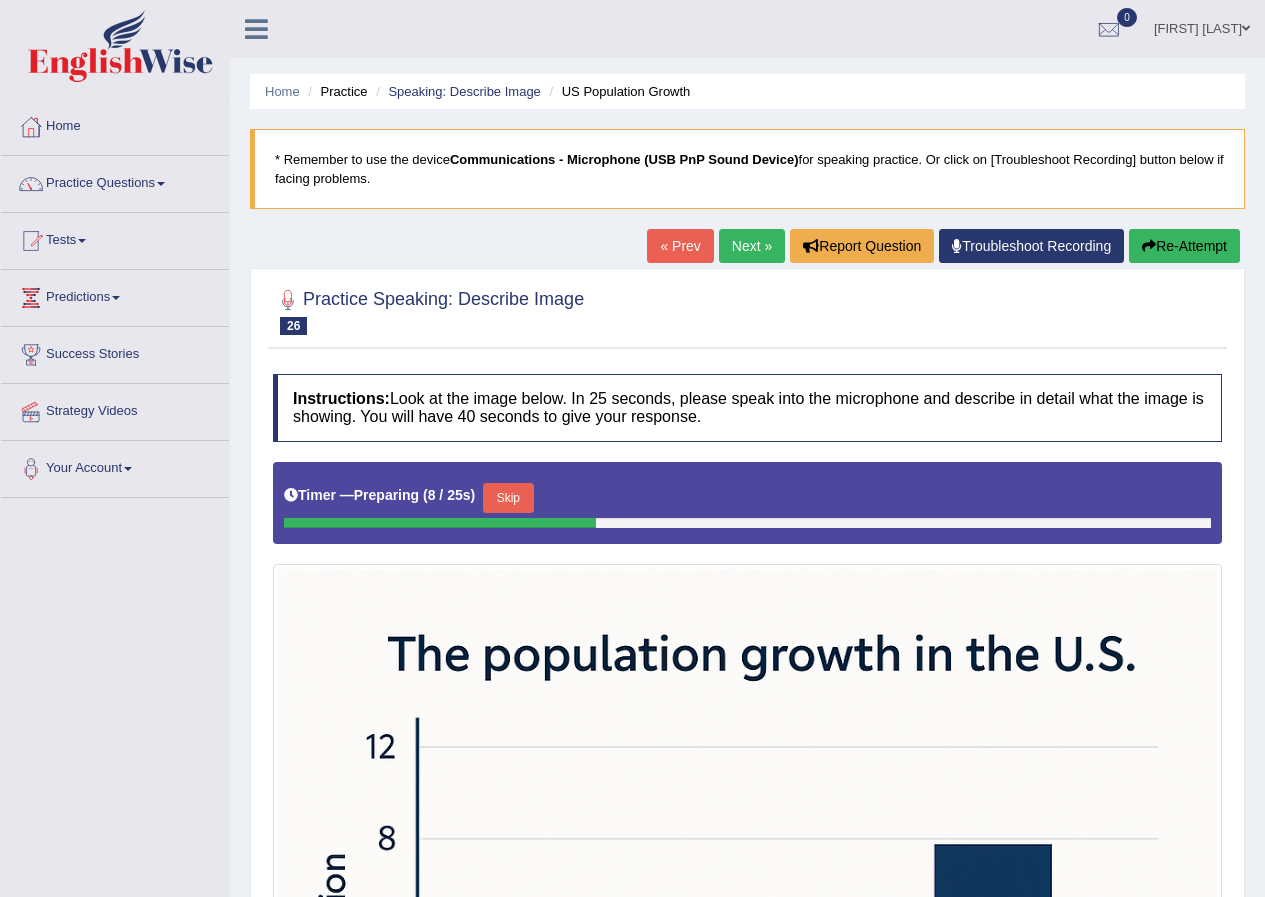 click on "Next »" at bounding box center (752, 246) 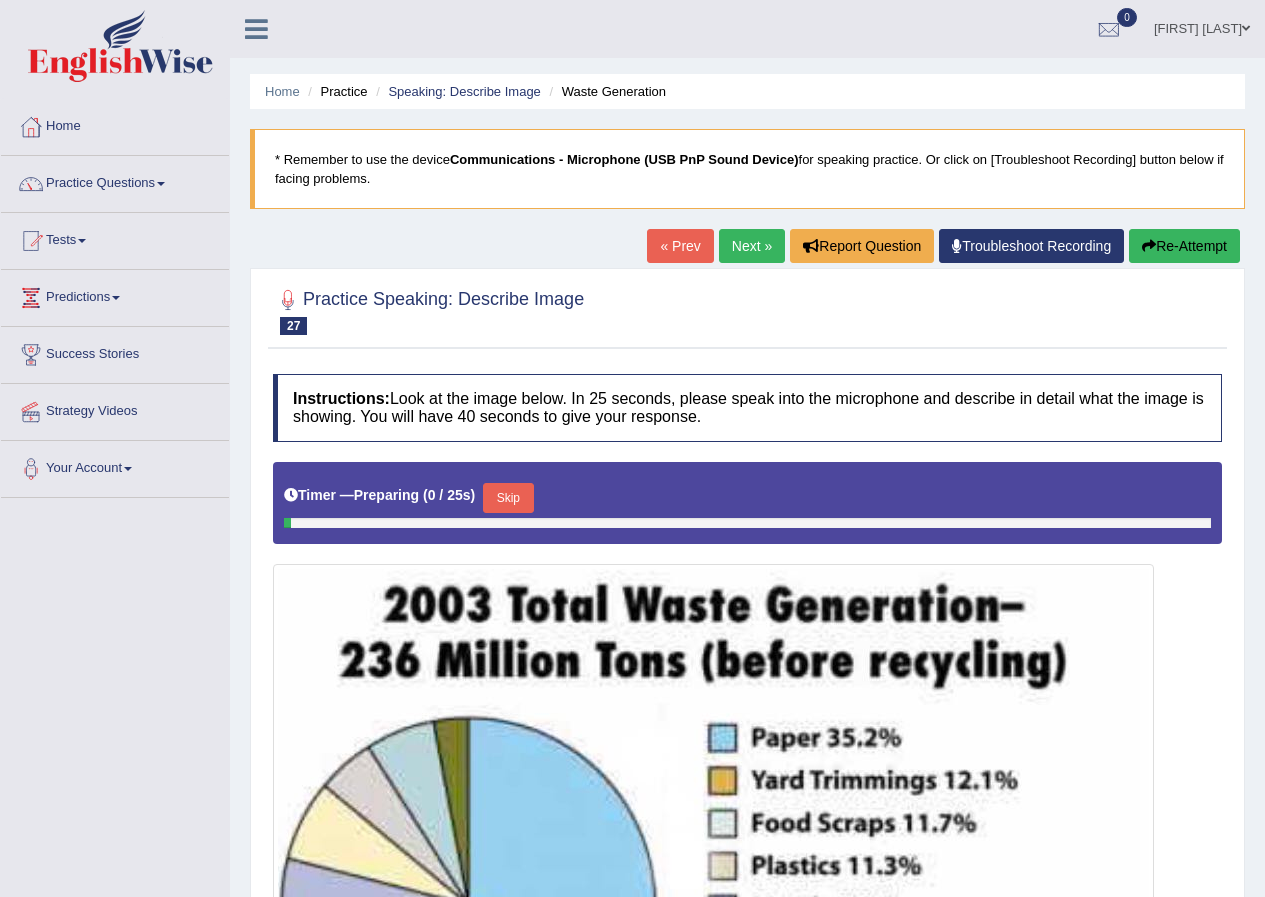 scroll, scrollTop: 0, scrollLeft: 0, axis: both 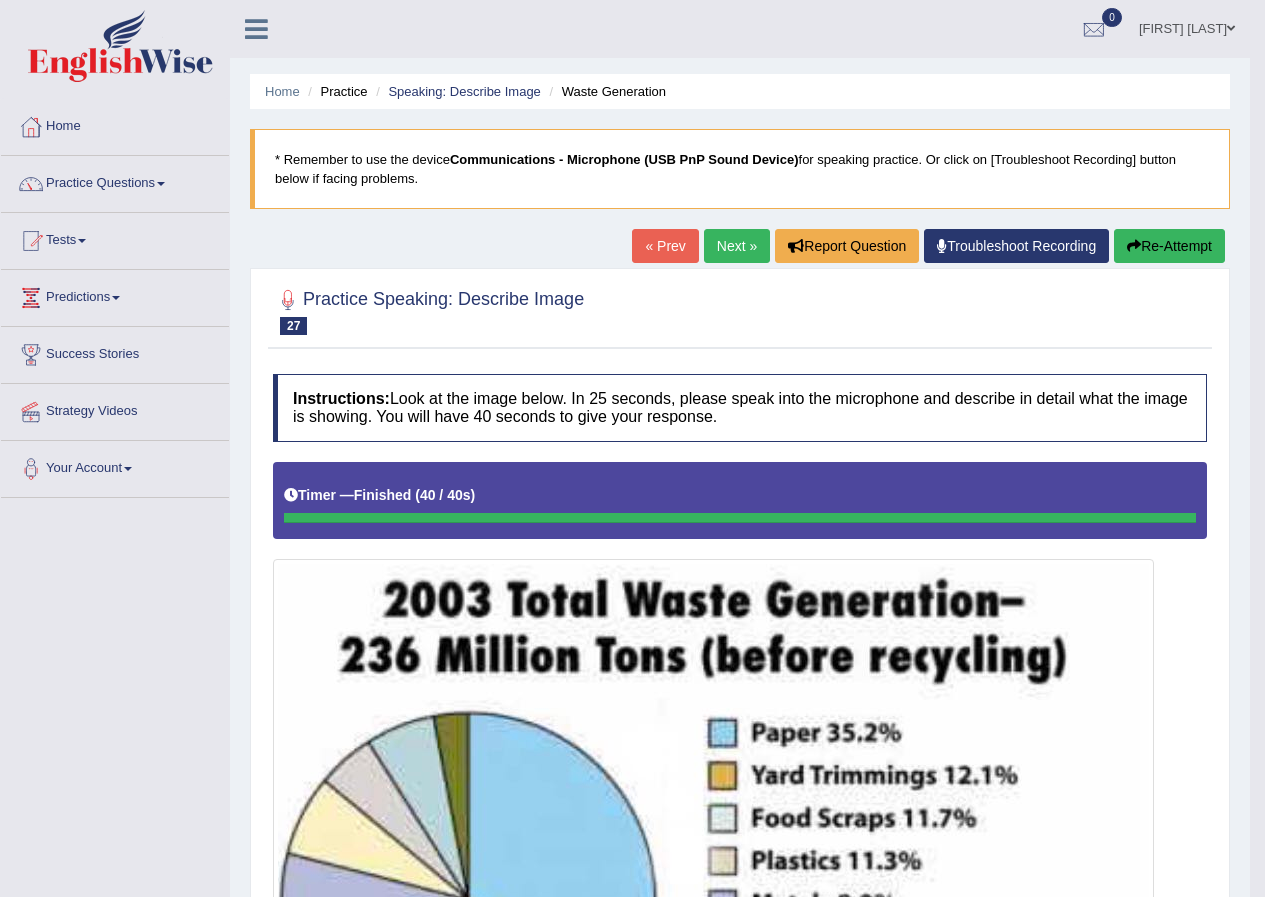 click on "« Prev" at bounding box center [665, 246] 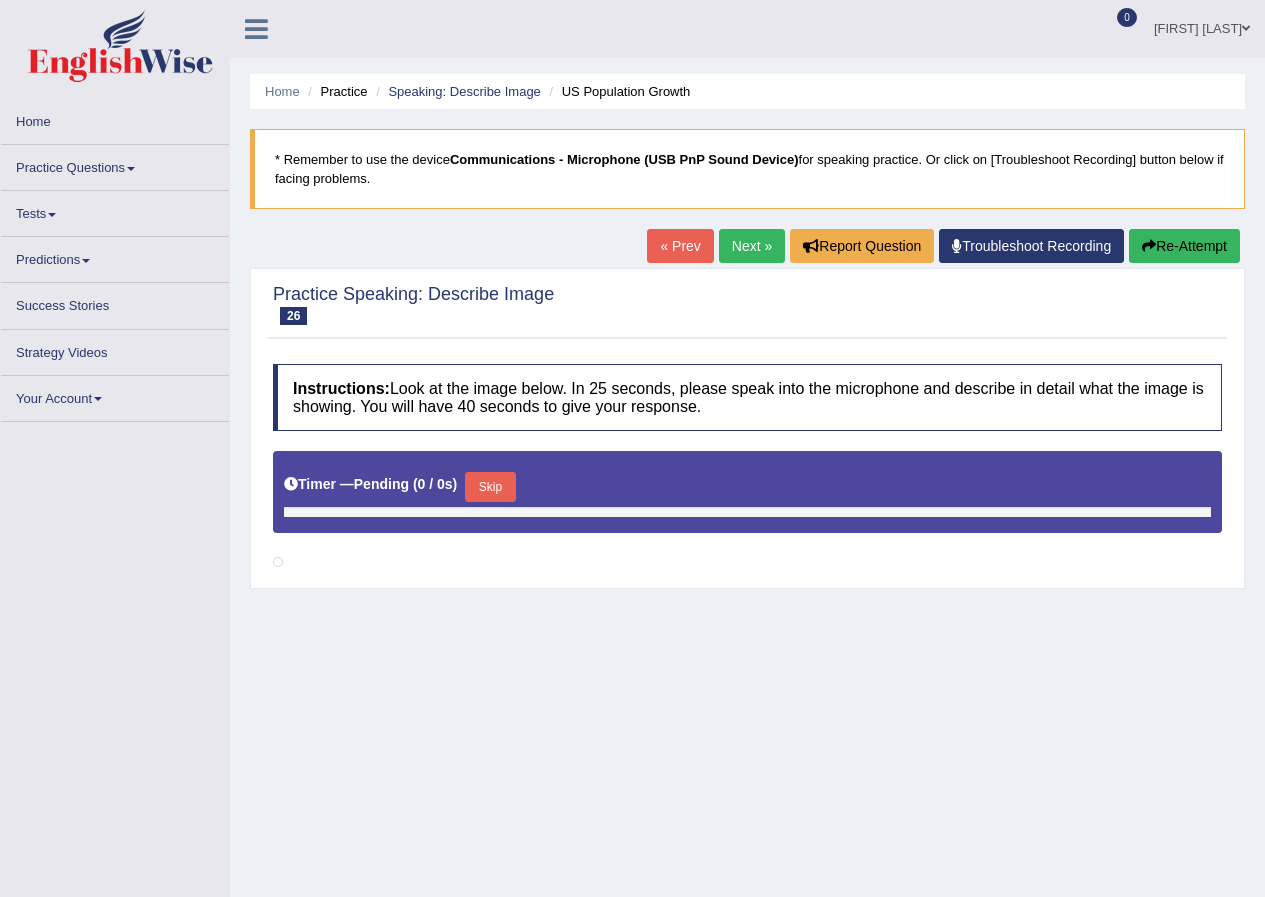 scroll, scrollTop: 0, scrollLeft: 0, axis: both 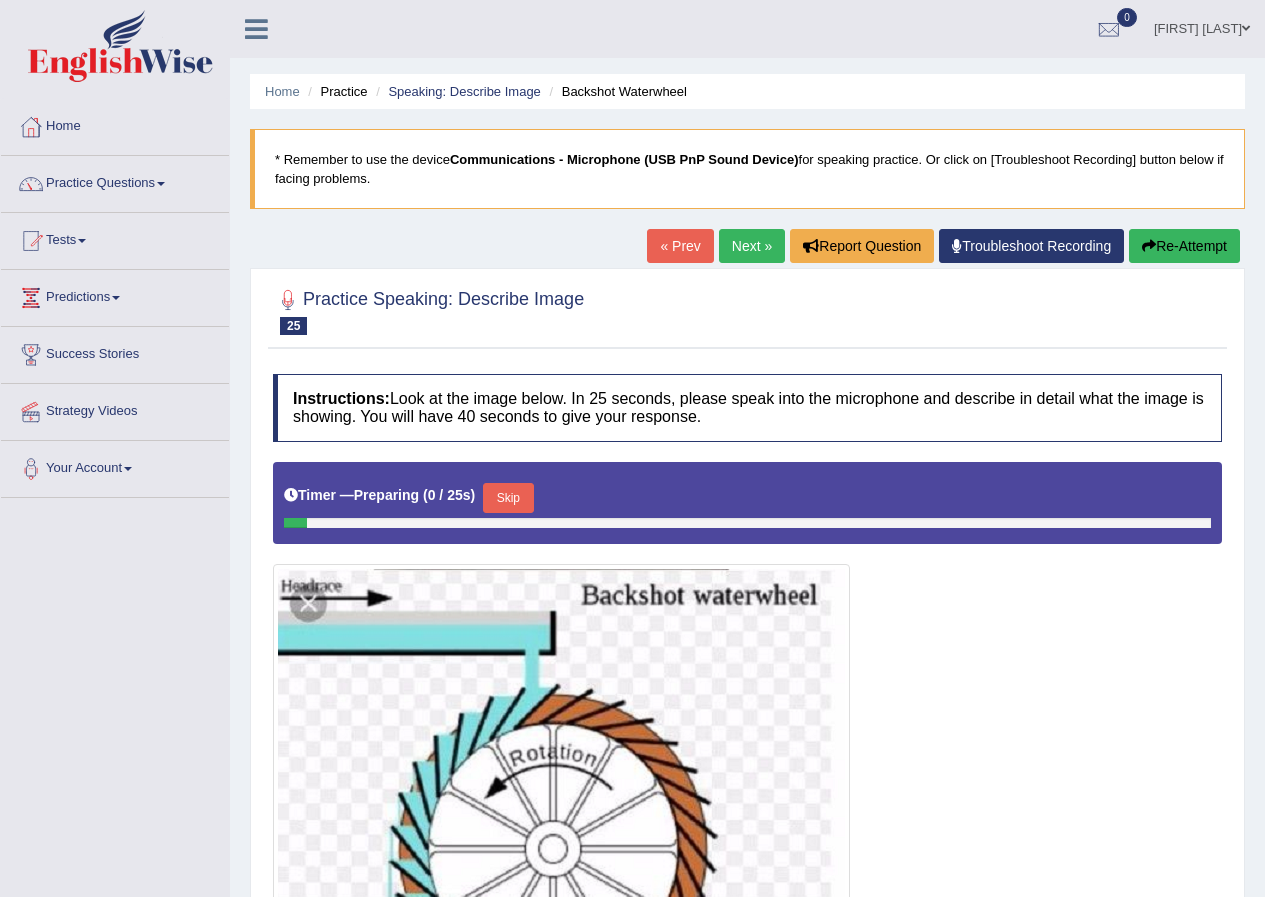 drag, startPoint x: 0, startPoint y: 0, endPoint x: 651, endPoint y: 253, distance: 698.43396 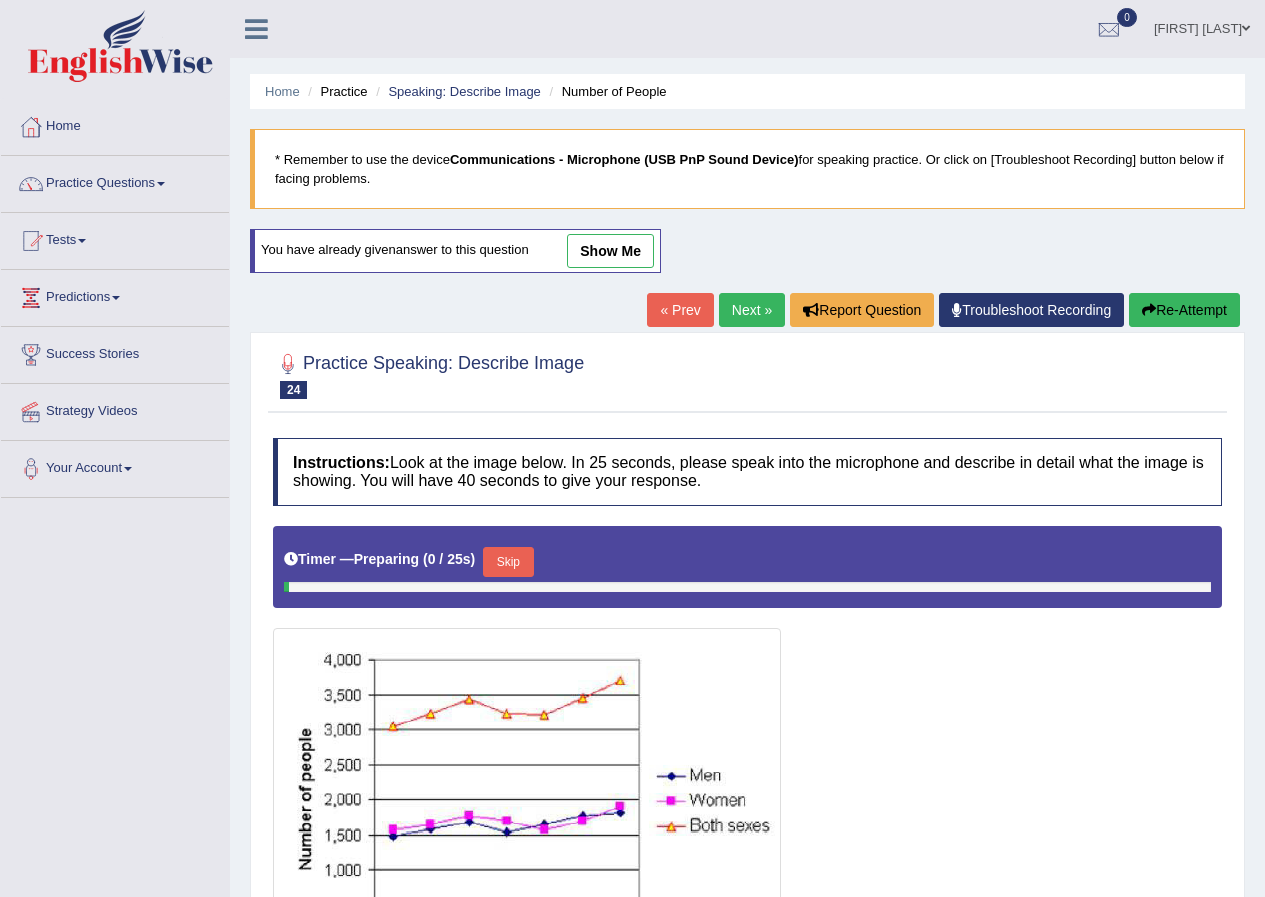 scroll, scrollTop: 0, scrollLeft: 0, axis: both 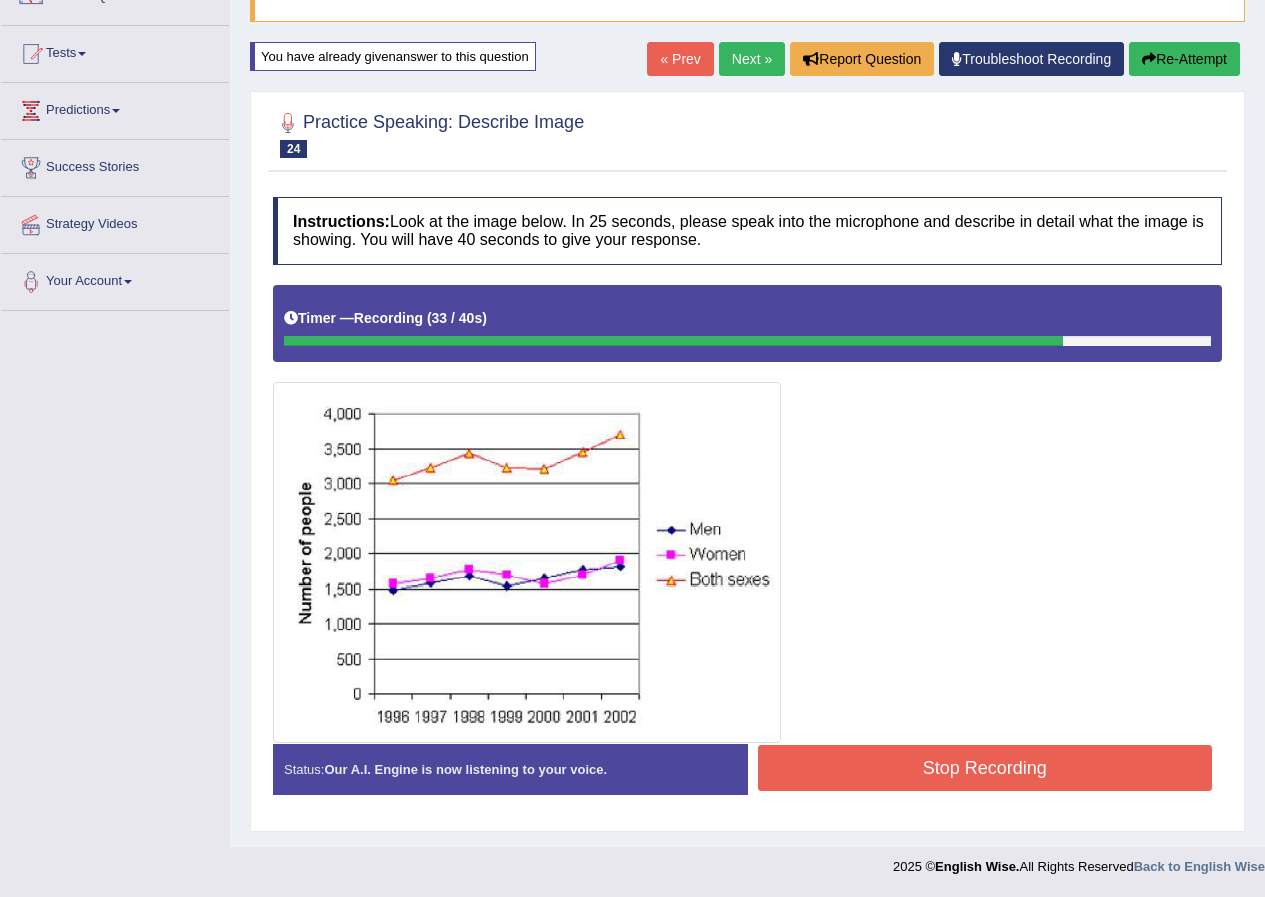 click on "Stop Recording" at bounding box center (985, 768) 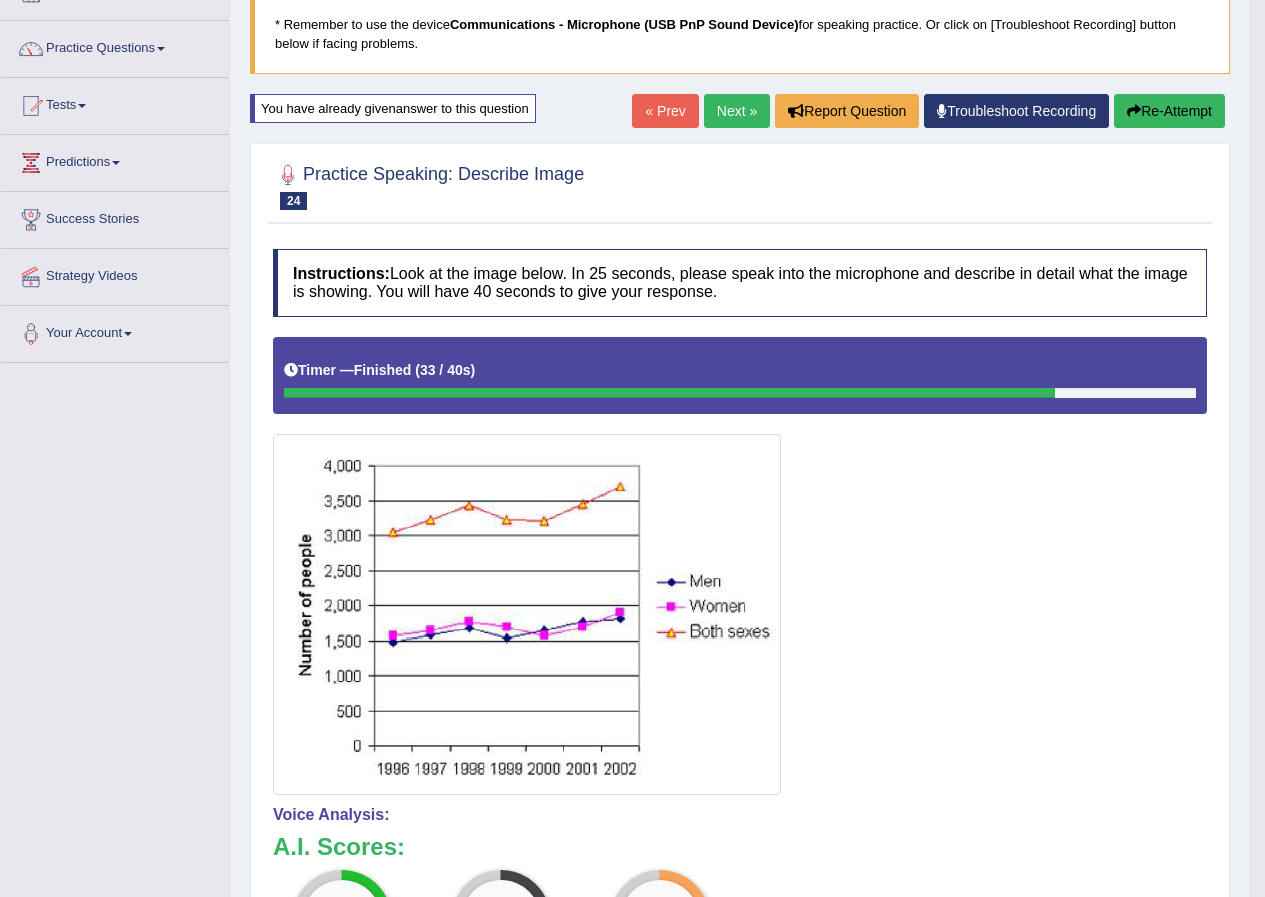 scroll, scrollTop: 92, scrollLeft: 0, axis: vertical 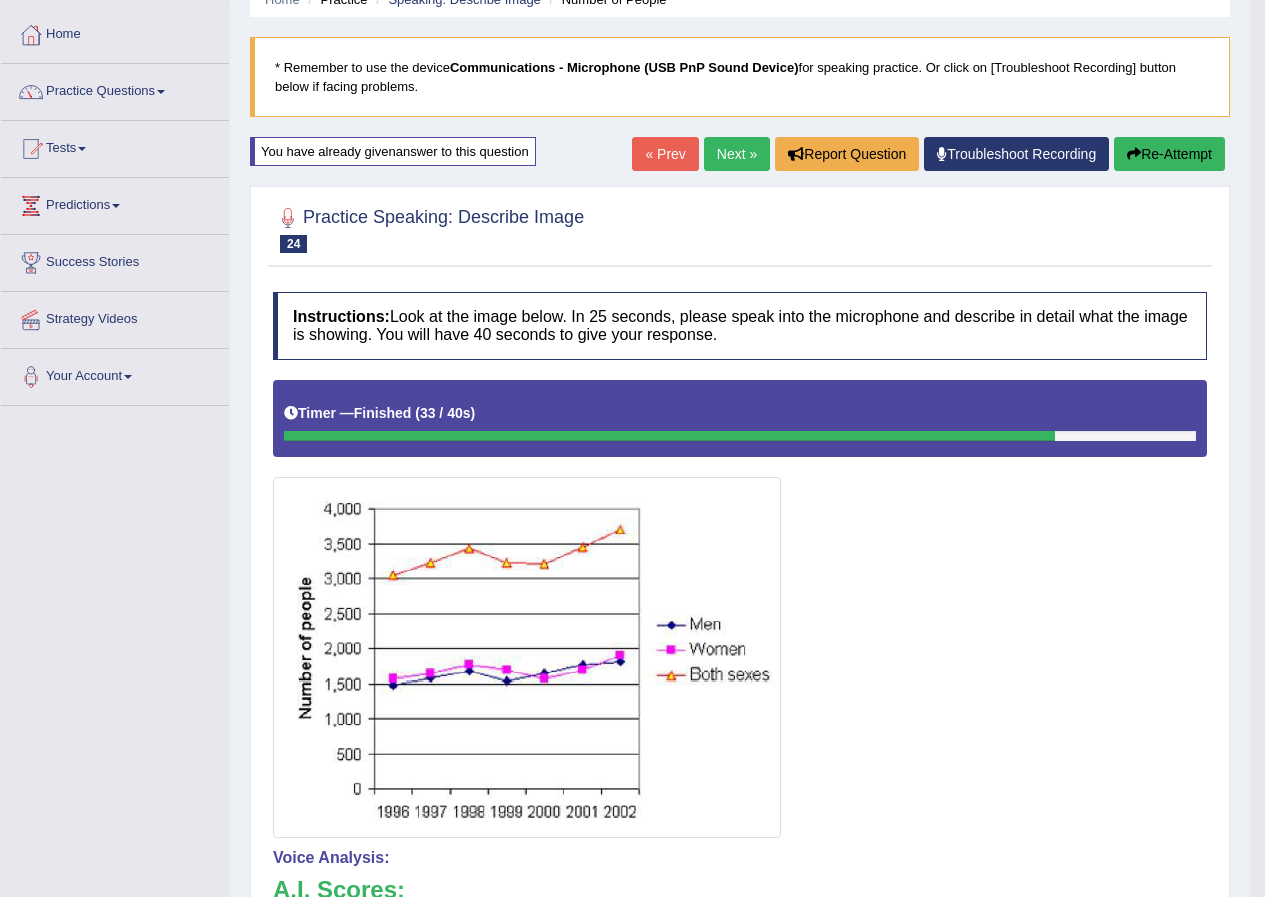 click at bounding box center [669, 436] 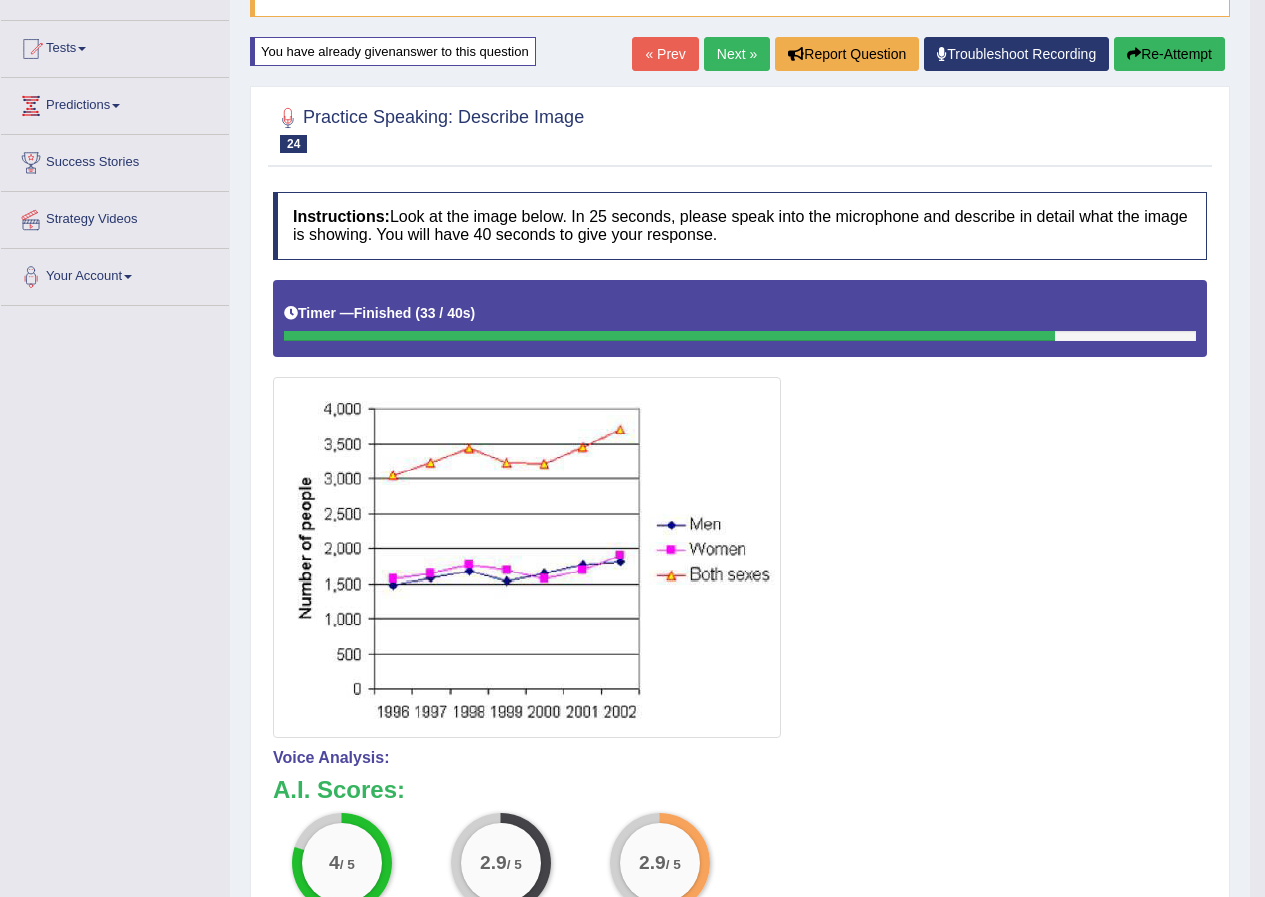 scroll, scrollTop: 92, scrollLeft: 0, axis: vertical 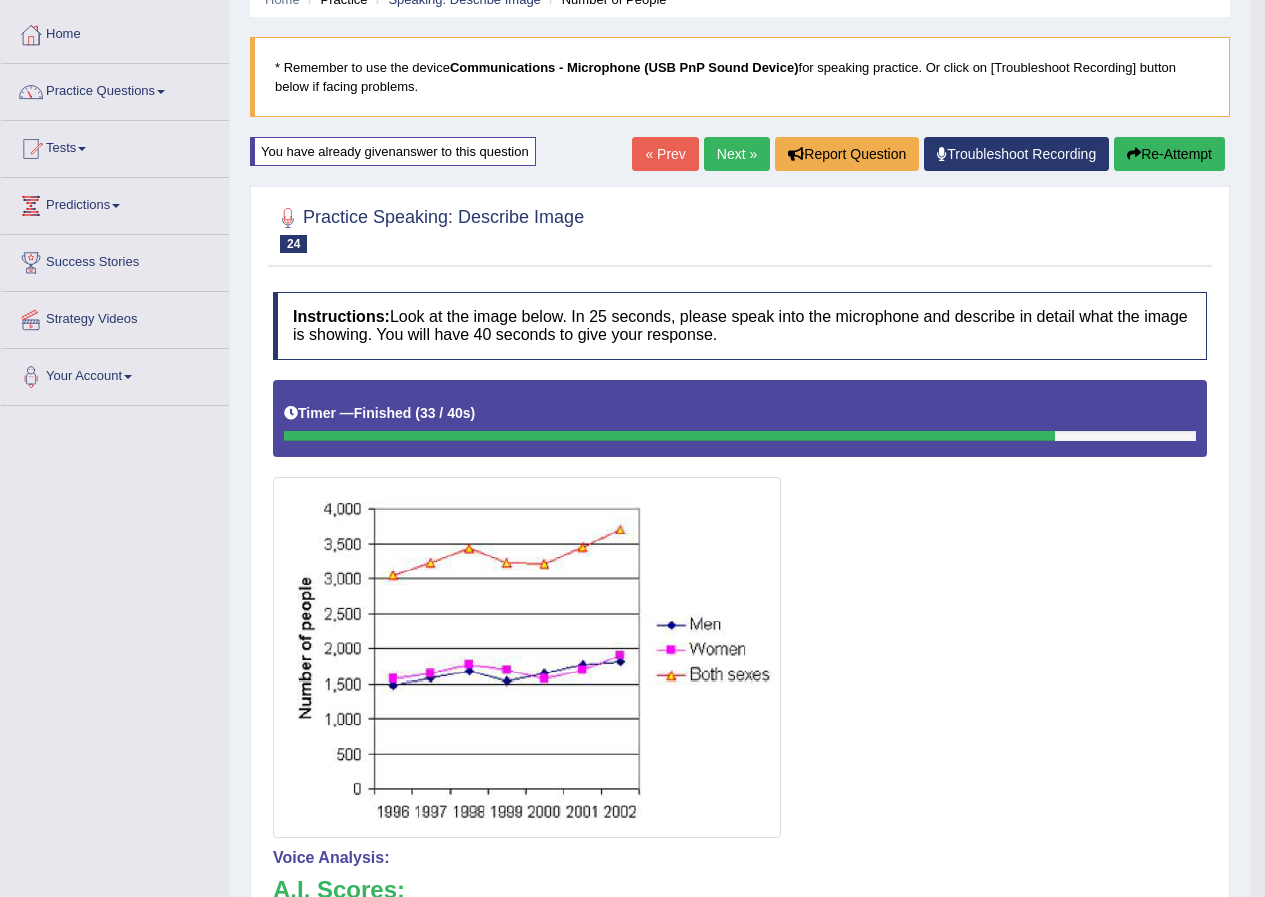 click on "« Prev" at bounding box center (665, 154) 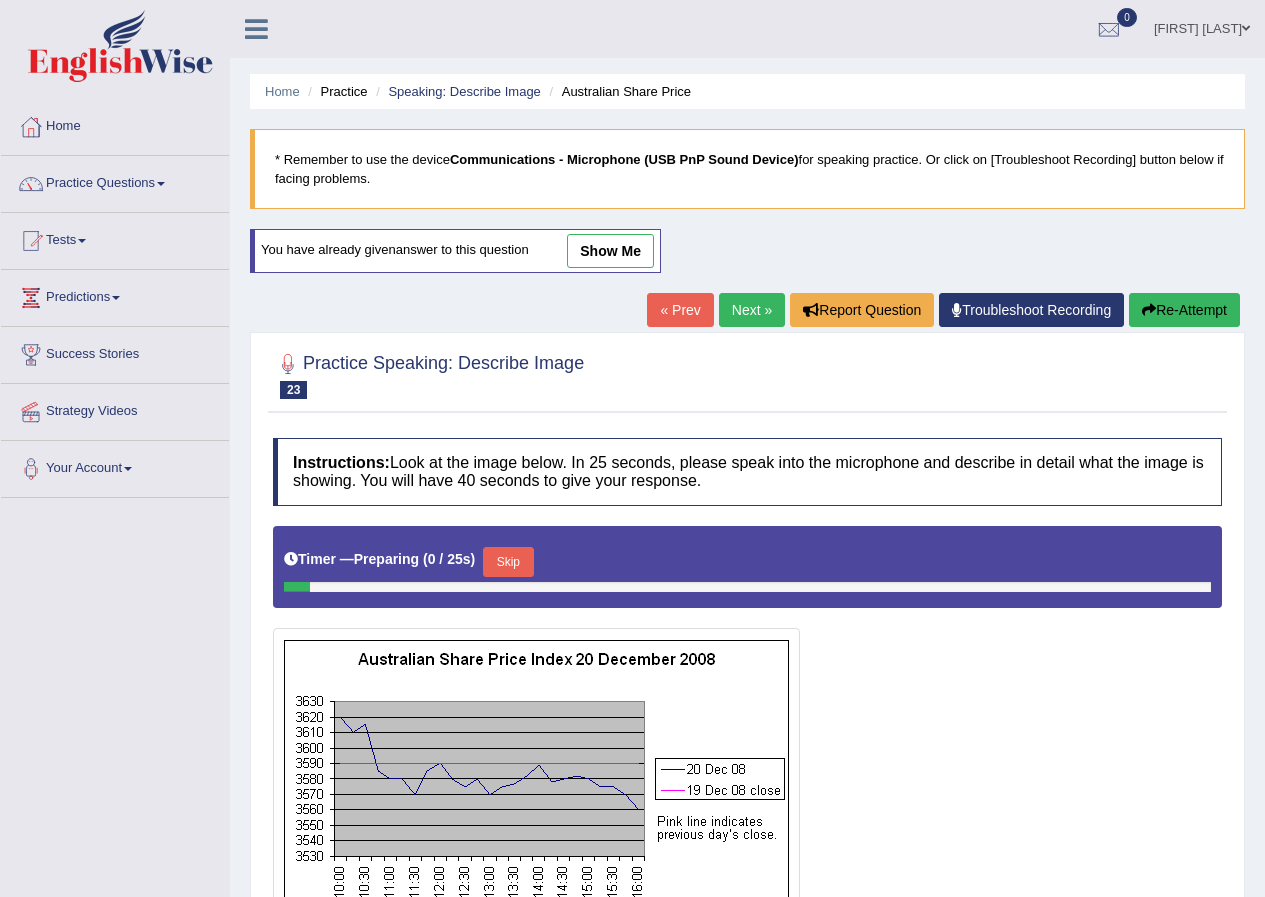 scroll, scrollTop: 0, scrollLeft: 0, axis: both 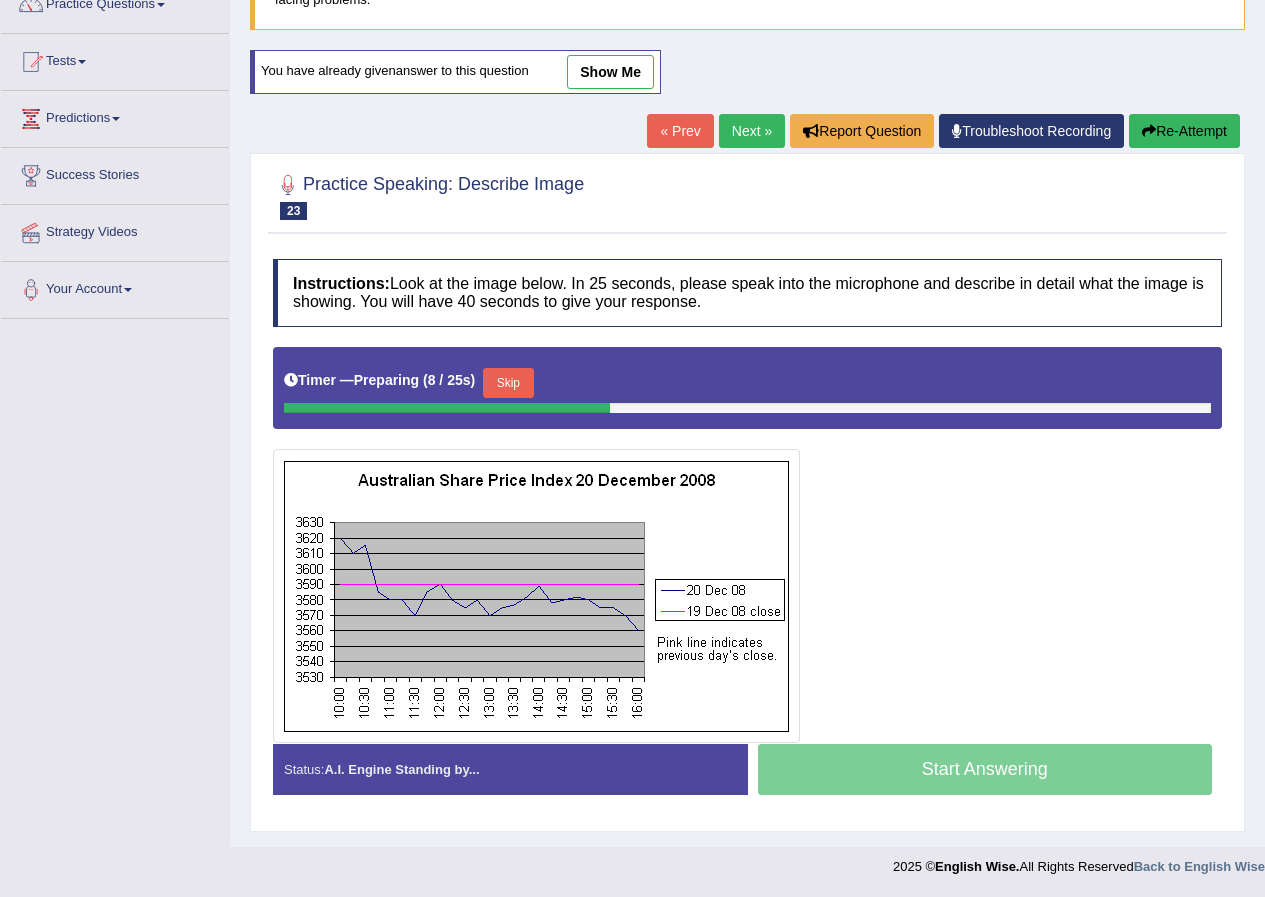 click on "Skip" at bounding box center [508, 383] 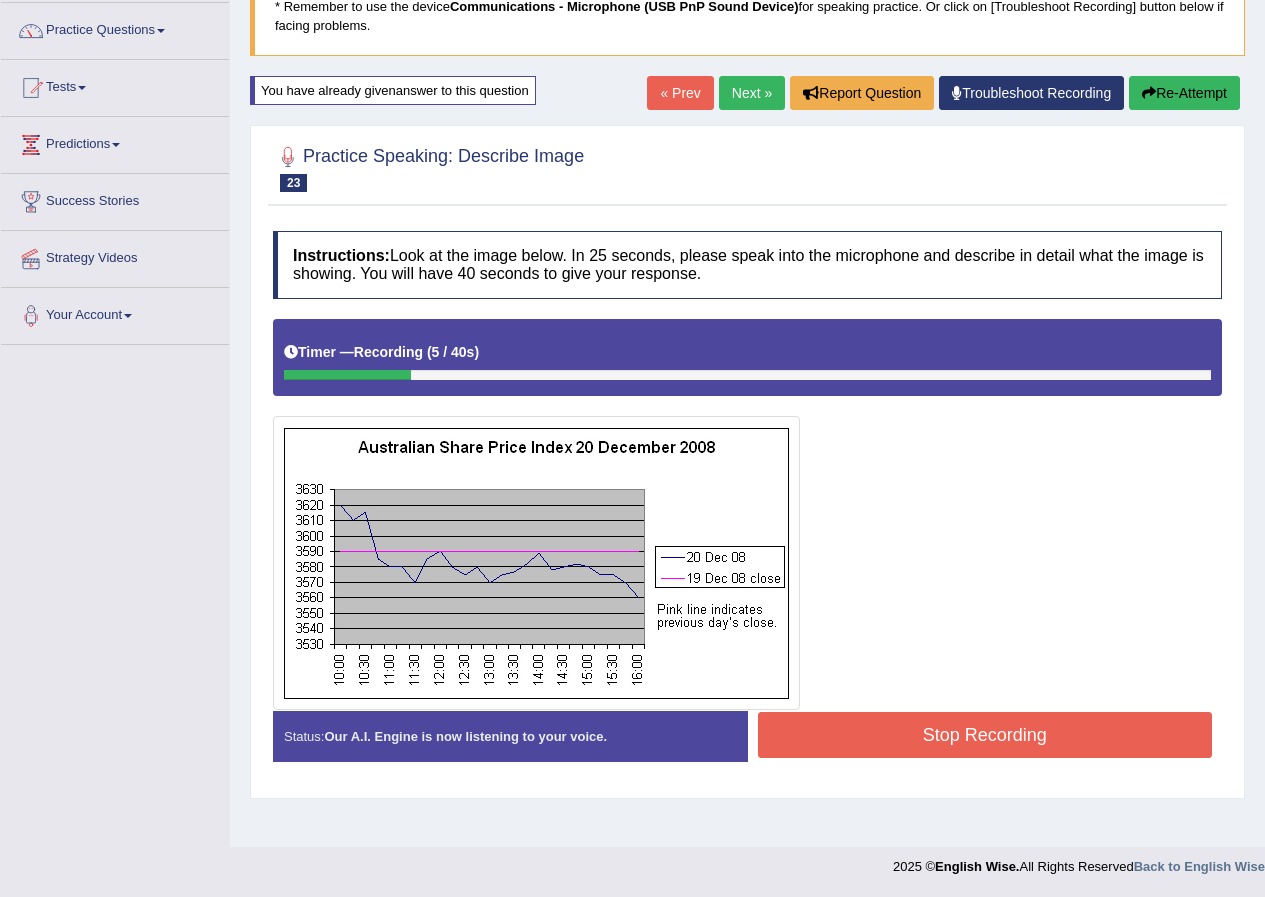 click on "Stop Recording" at bounding box center (985, 735) 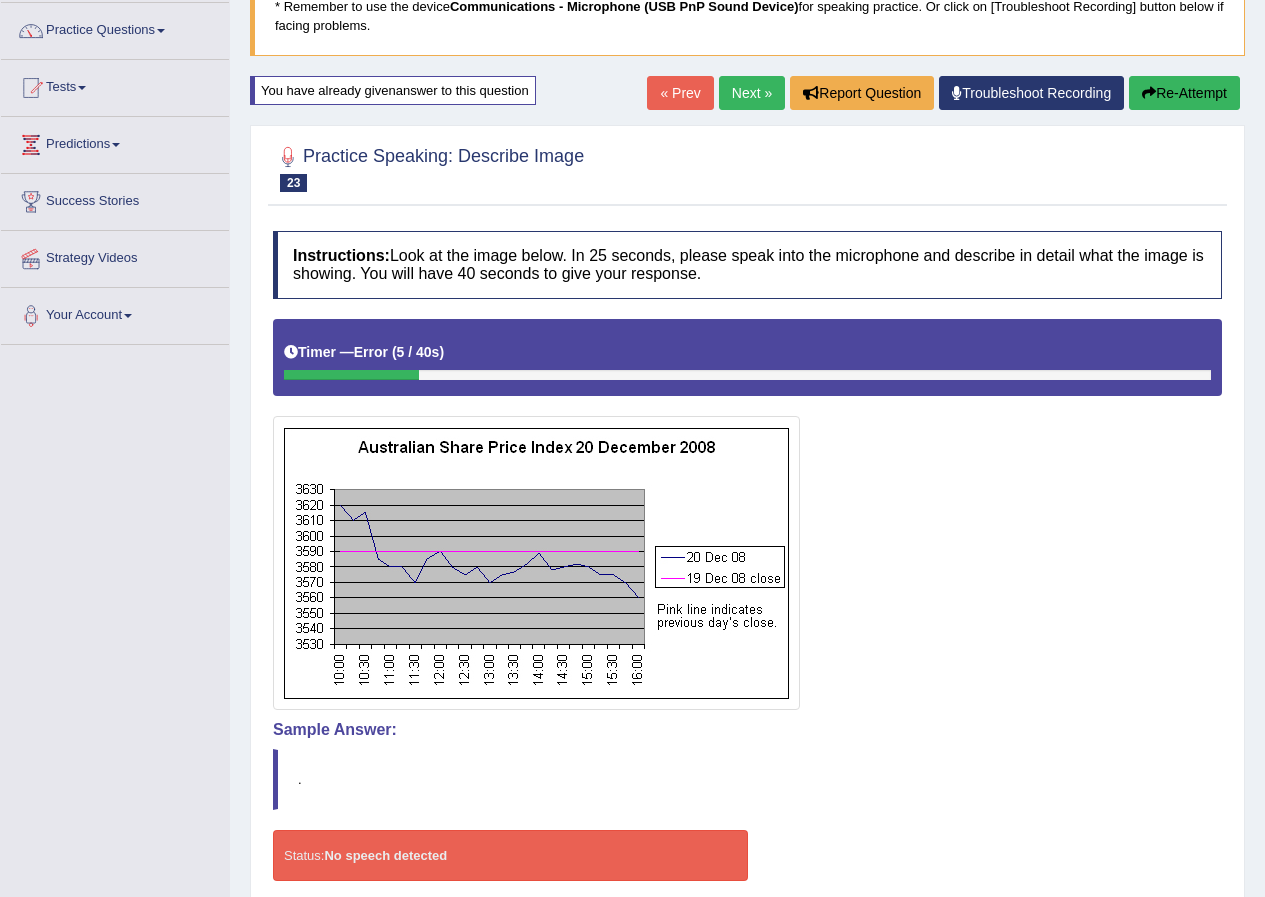 click on "Next »" at bounding box center [752, 93] 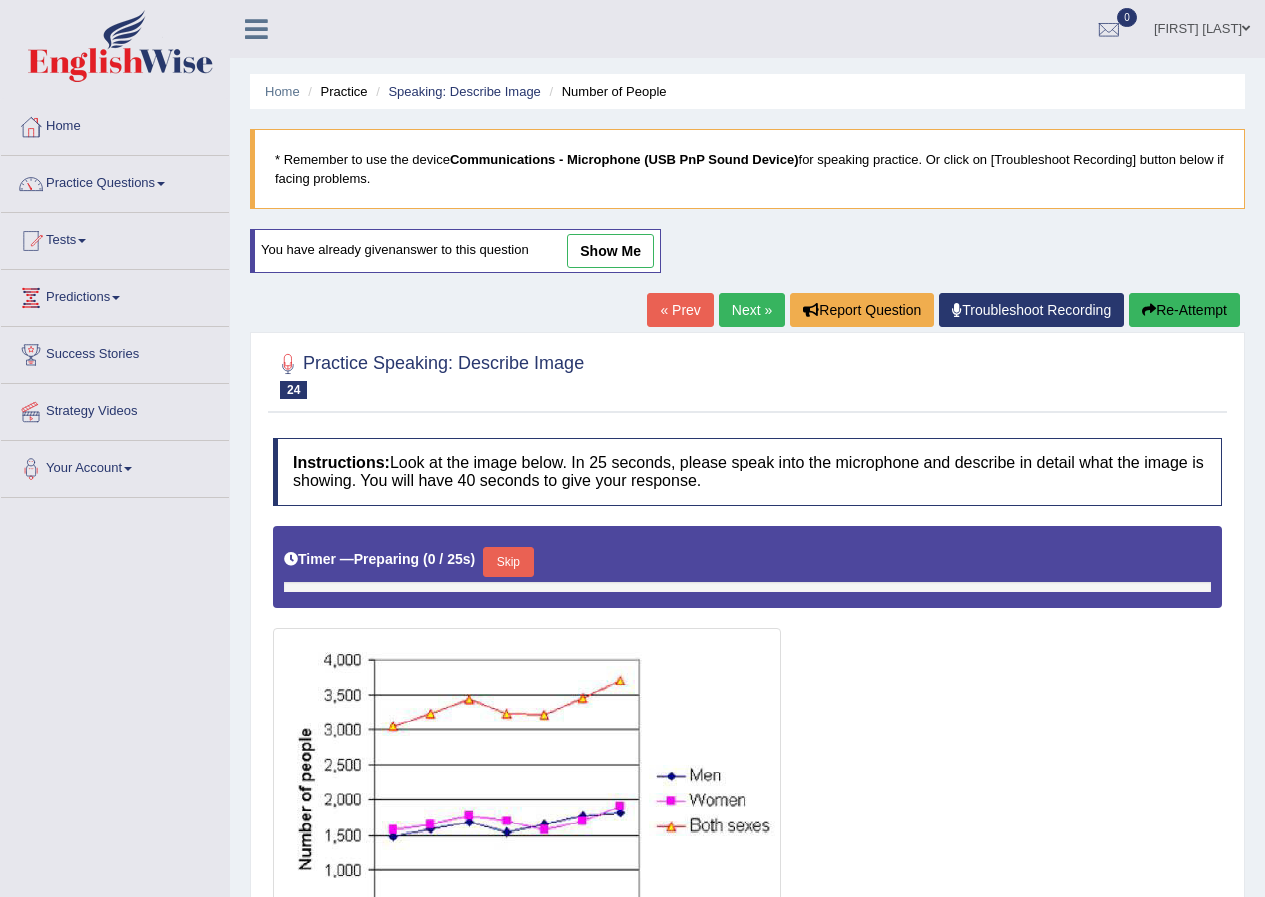 scroll, scrollTop: 0, scrollLeft: 0, axis: both 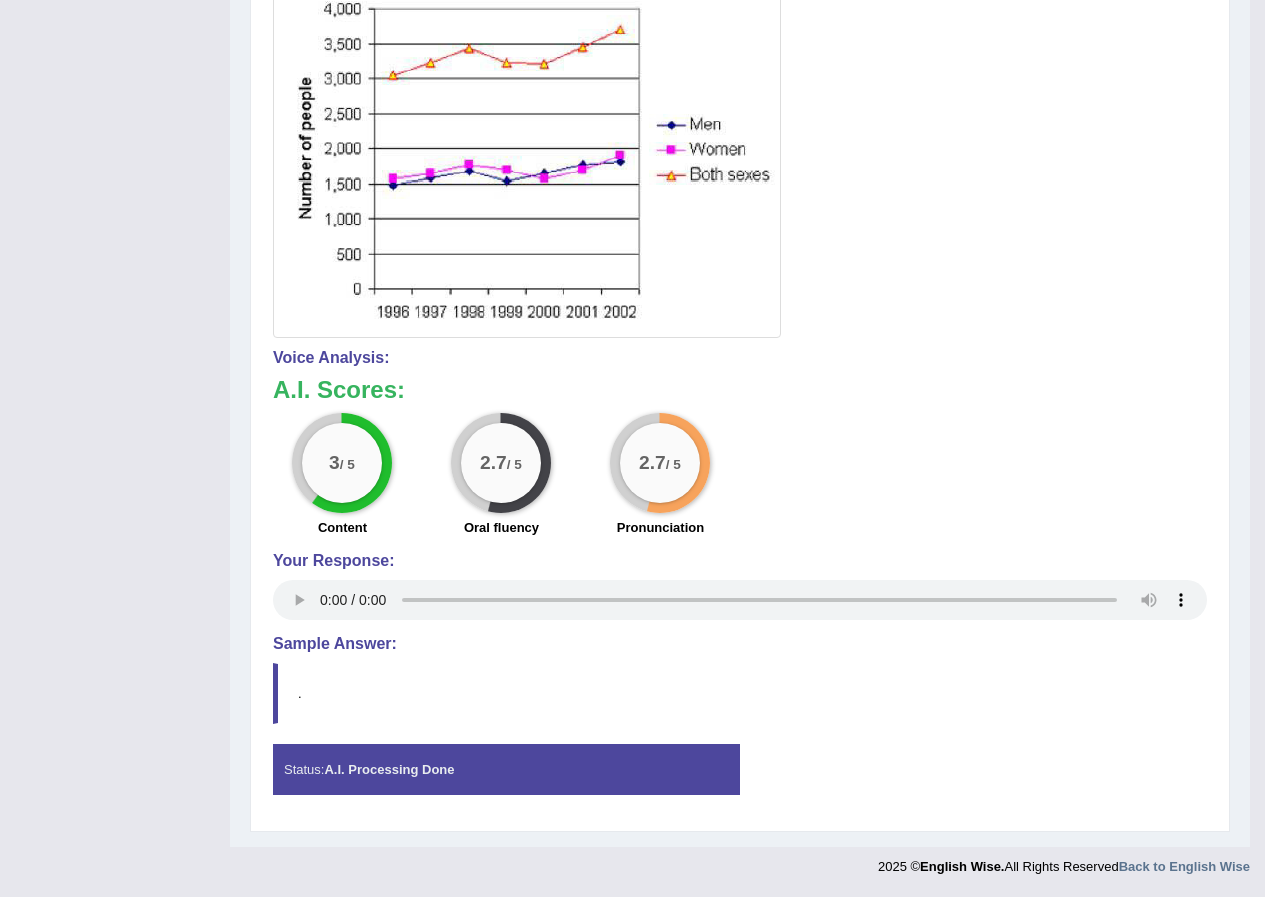 click on "Instructions:  Look at the image below. In 25 seconds, please speak into the microphone and describe in detail what the image is showing. You will have 40 seconds to give your response.
Timer —  Finished   ( 40 / 40s ) Created with Highcharts 7.1.2 Too low Too high Time Pitch meter: 0 10 20 30 40 Created with Highcharts 7.1.2 Great Too slow Too fast Time Speech pace meter: 0 10 20 30 40 Spoken Keywords:  women  both  number  people  chart  people Voice Analysis: A.I. Scores:
3  / 5              Content
2.7  / 5              Oral fluency
2.7  / 5              Pronunciation
A.I. Scores:
4  / 5 4  / 5              Content
2.9  / 5 2.9  / 5              Oral fluency
2.9  / 5 2.9  / 5              Pronunciation
Your Response: Sample Answer: . Status:" at bounding box center [740, 301] 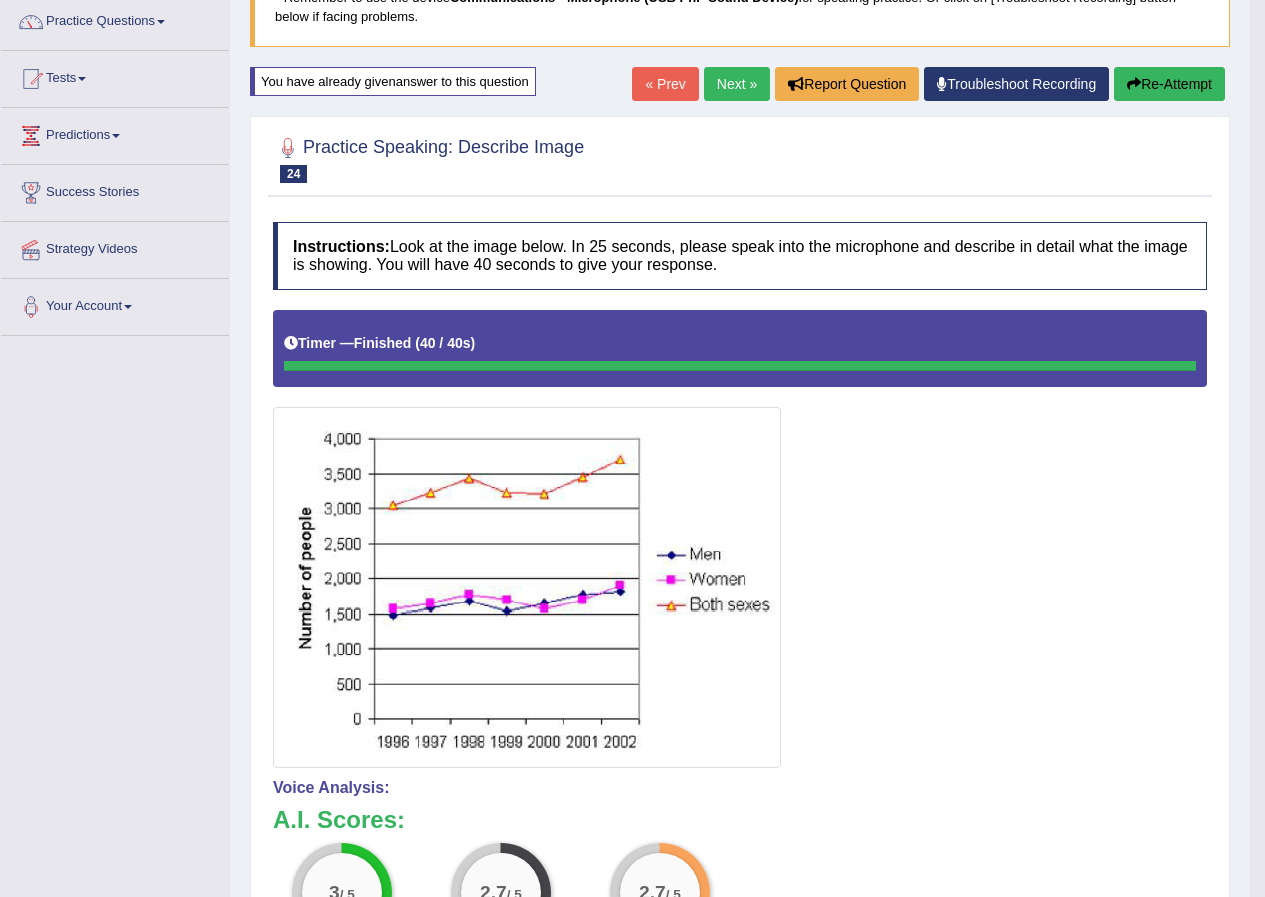 scroll, scrollTop: 192, scrollLeft: 0, axis: vertical 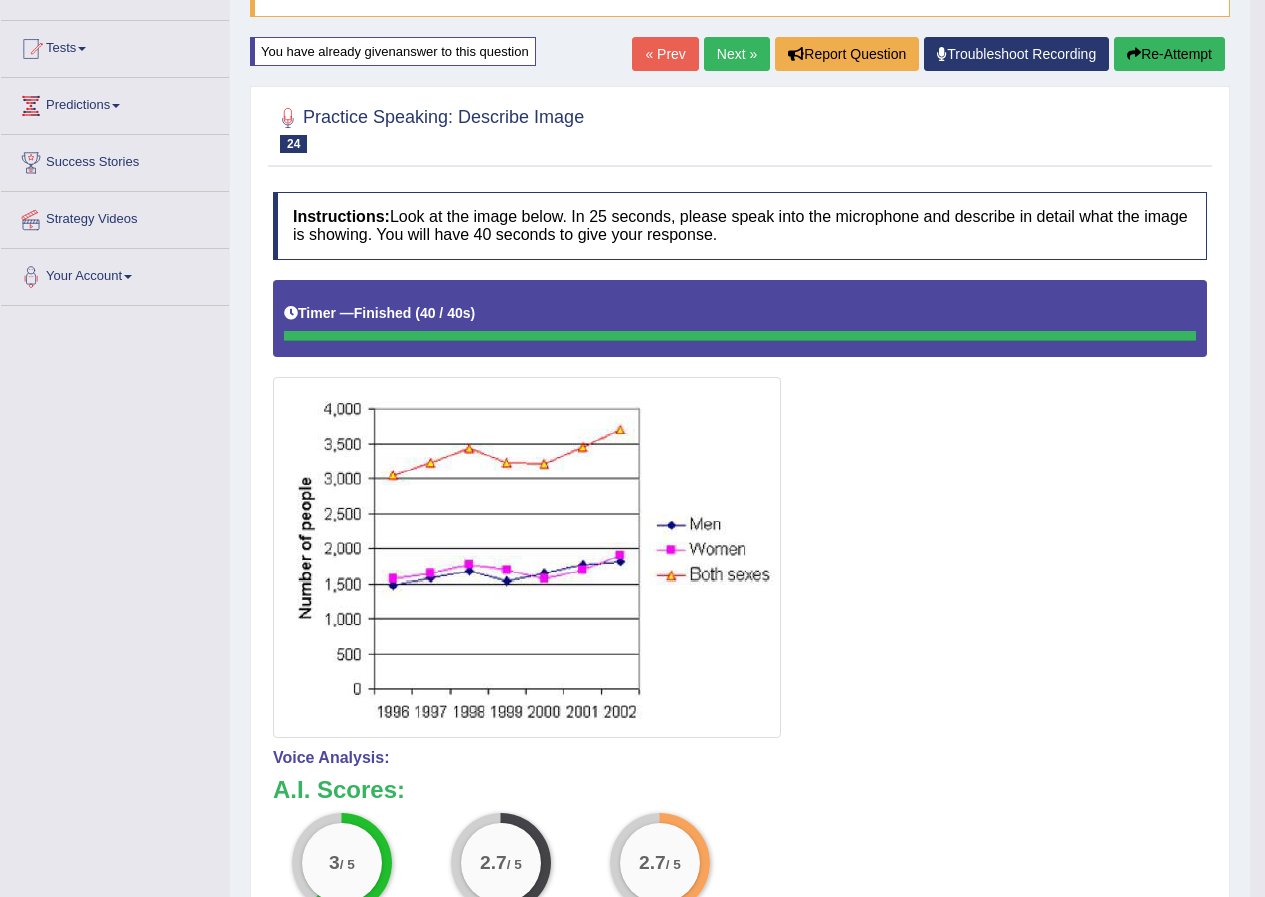 click on "« Prev" at bounding box center (665, 54) 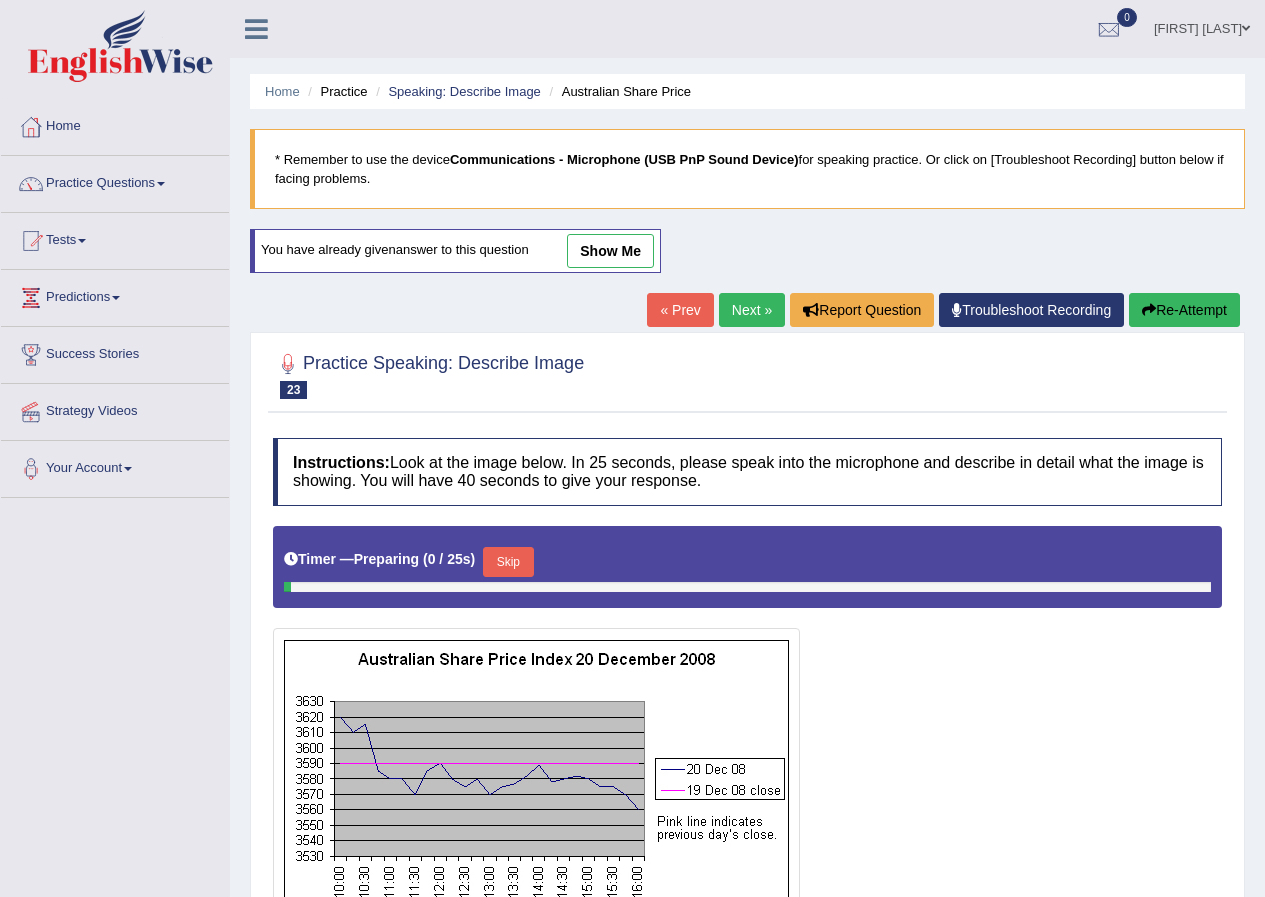 scroll, scrollTop: 0, scrollLeft: 0, axis: both 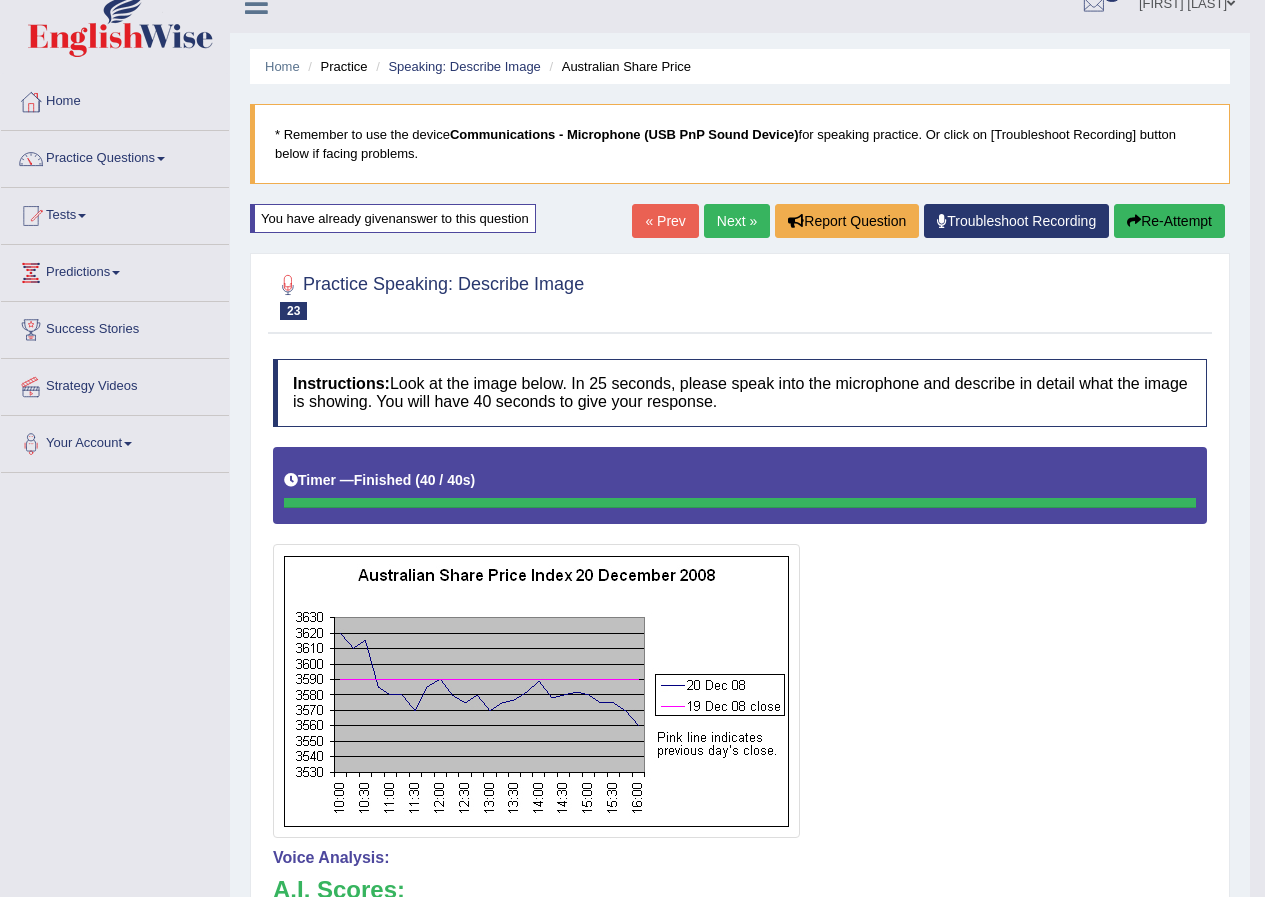click on "« Prev" at bounding box center [665, 221] 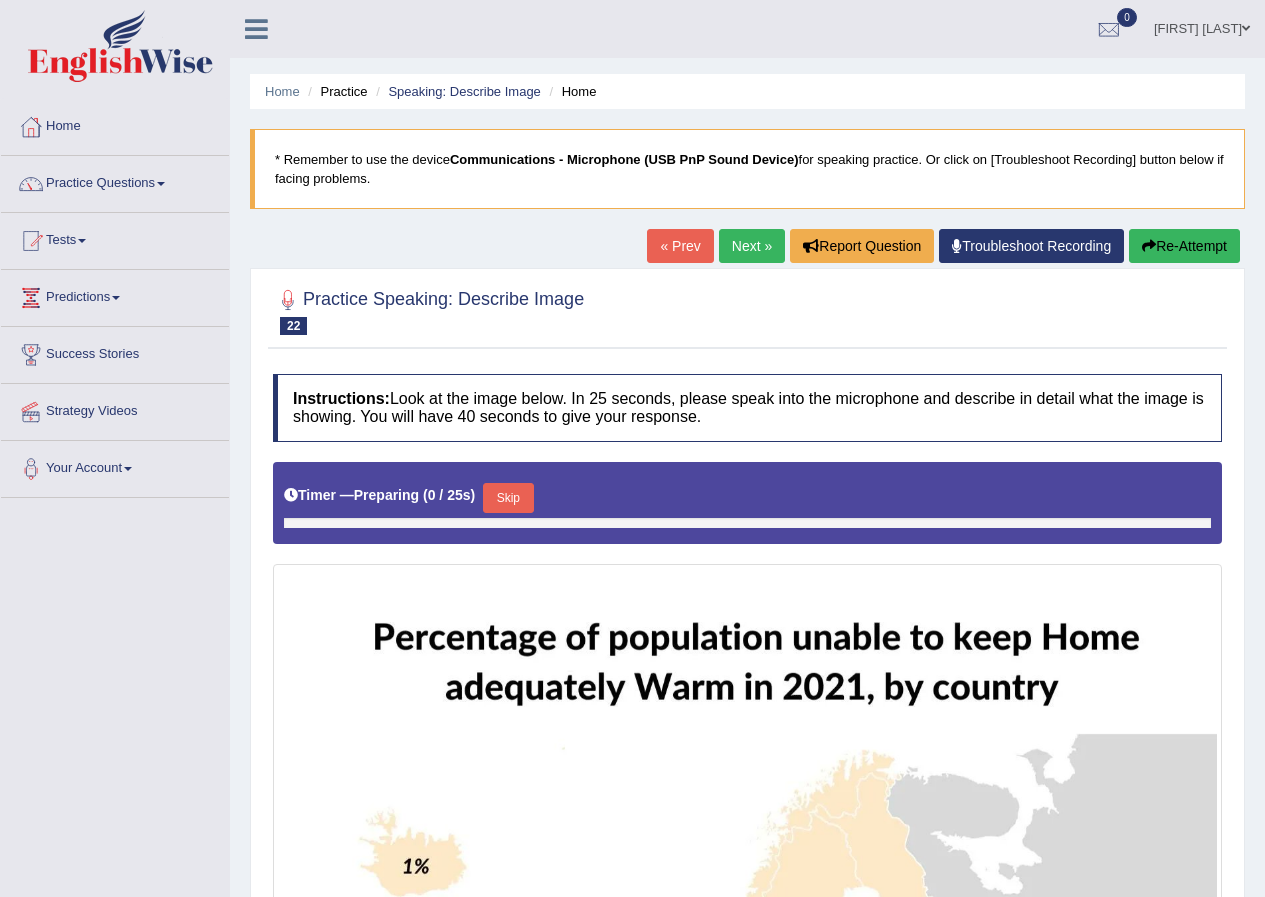 scroll, scrollTop: 0, scrollLeft: 0, axis: both 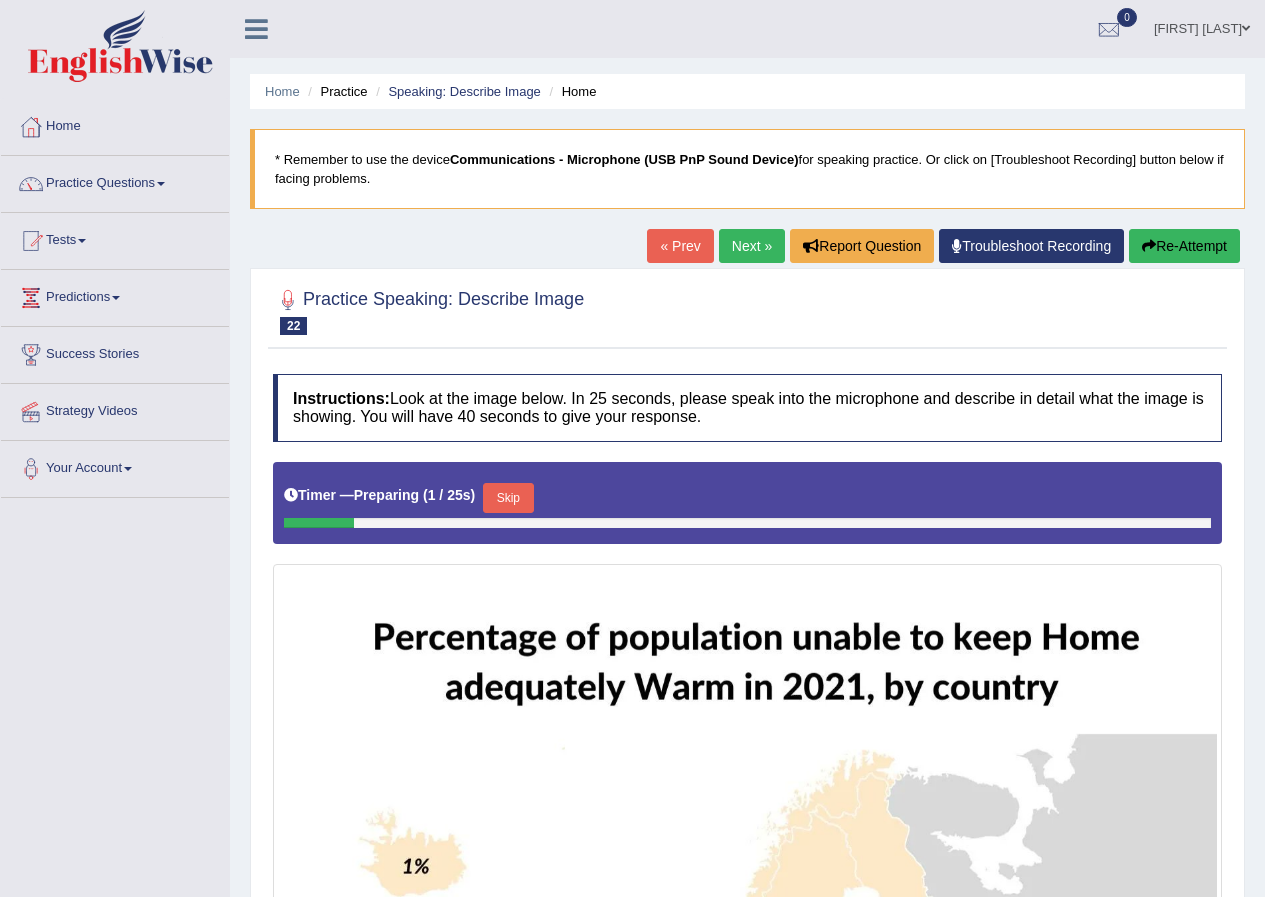 click on "Next »" at bounding box center (752, 246) 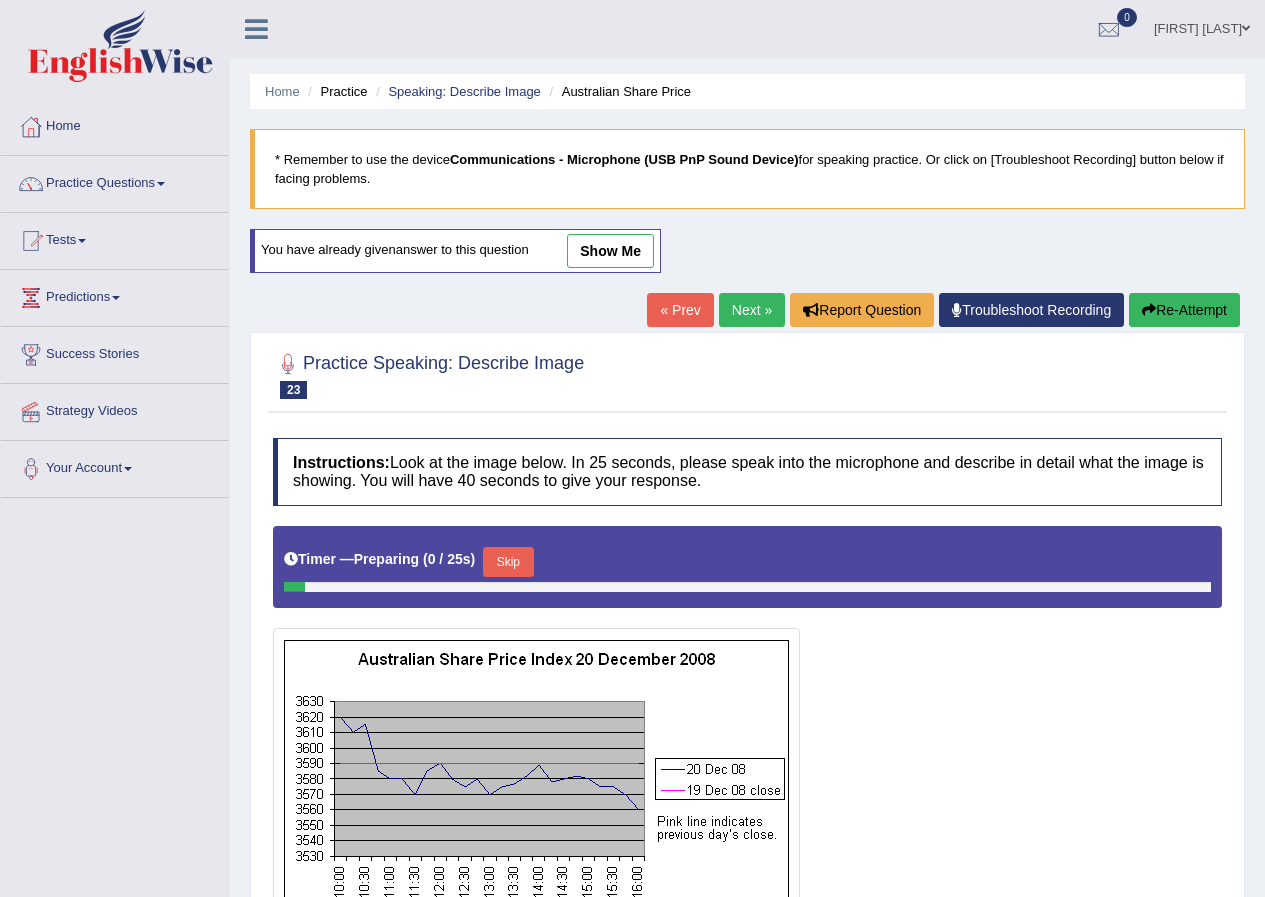 scroll, scrollTop: 0, scrollLeft: 0, axis: both 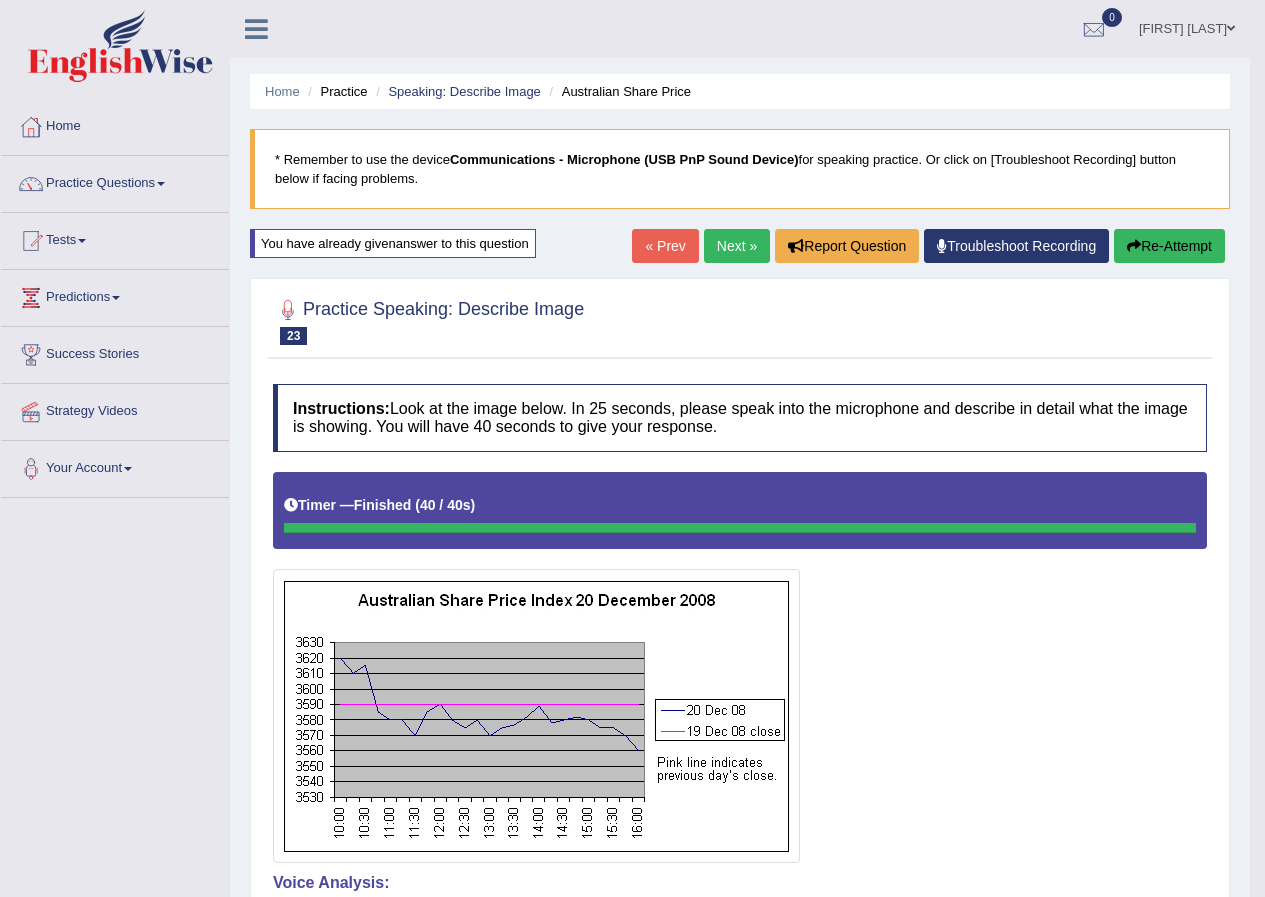 click on "Next »" at bounding box center (737, 246) 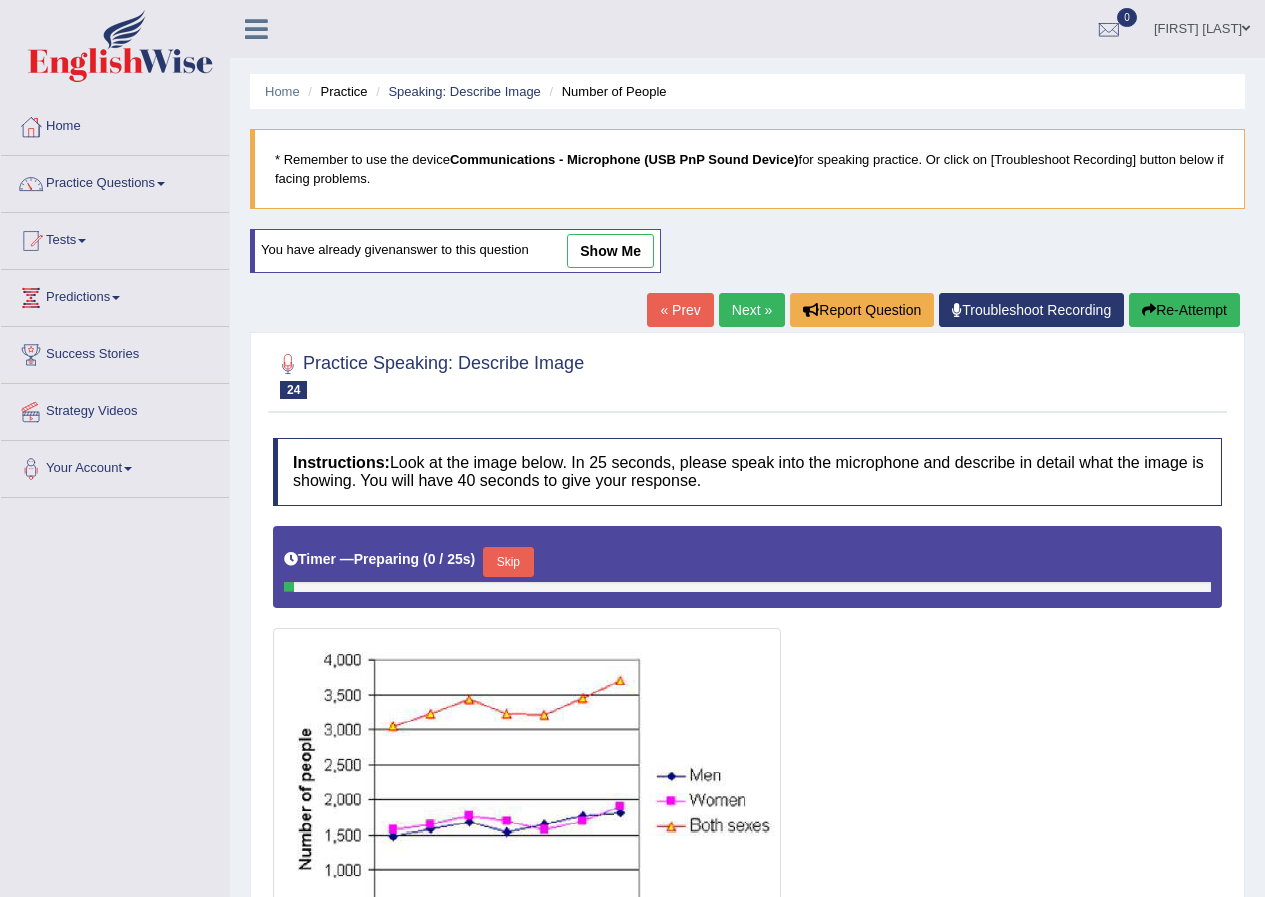 scroll, scrollTop: 67, scrollLeft: 0, axis: vertical 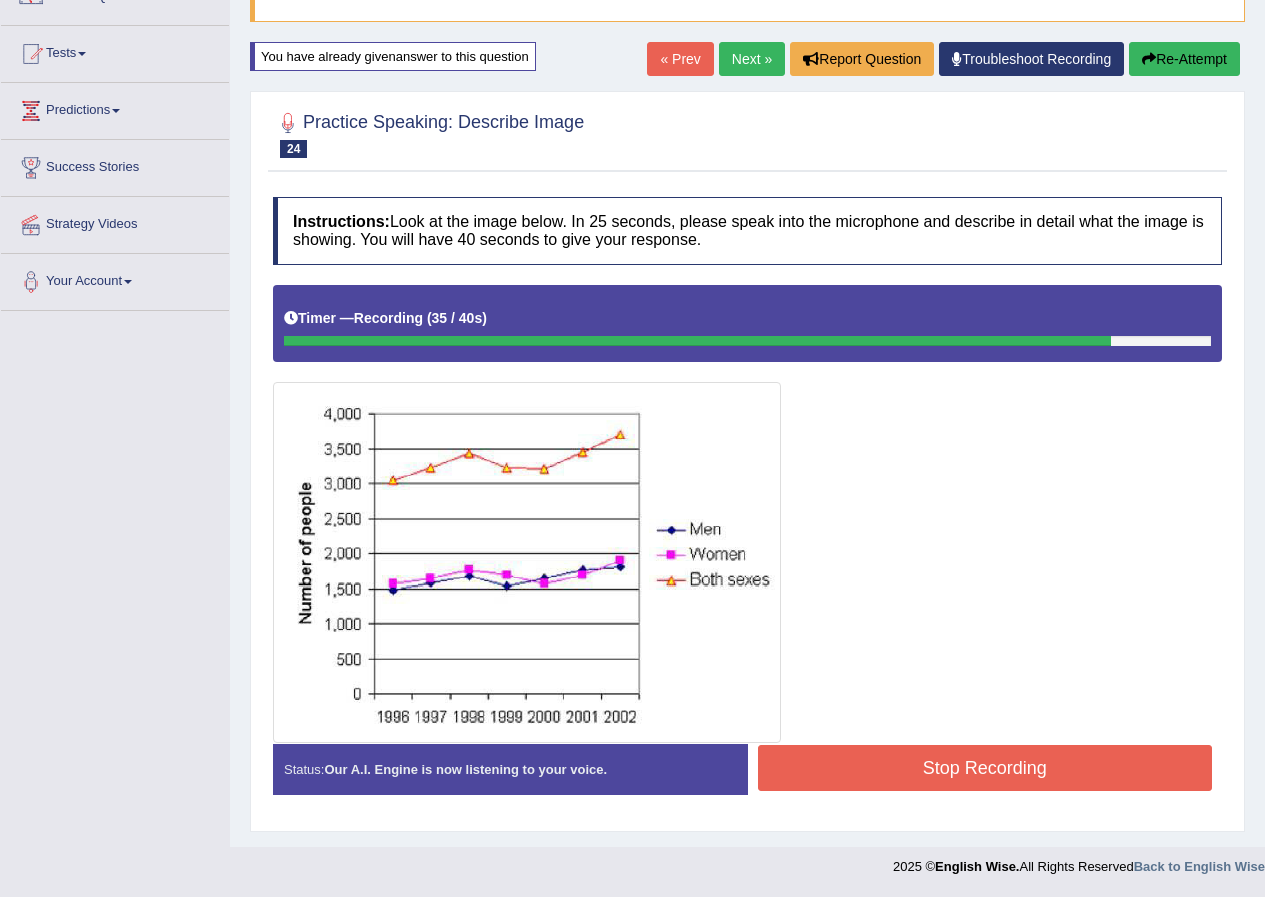 click on "Stop Recording" at bounding box center [985, 768] 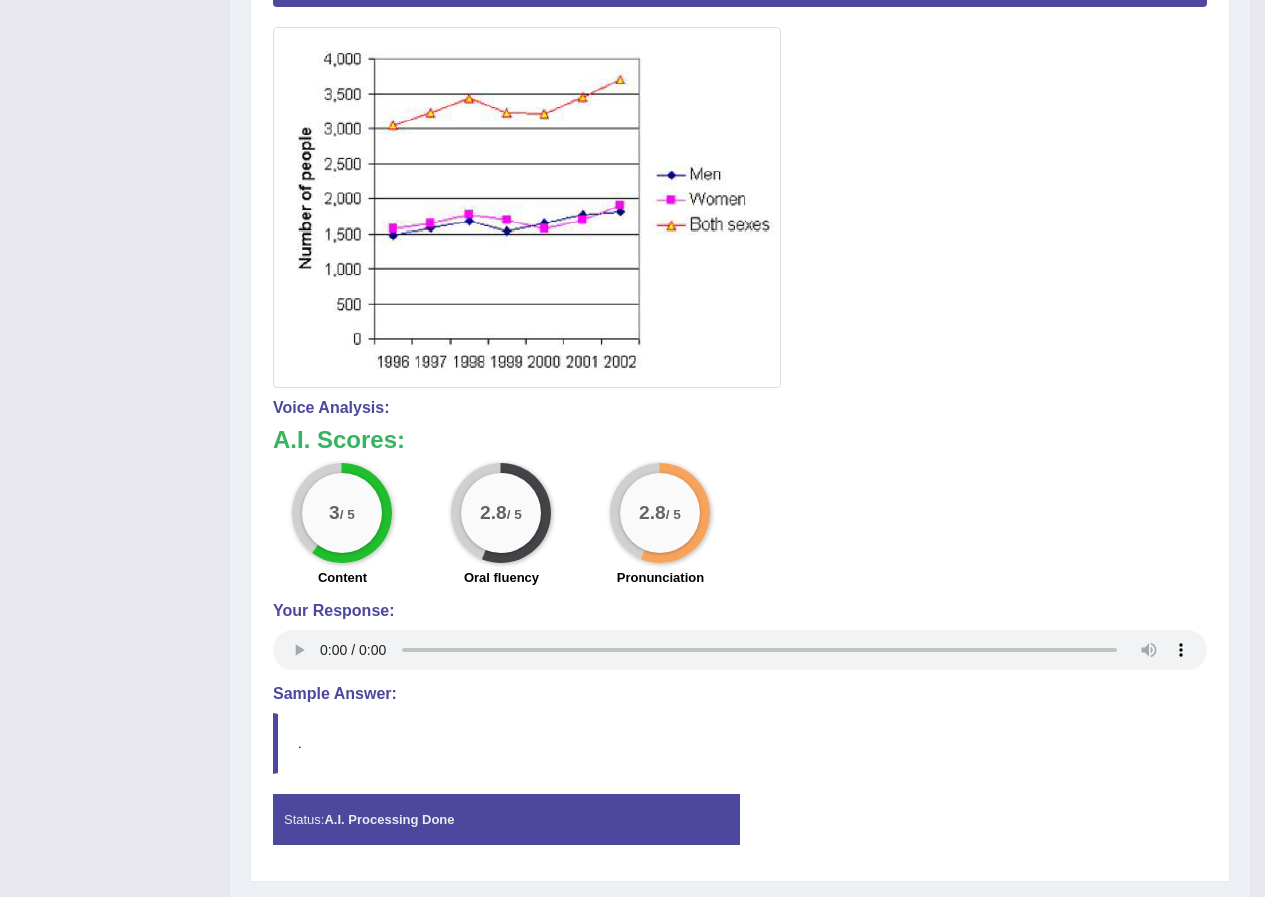 scroll, scrollTop: 592, scrollLeft: 0, axis: vertical 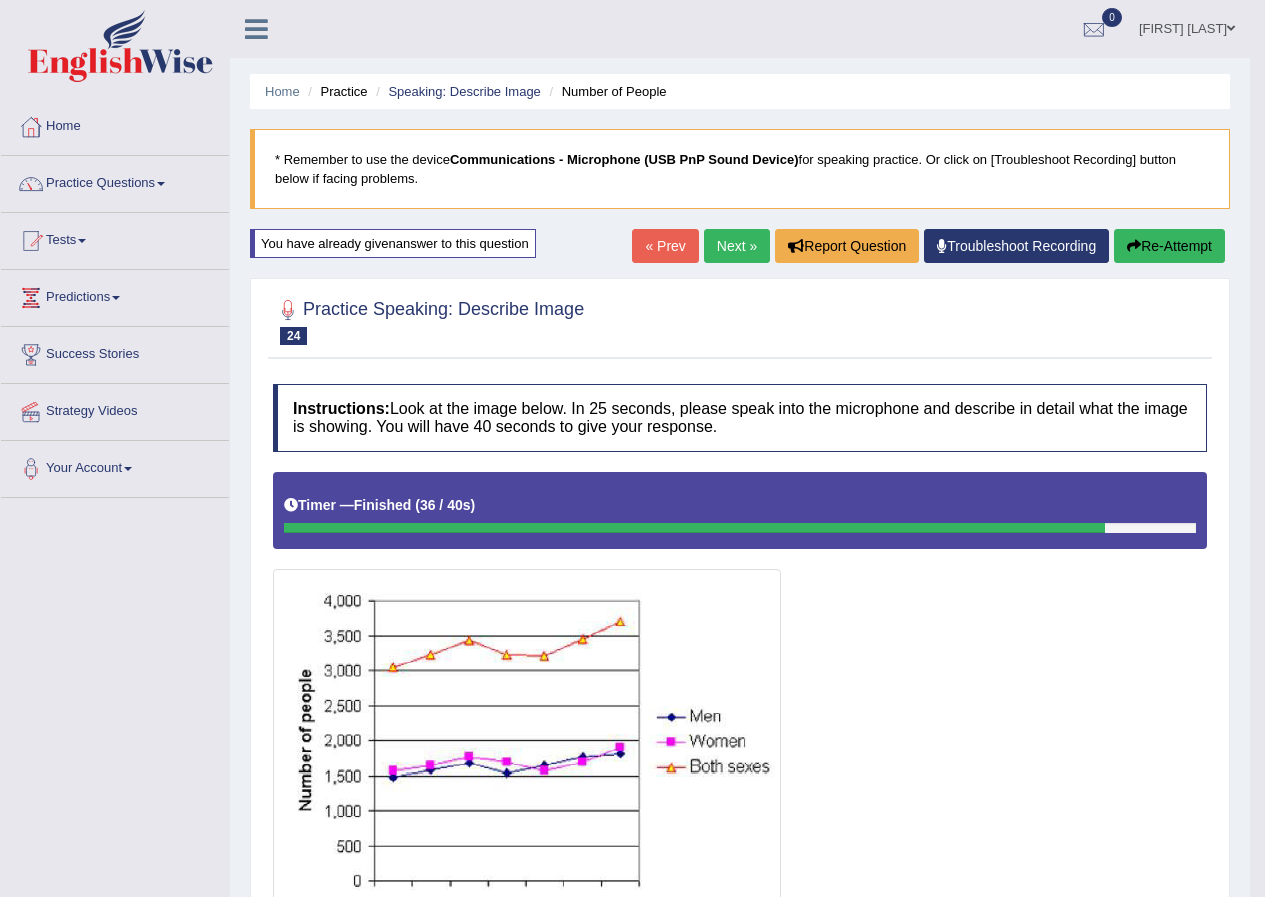 click on "Next »" at bounding box center [737, 246] 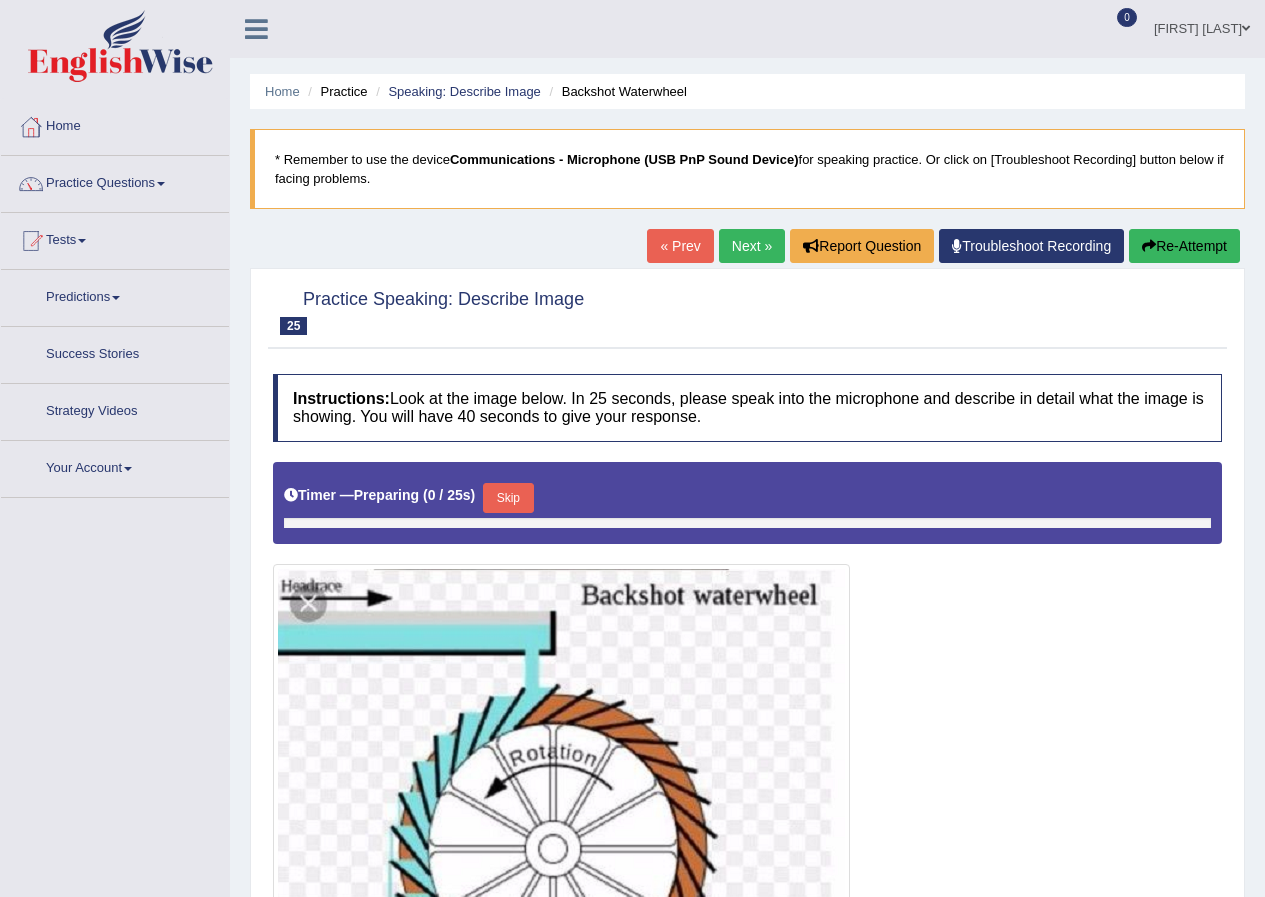 scroll, scrollTop: 0, scrollLeft: 0, axis: both 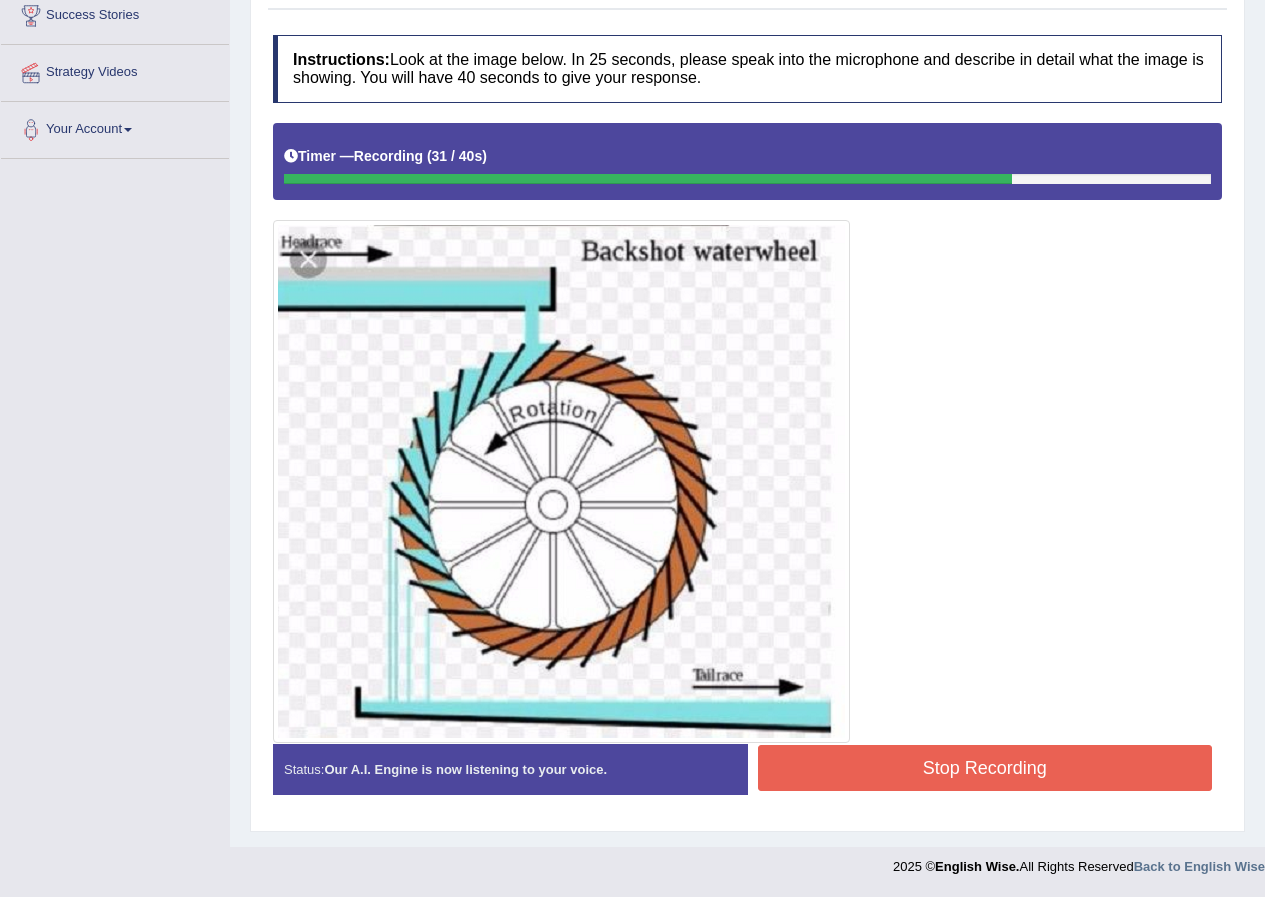 click on "Stop Recording" at bounding box center [985, 768] 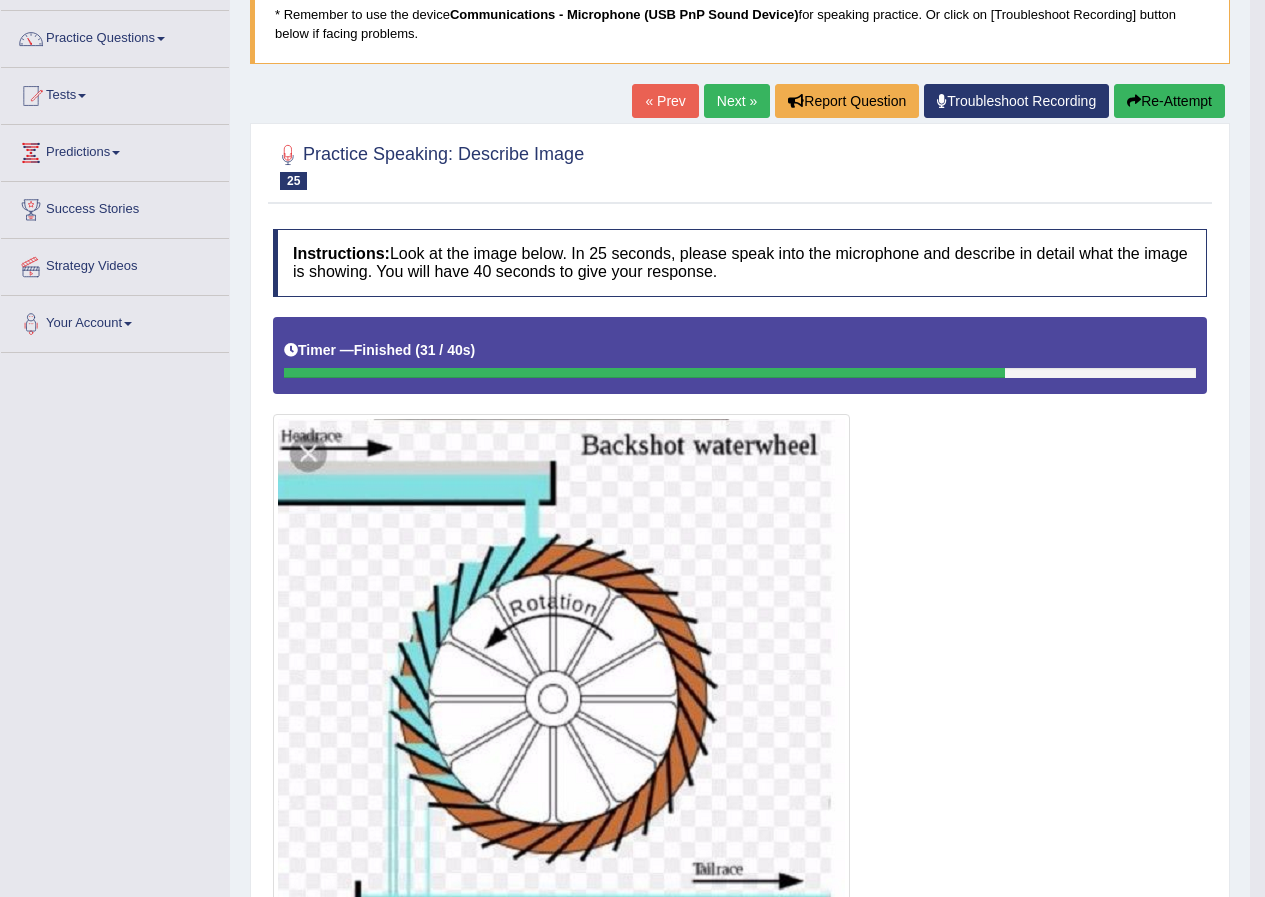 scroll, scrollTop: 144, scrollLeft: 0, axis: vertical 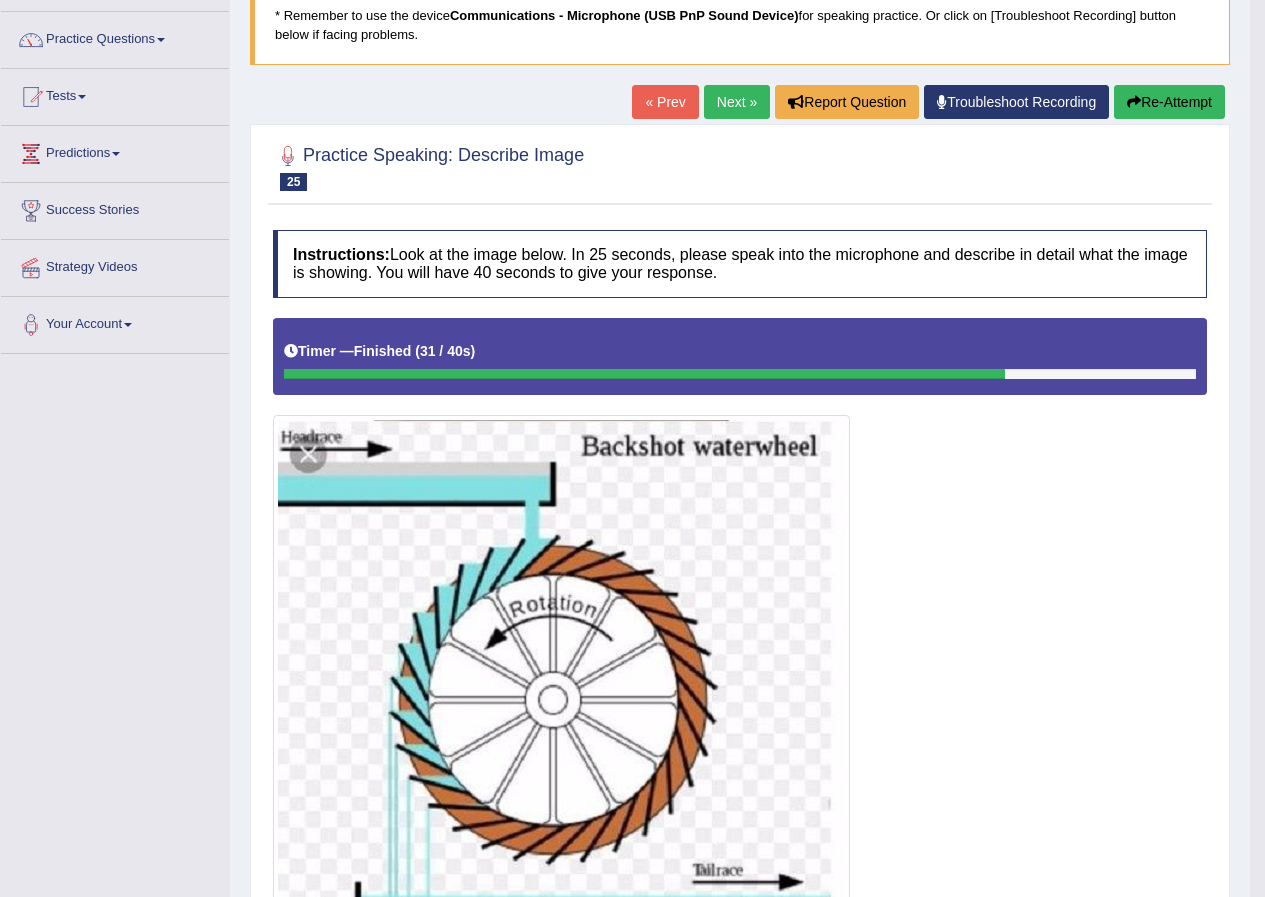 click on "Next »" at bounding box center [737, 102] 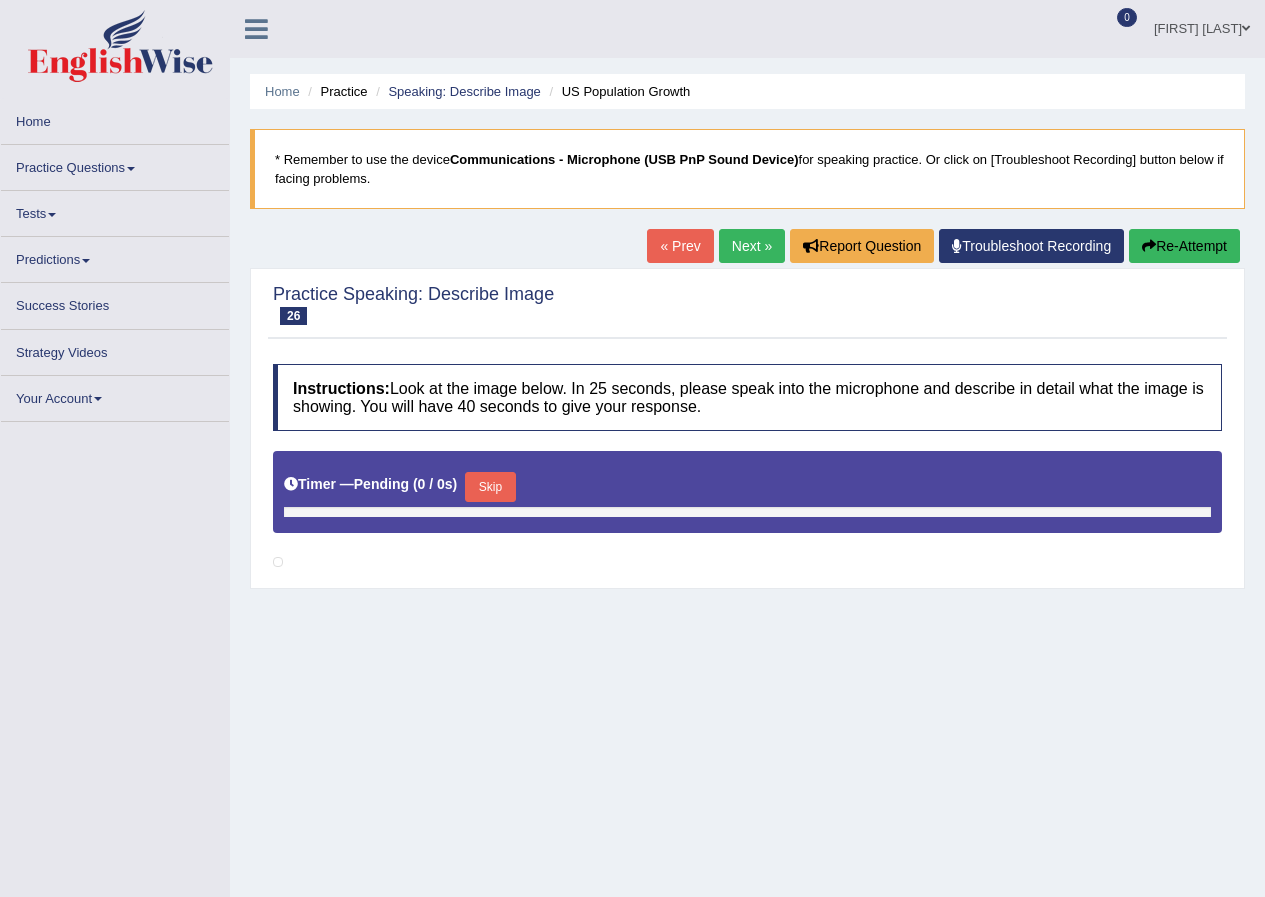 scroll, scrollTop: 0, scrollLeft: 0, axis: both 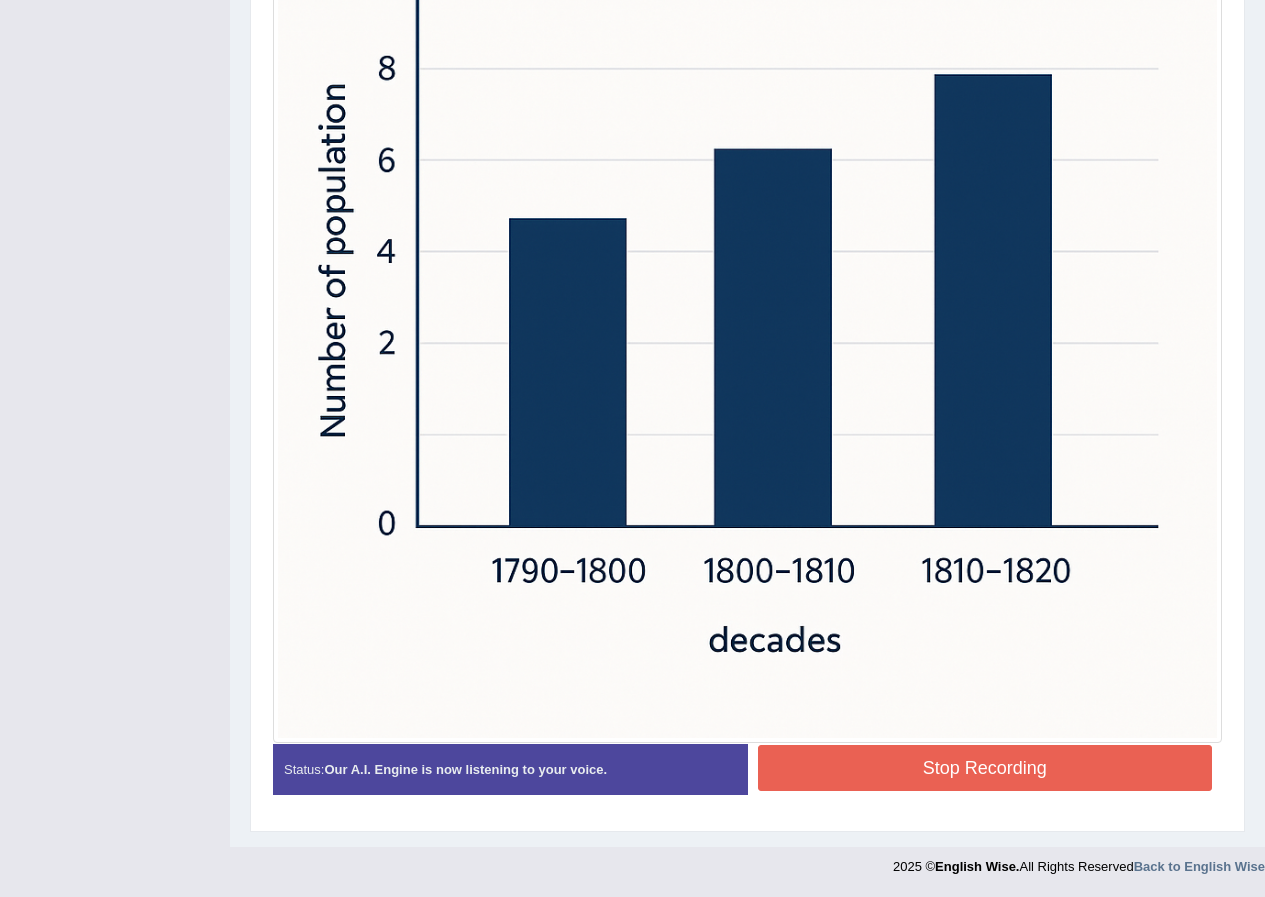 click on "Stop Recording" at bounding box center (985, 768) 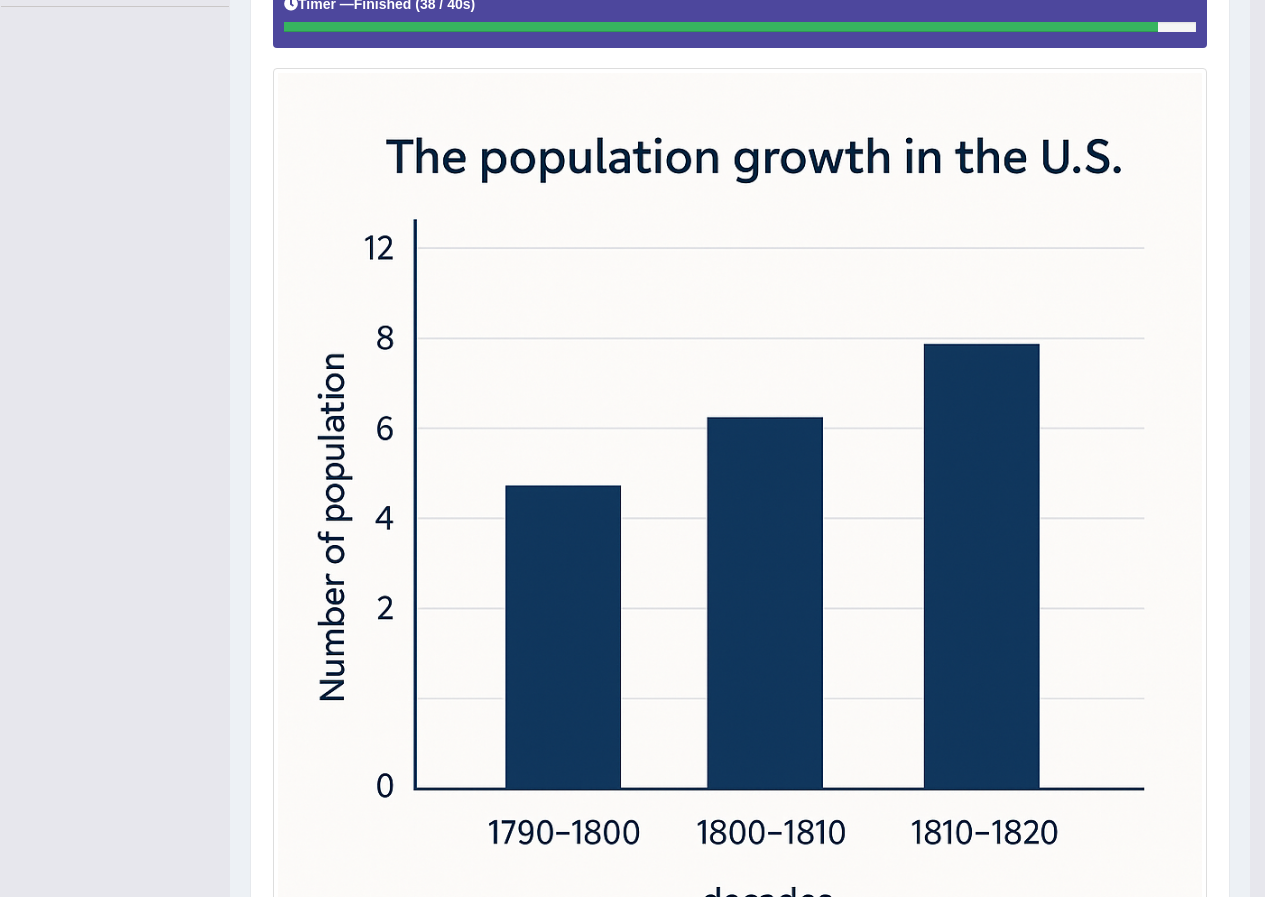 scroll, scrollTop: 555, scrollLeft: 0, axis: vertical 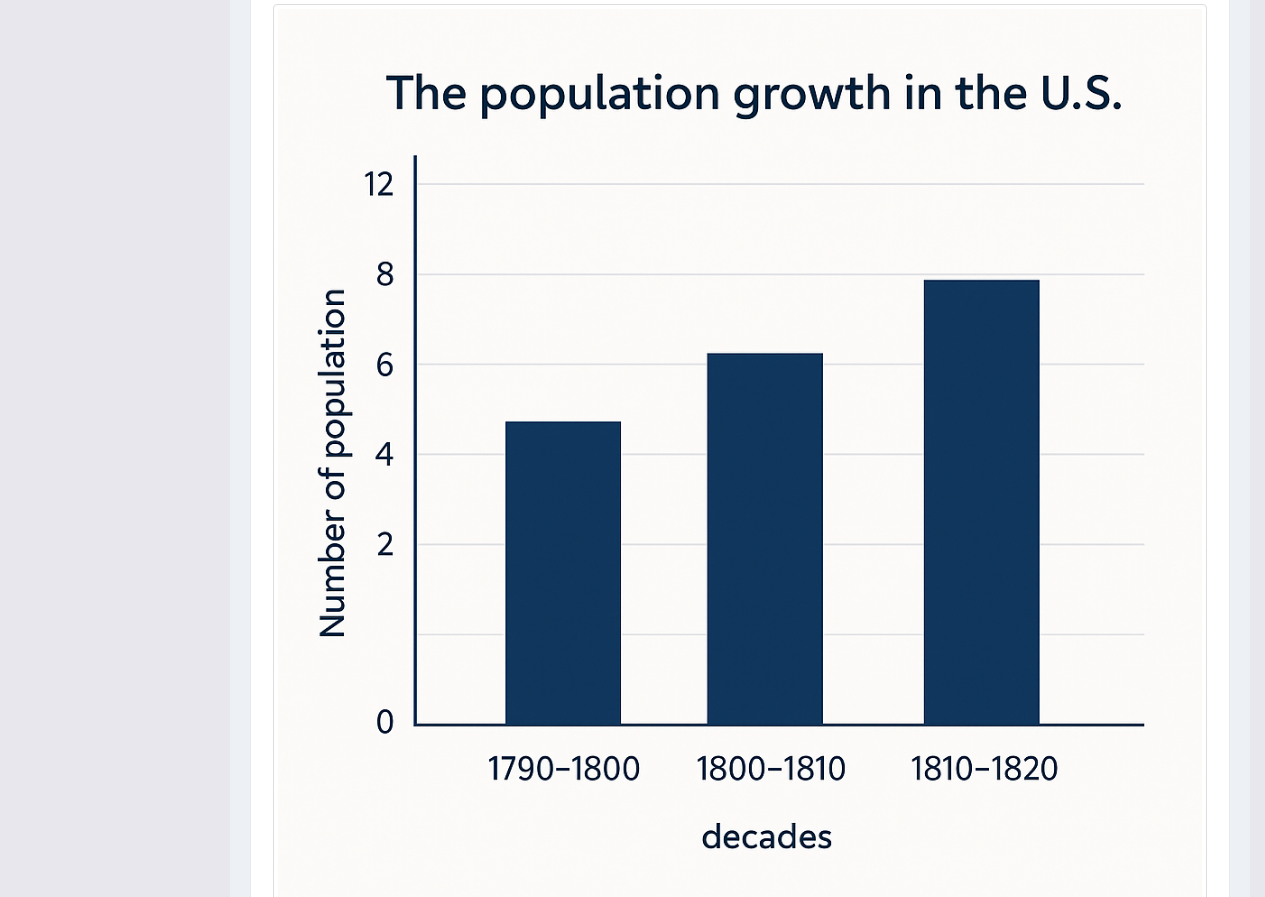 drag, startPoint x: 980, startPoint y: 8, endPoint x: 881, endPoint y: 401, distance: 405.27768 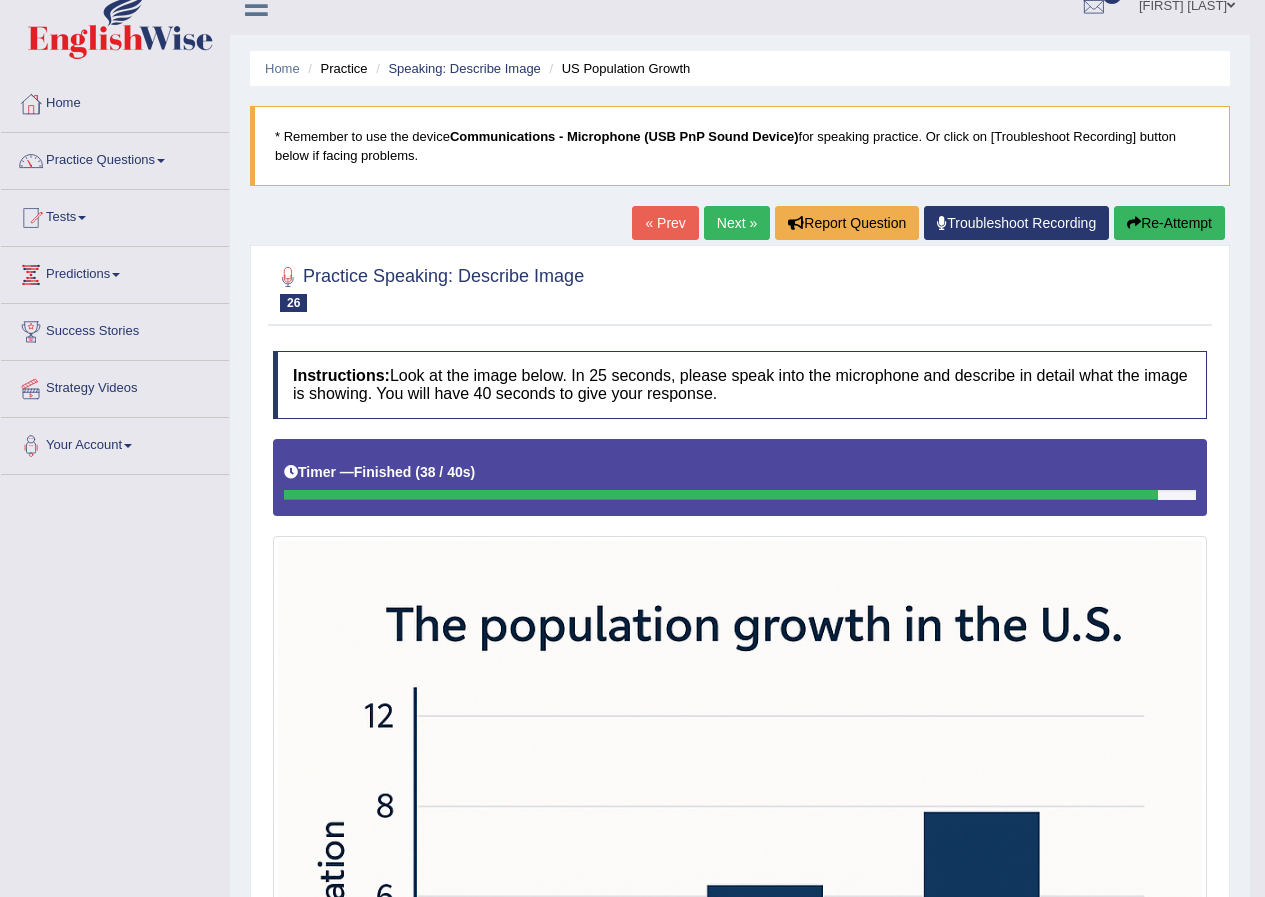 scroll, scrollTop: 0, scrollLeft: 0, axis: both 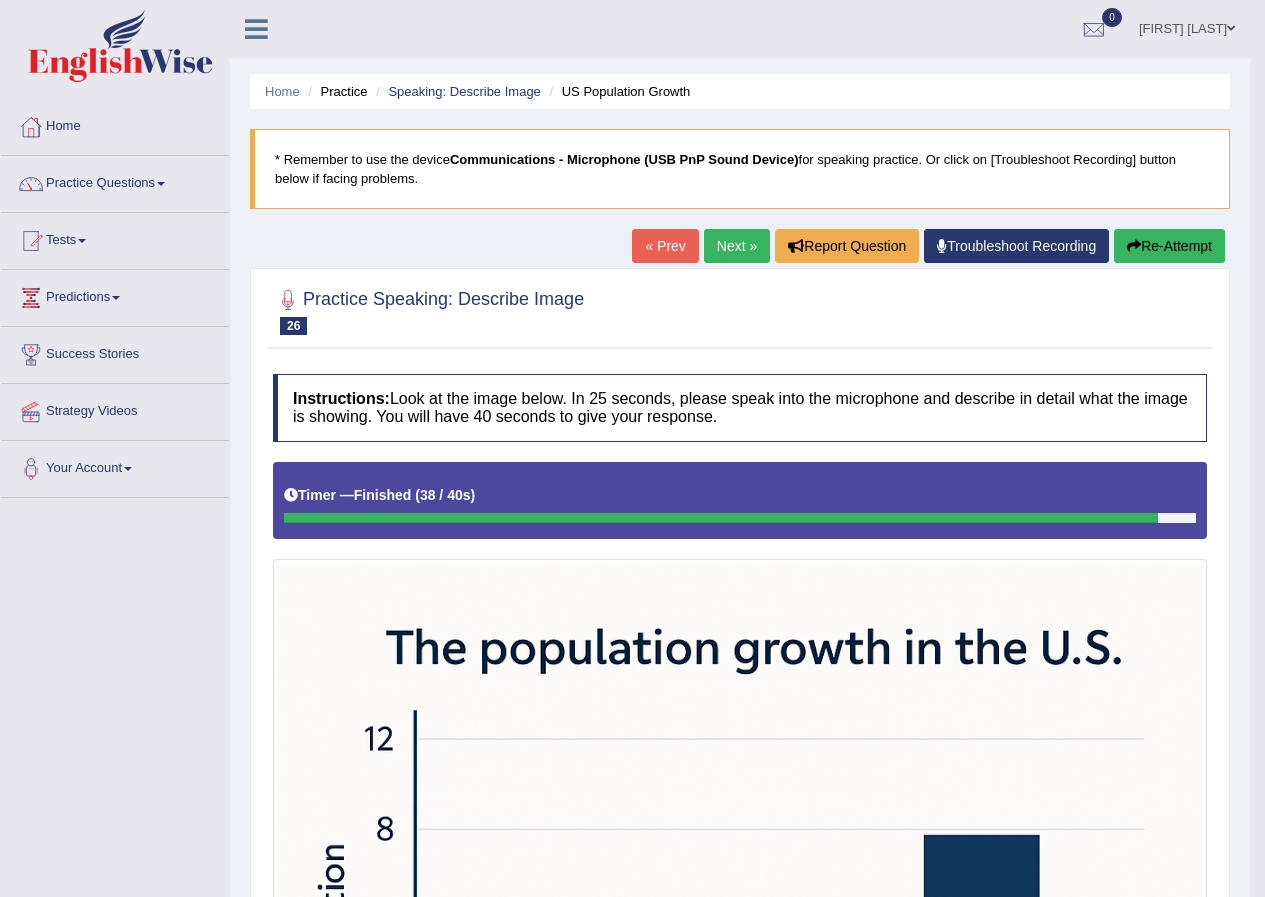 click on "Next »" at bounding box center [737, 246] 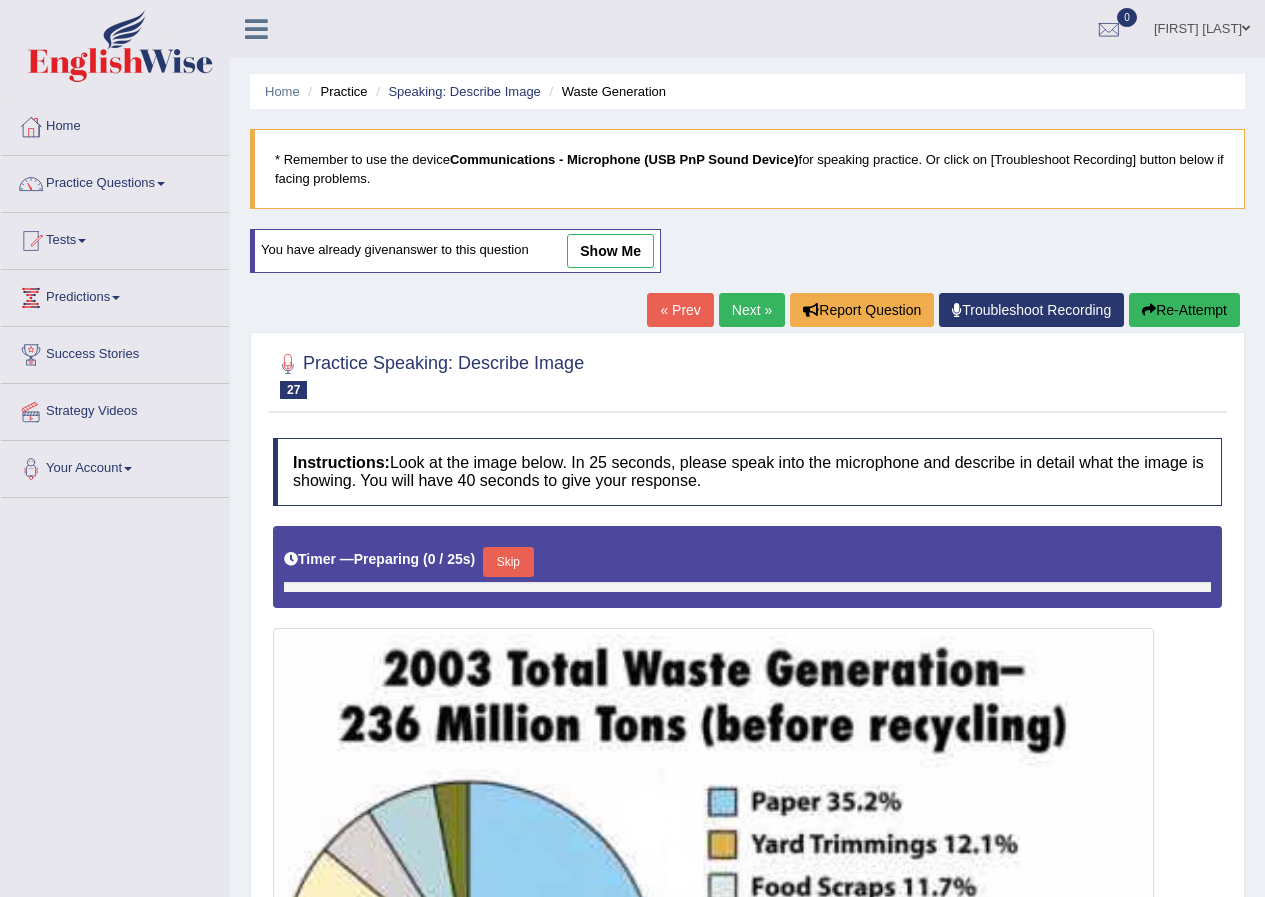 scroll, scrollTop: 0, scrollLeft: 0, axis: both 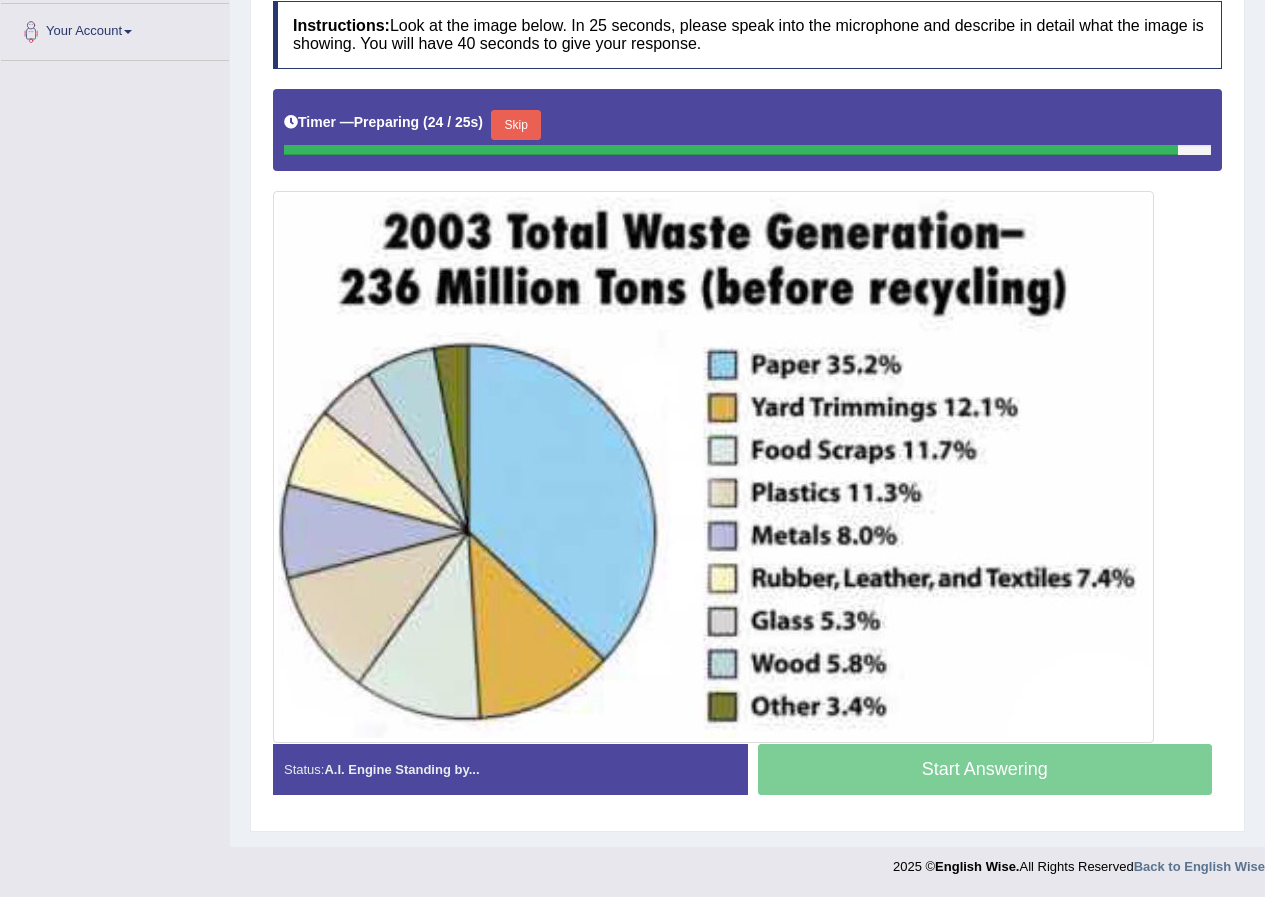 click at bounding box center [713, 467] 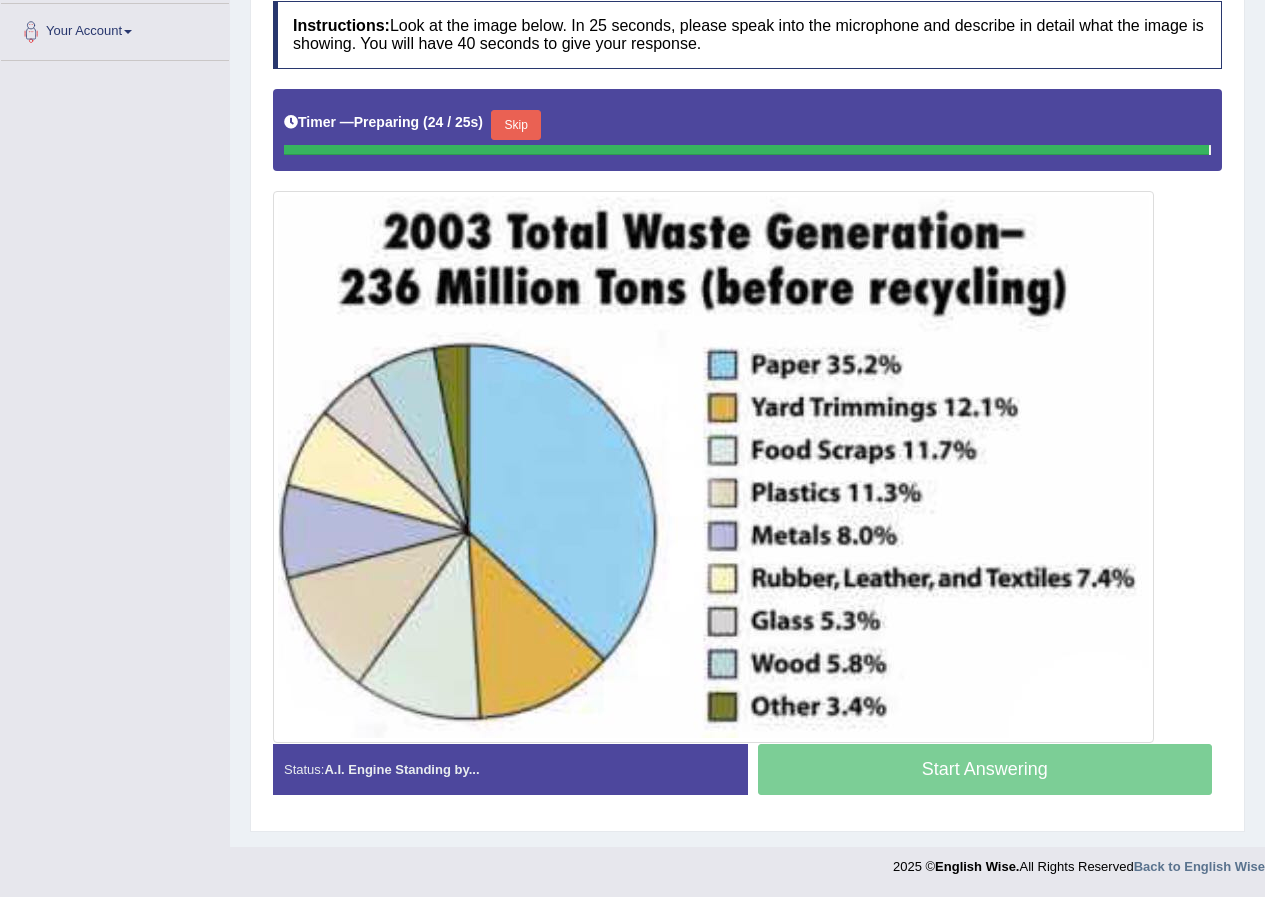 scroll, scrollTop: 378, scrollLeft: 0, axis: vertical 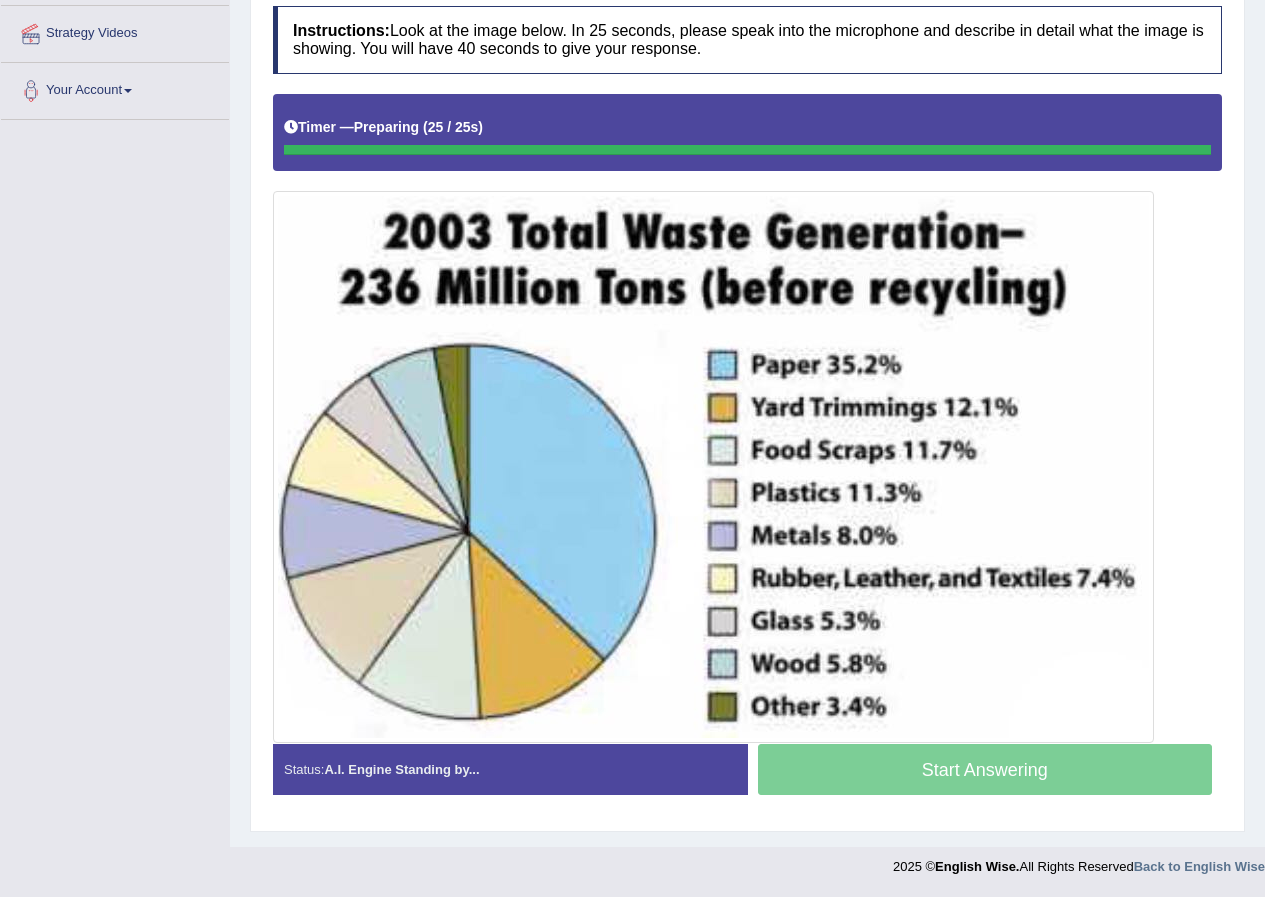 click on "Start Answering" at bounding box center [985, 772] 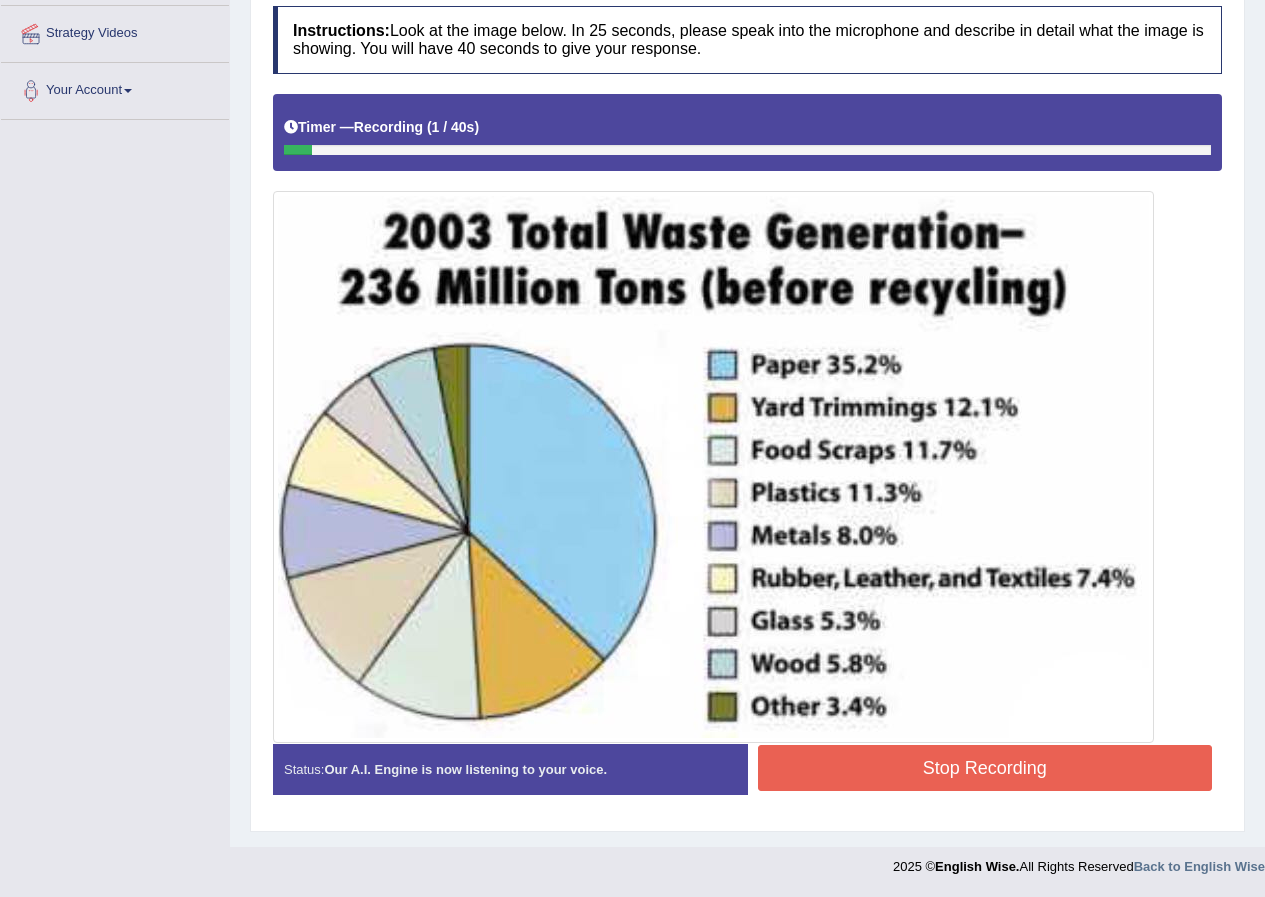 click on "Stop Recording" at bounding box center (985, 768) 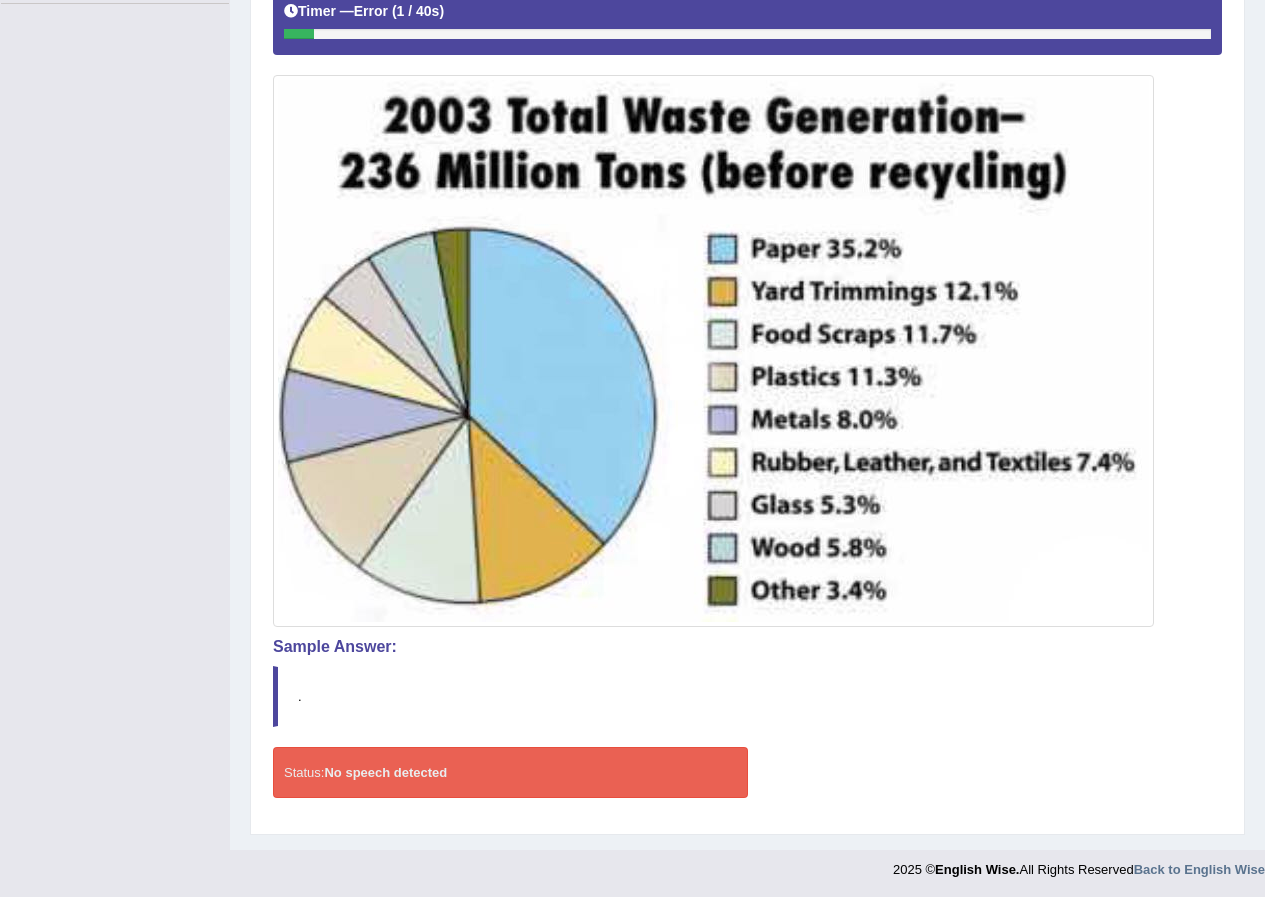 scroll, scrollTop: 497, scrollLeft: 0, axis: vertical 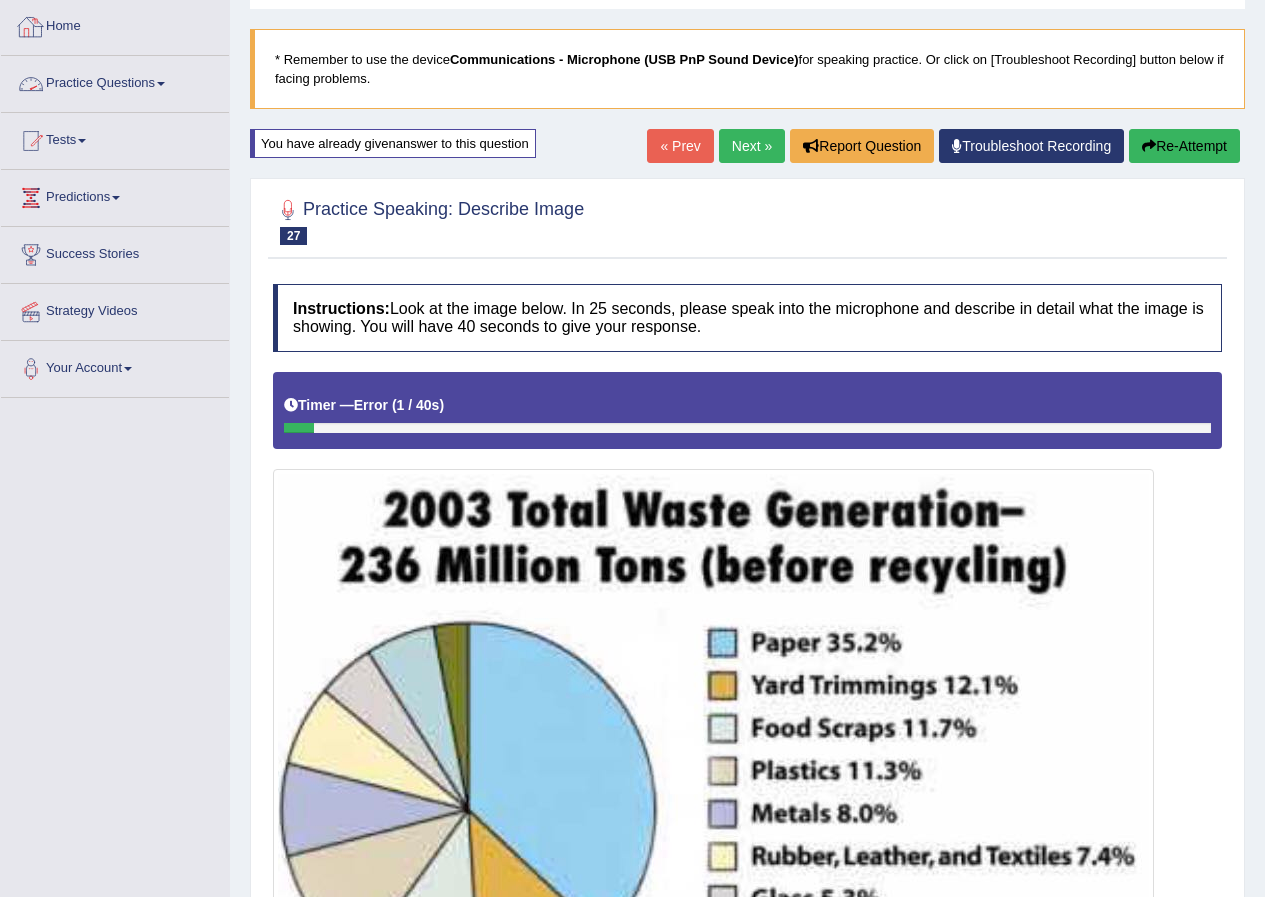 click on "Practice Questions" at bounding box center [115, 81] 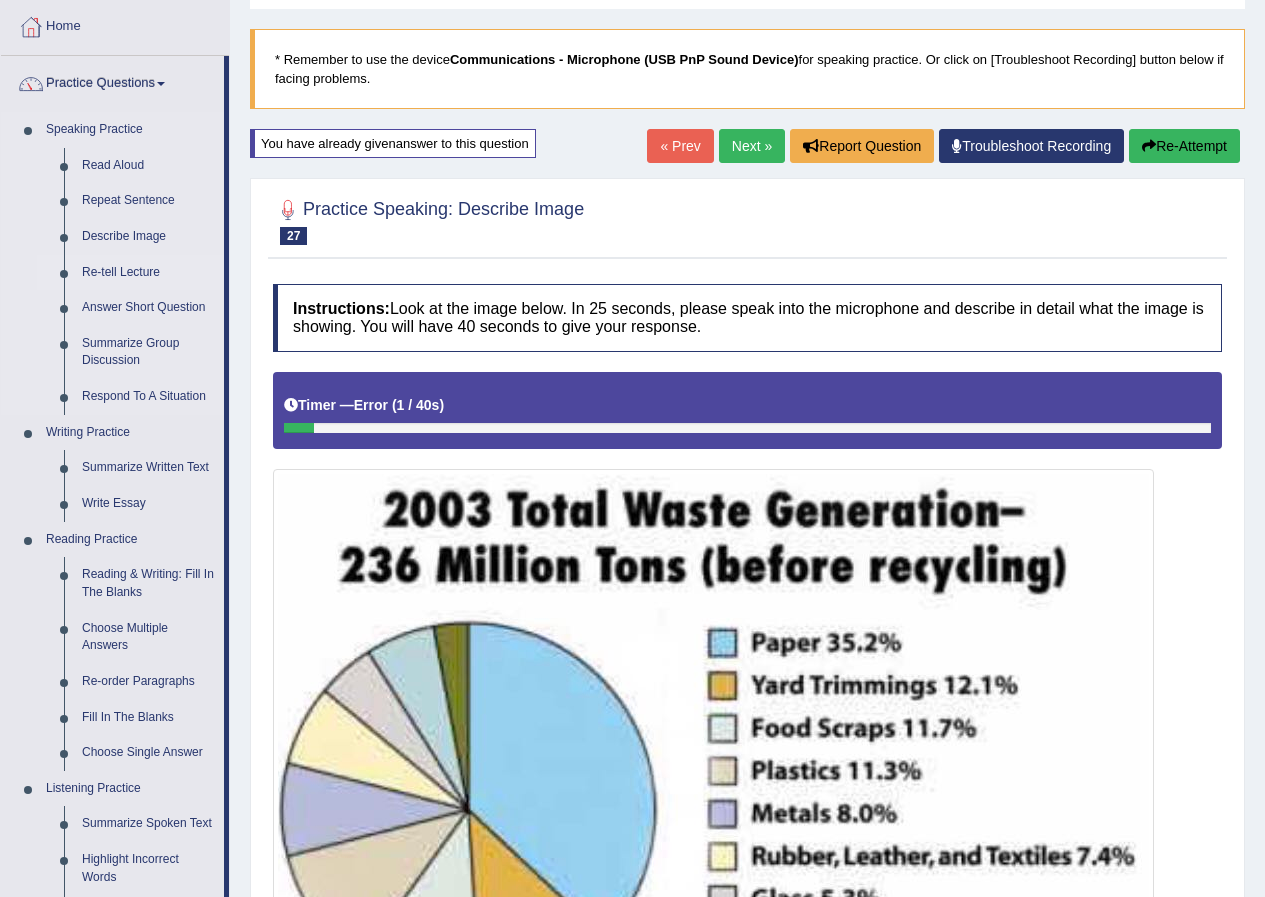 click on "Re-tell Lecture" at bounding box center [148, 273] 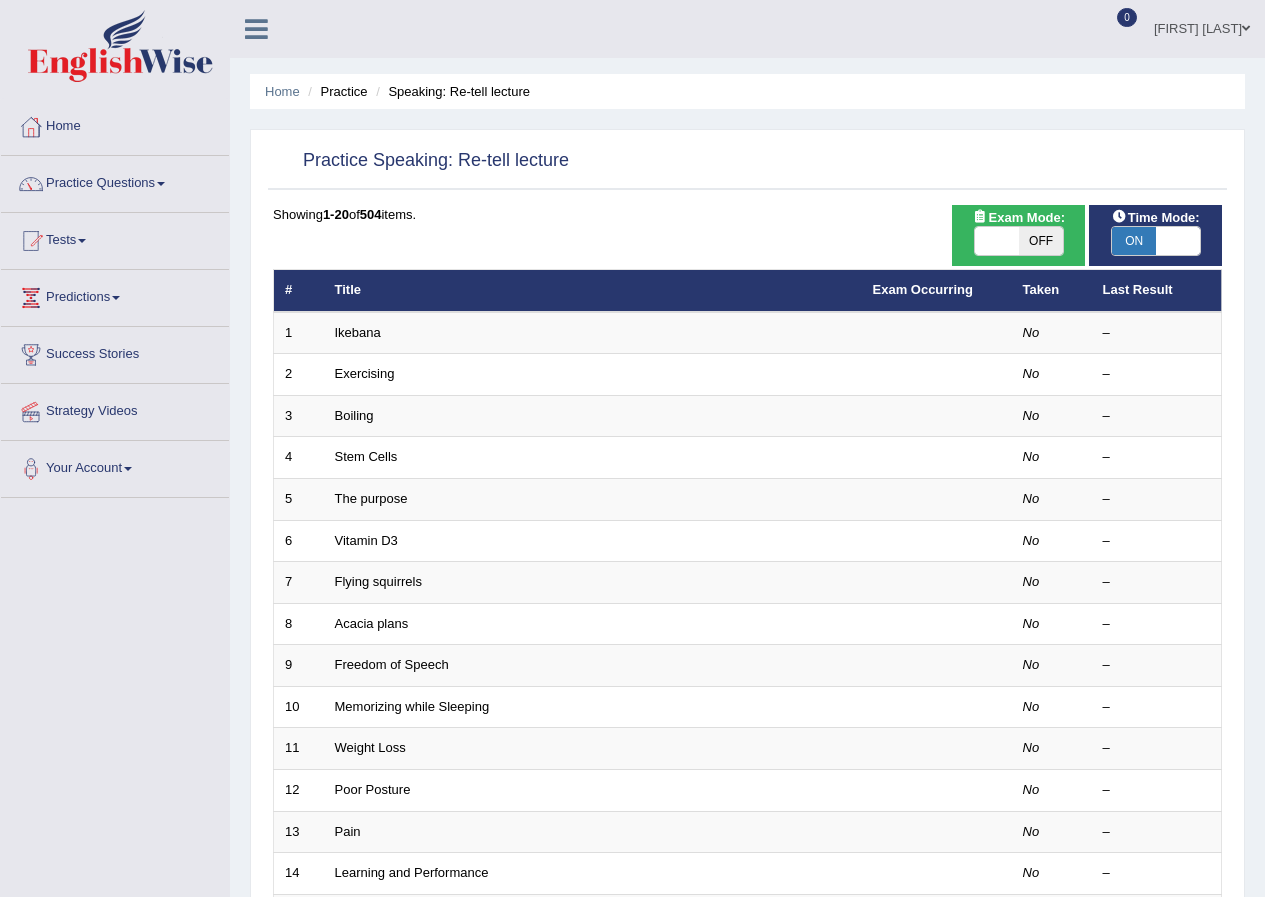scroll, scrollTop: 0, scrollLeft: 0, axis: both 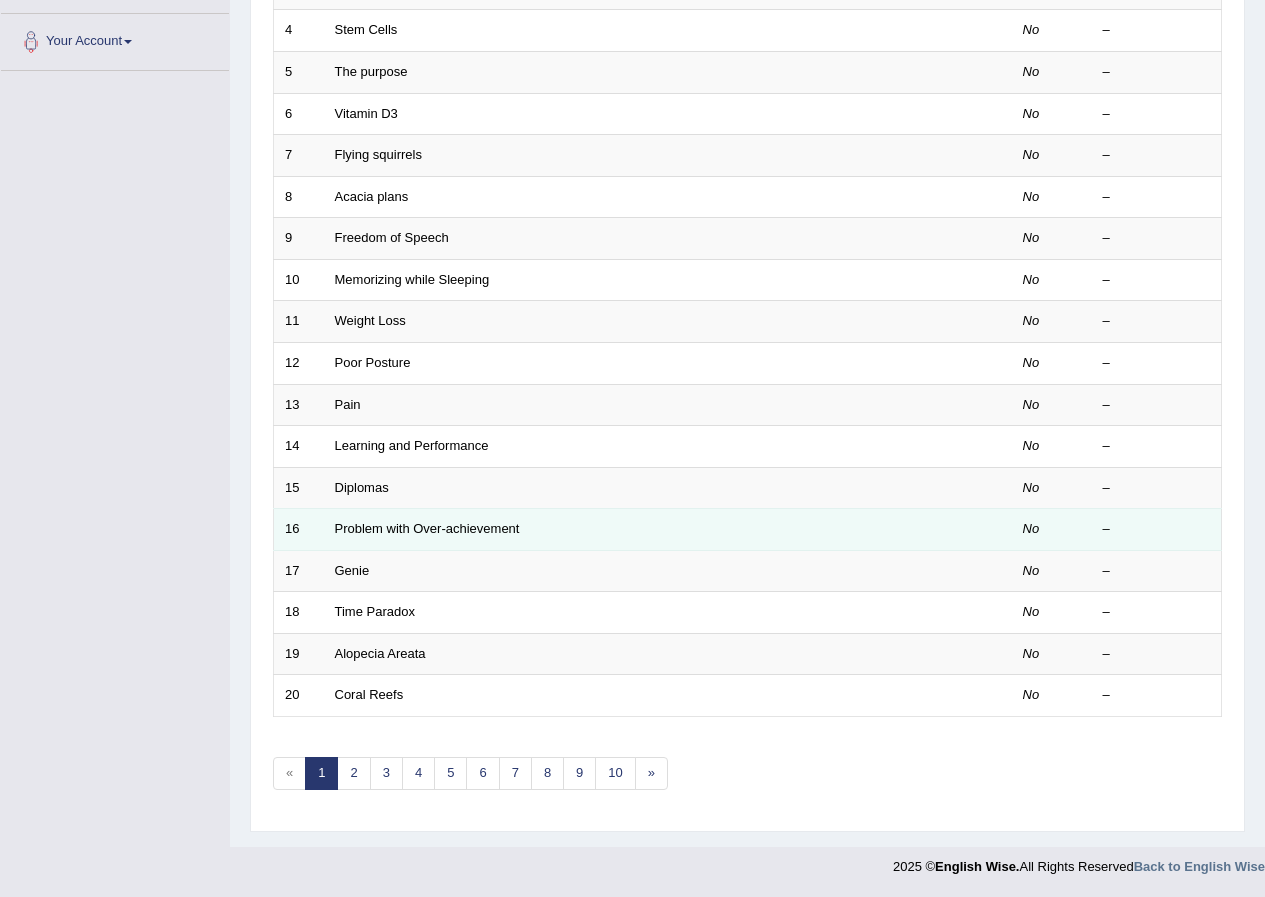 click on "Problem with Over-achievement" at bounding box center (593, 530) 